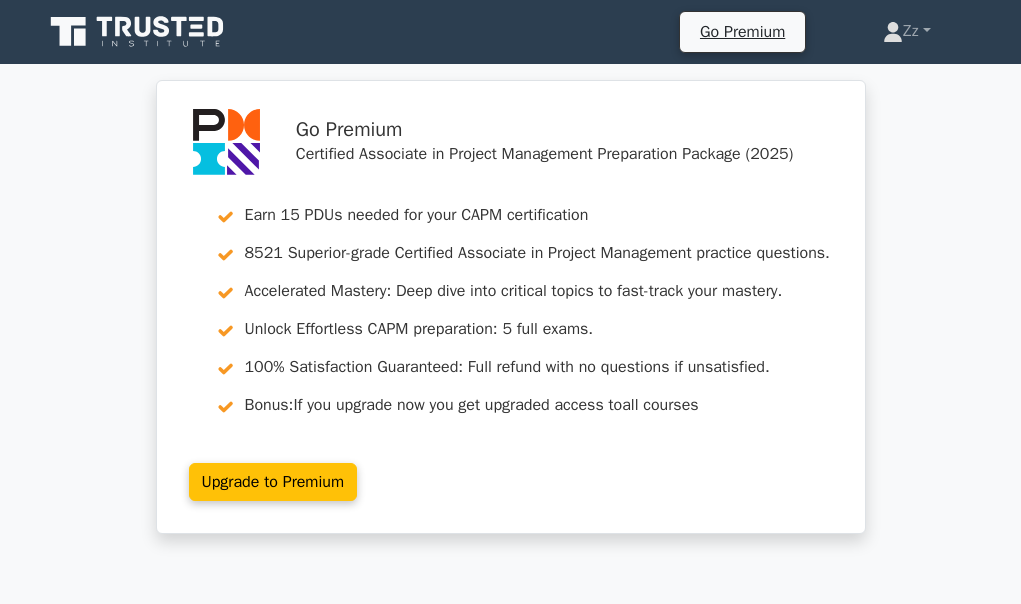 scroll, scrollTop: 3300, scrollLeft: 0, axis: vertical 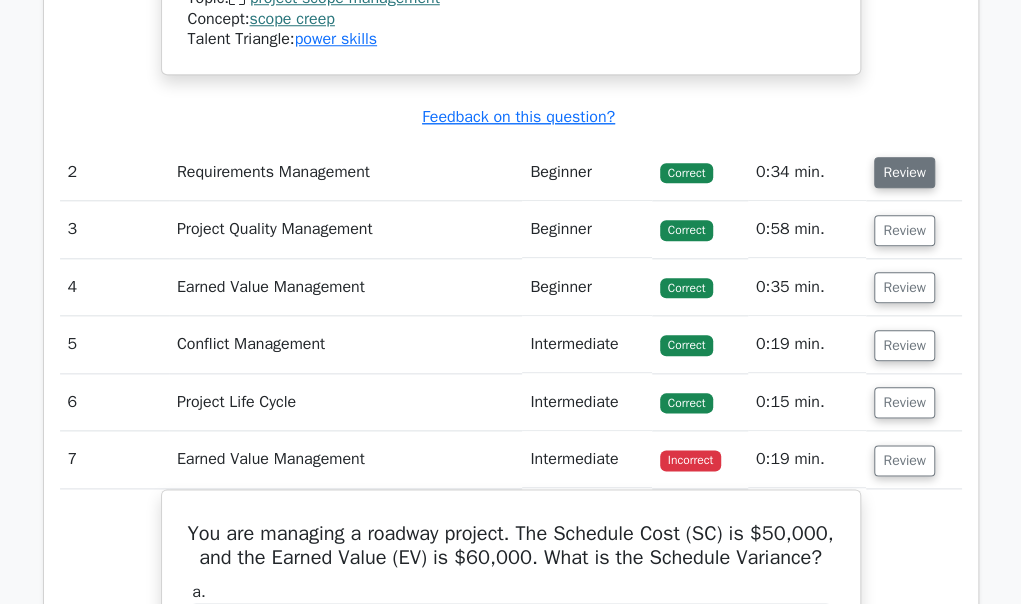 click on "Review" at bounding box center [904, 172] 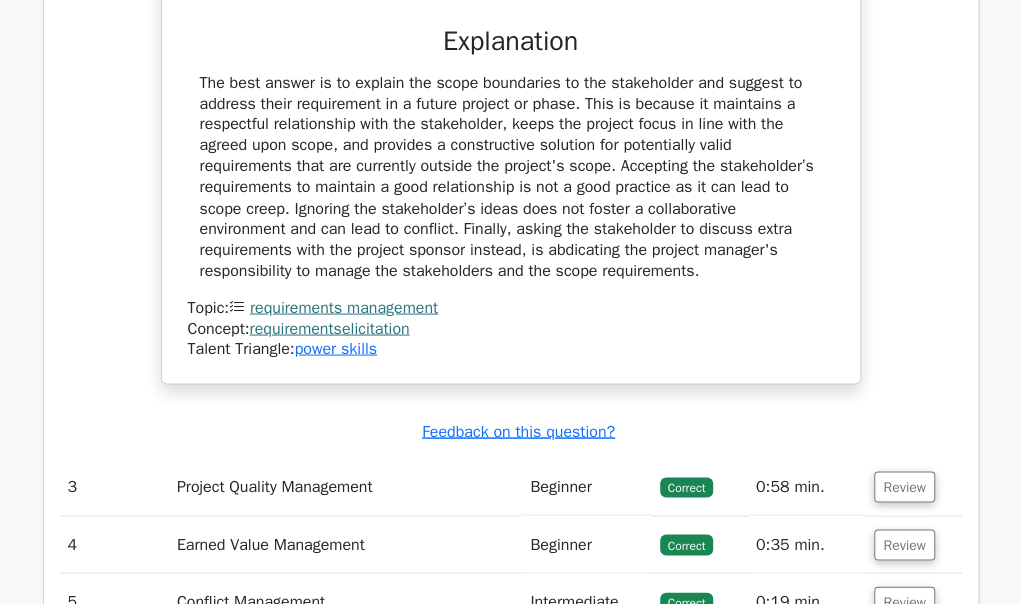 scroll, scrollTop: 4600, scrollLeft: 0, axis: vertical 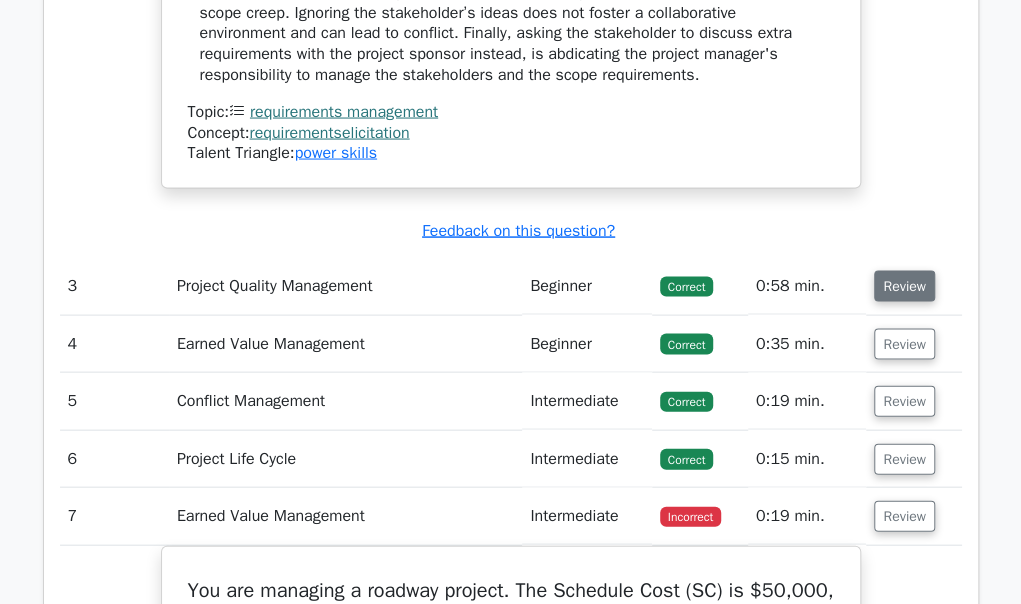 click on "Review" at bounding box center (904, 286) 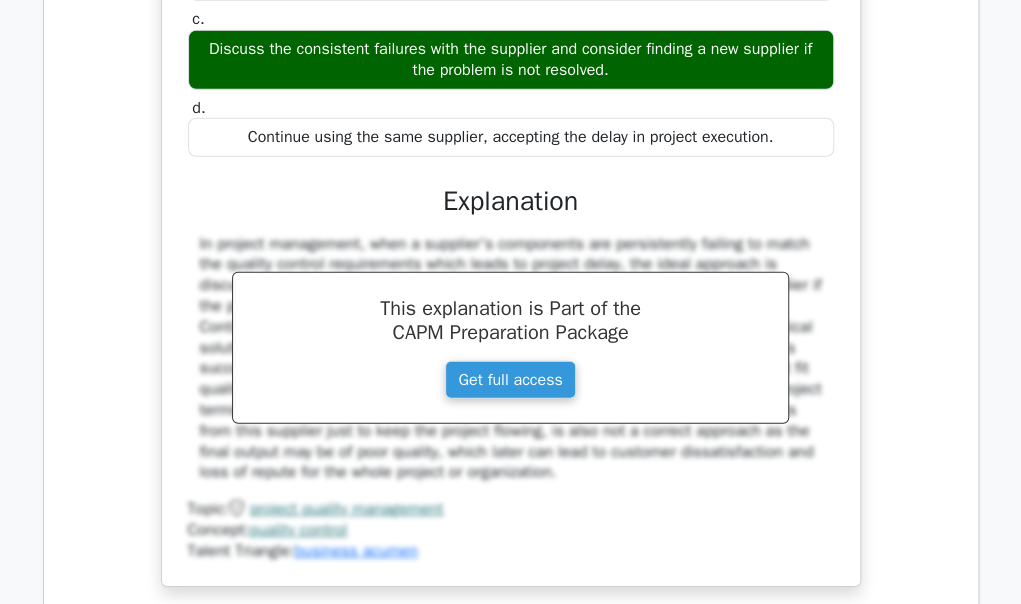 scroll, scrollTop: 5500, scrollLeft: 0, axis: vertical 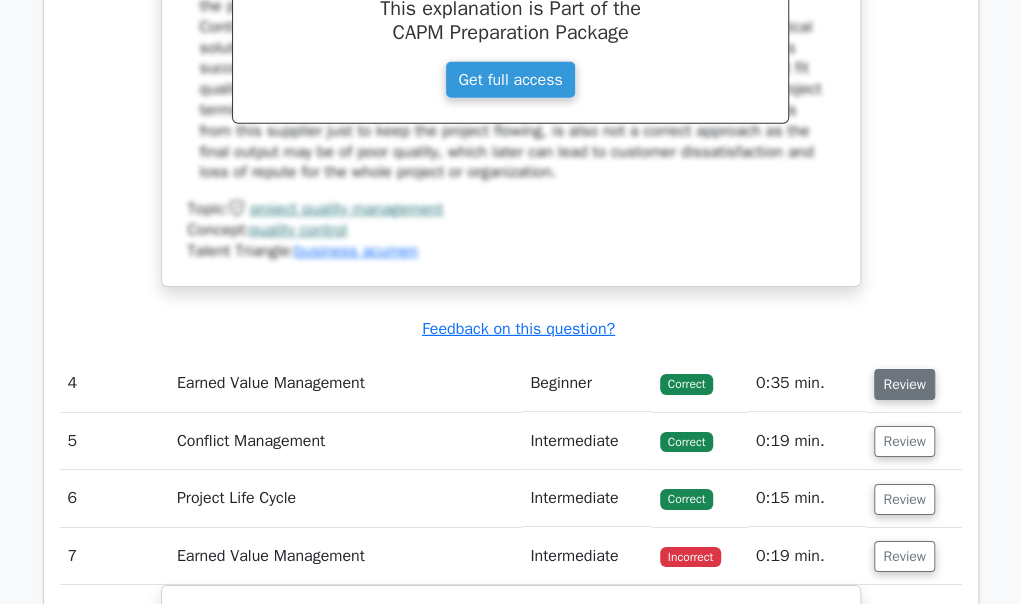 click on "Review" at bounding box center (904, 384) 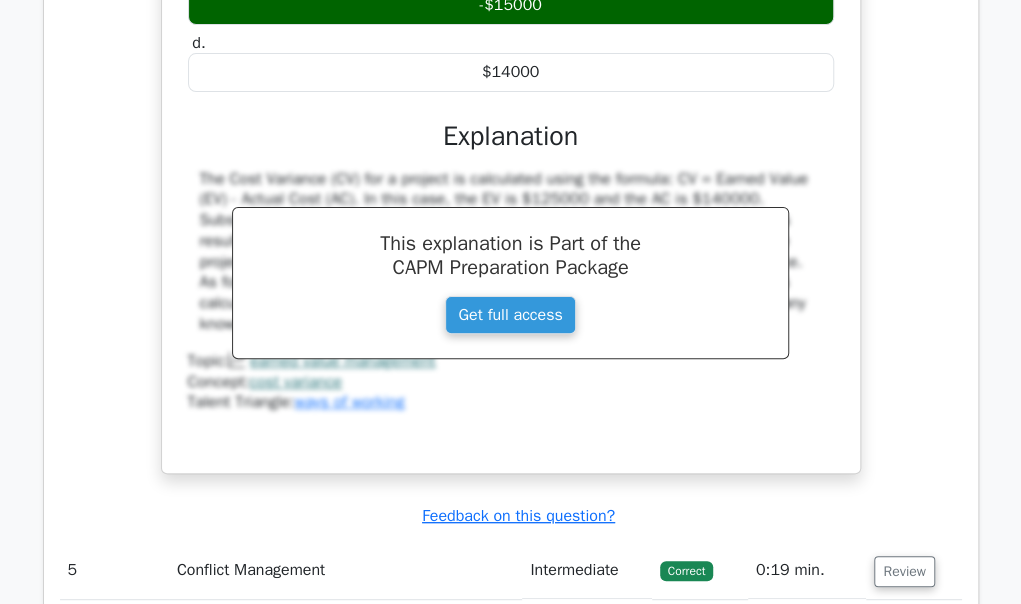 scroll, scrollTop: 6400, scrollLeft: 0, axis: vertical 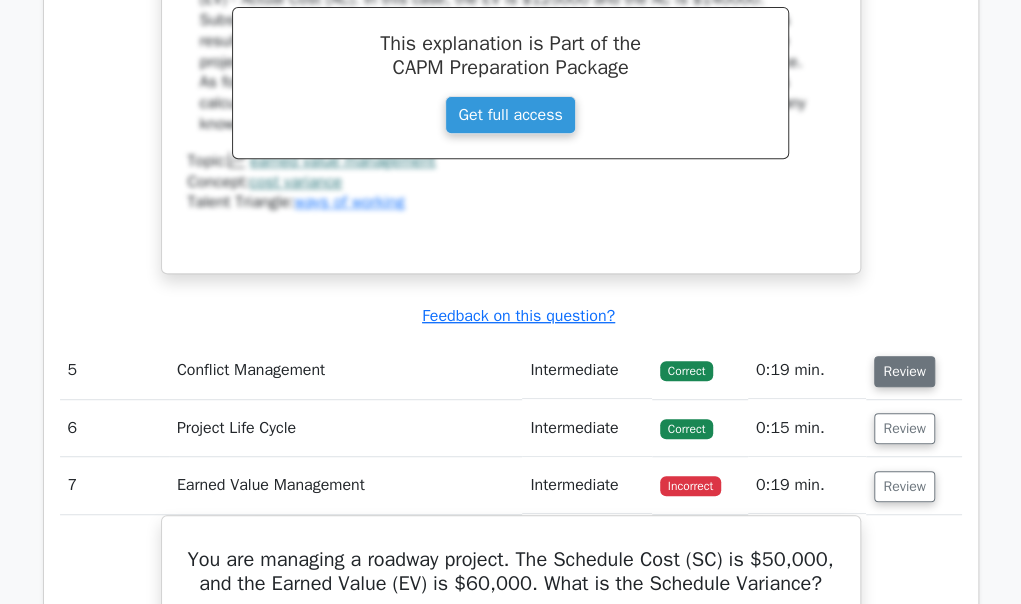 click on "Review" at bounding box center (904, 371) 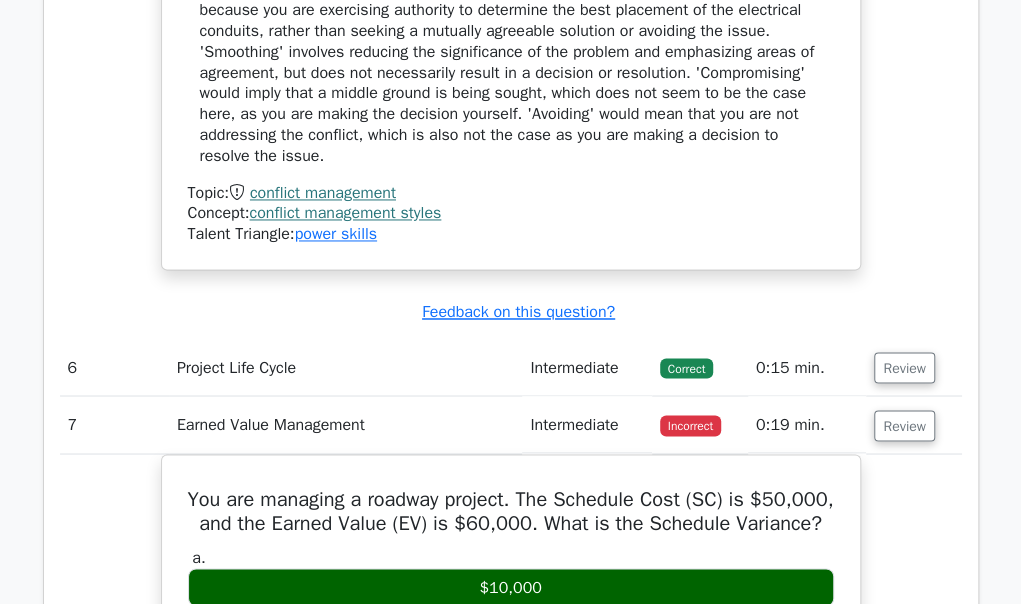 scroll, scrollTop: 7400, scrollLeft: 0, axis: vertical 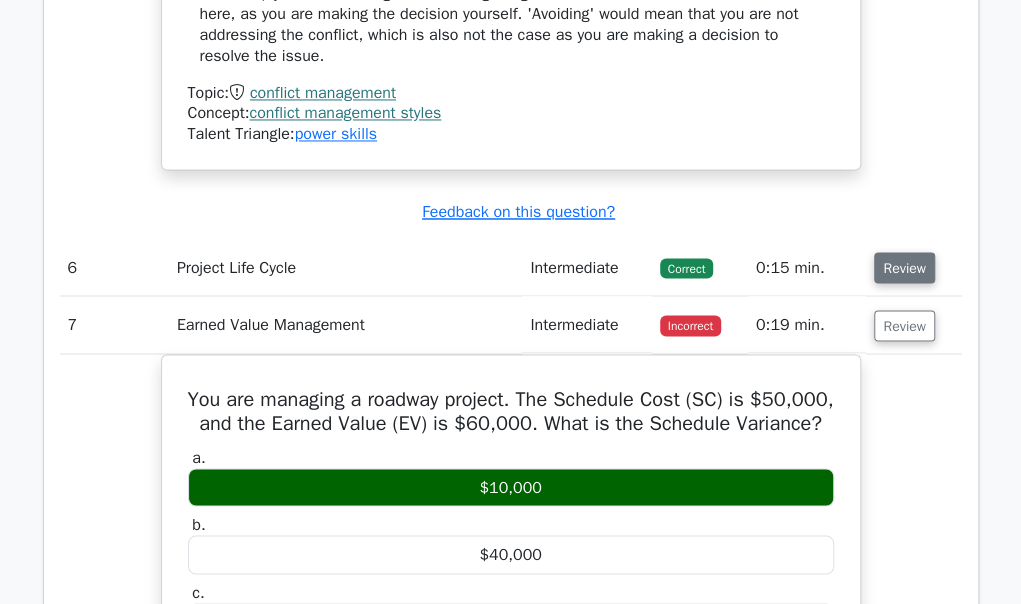 click on "Review" at bounding box center (904, 267) 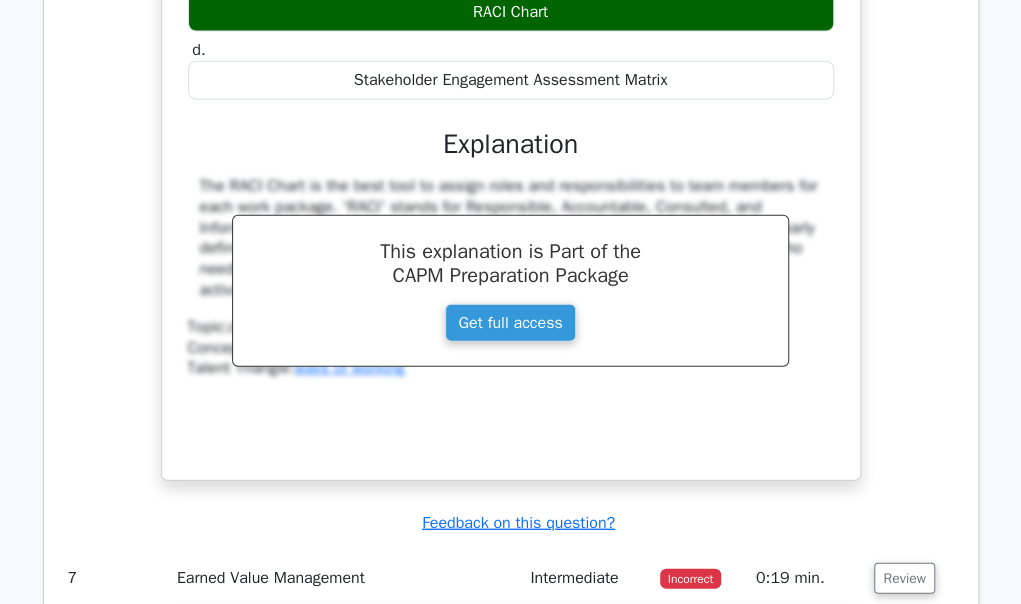 scroll, scrollTop: 8300, scrollLeft: 0, axis: vertical 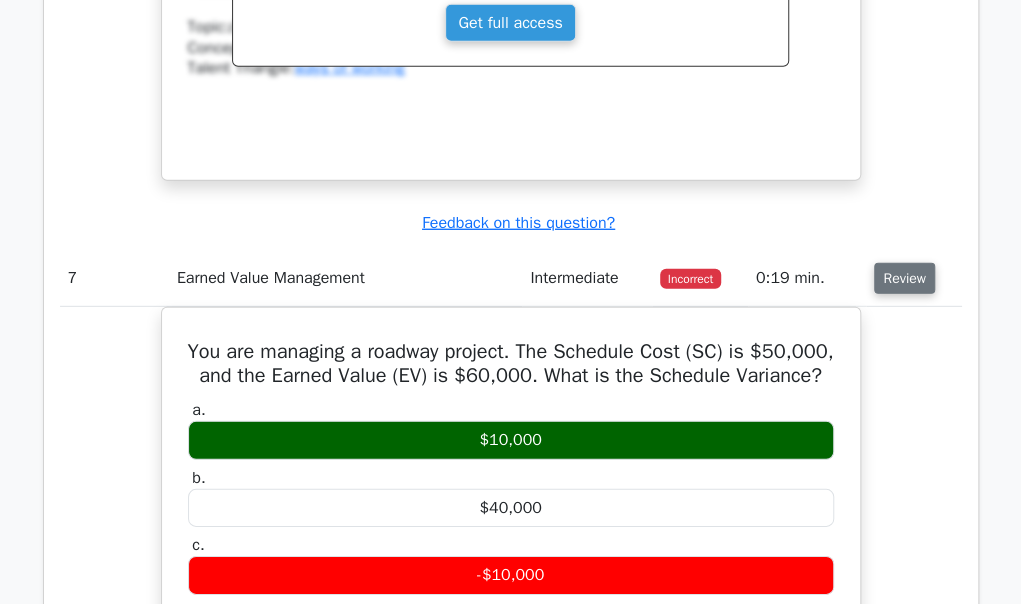 click on "Review" at bounding box center [904, 278] 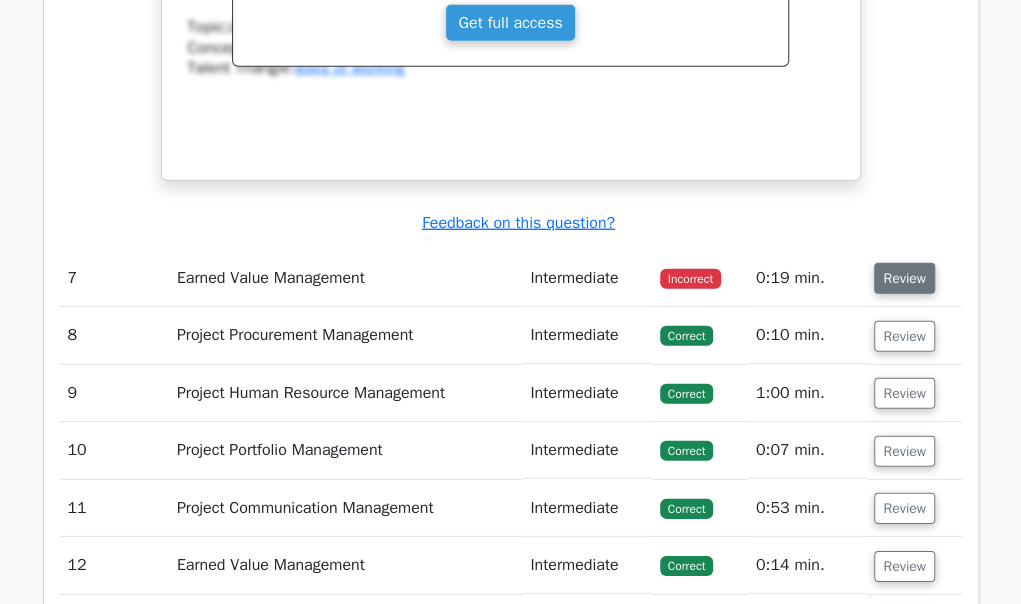click on "Review" at bounding box center (904, 278) 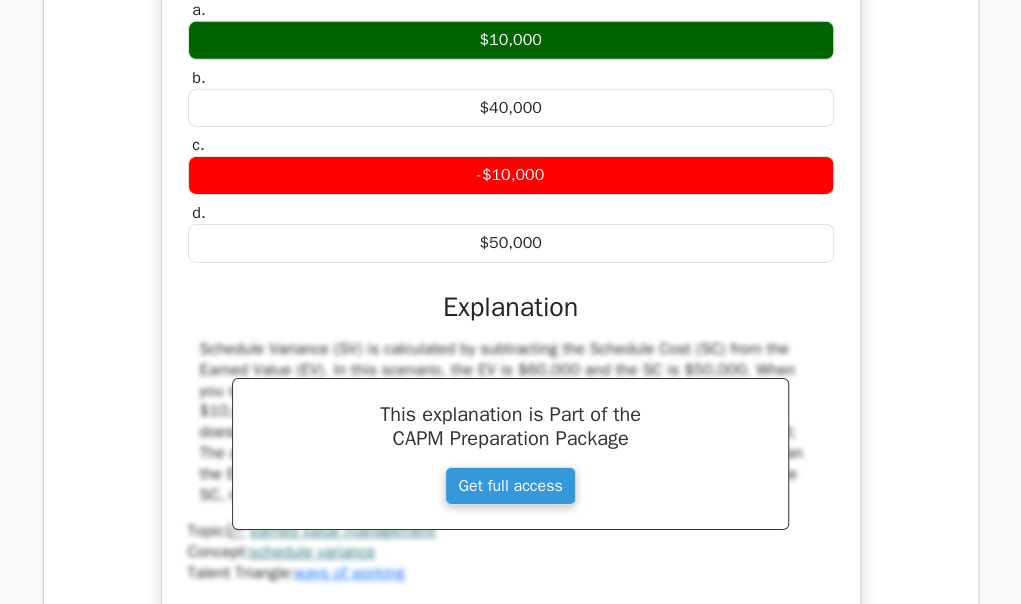 scroll, scrollTop: 8500, scrollLeft: 0, axis: vertical 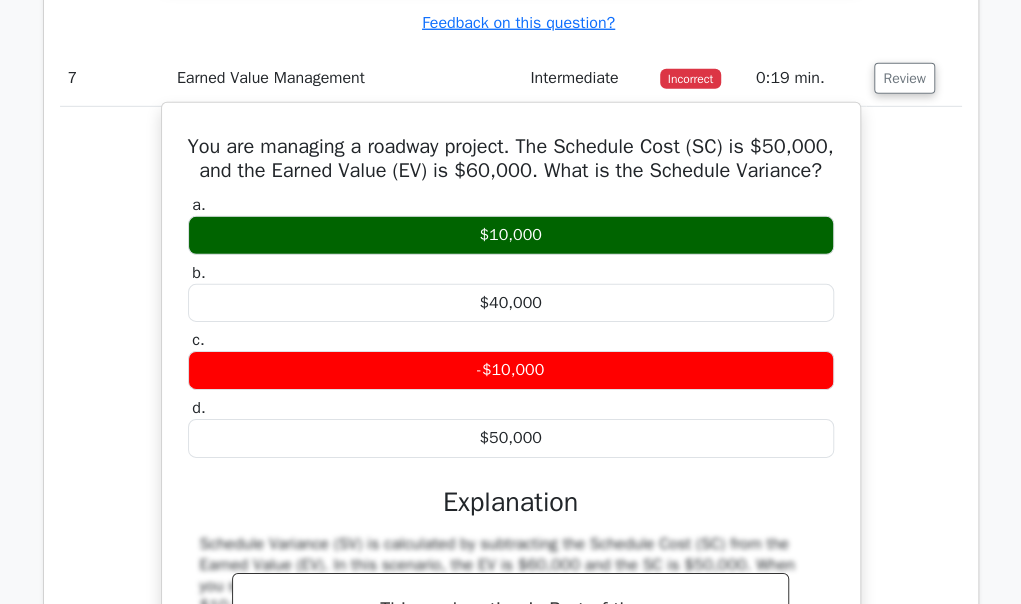 click on "You are managing a roadway project. The Schedule Cost (SC) is $50,000, and the Earned Value (EV) is $60,000. What is the Schedule Variance?" at bounding box center (511, 159) 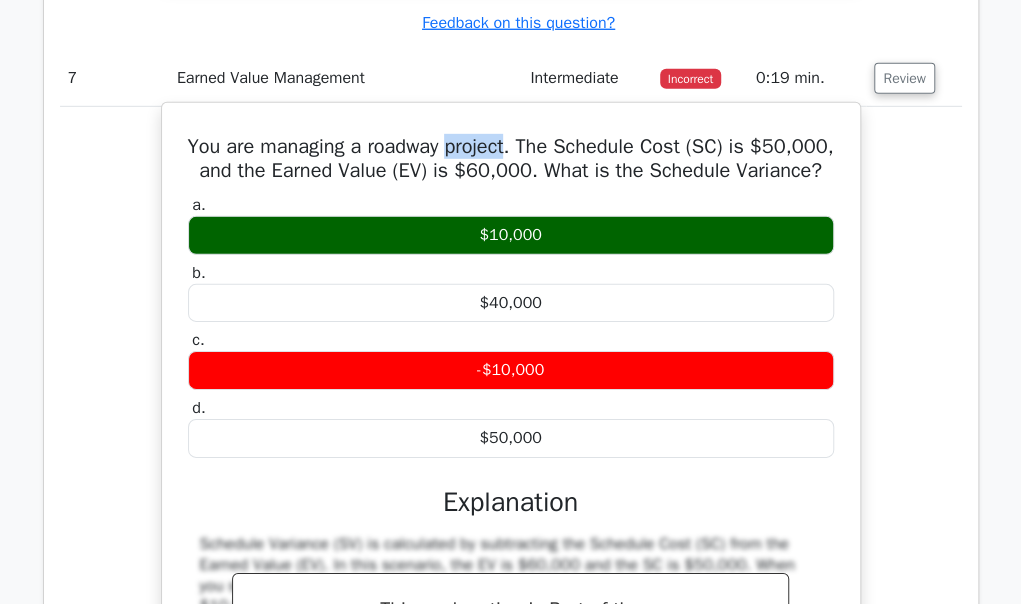 click on "You are managing a roadway project. The Schedule Cost (SC) is $50,000, and the Earned Value (EV) is $60,000. What is the Schedule Variance?" at bounding box center [511, 159] 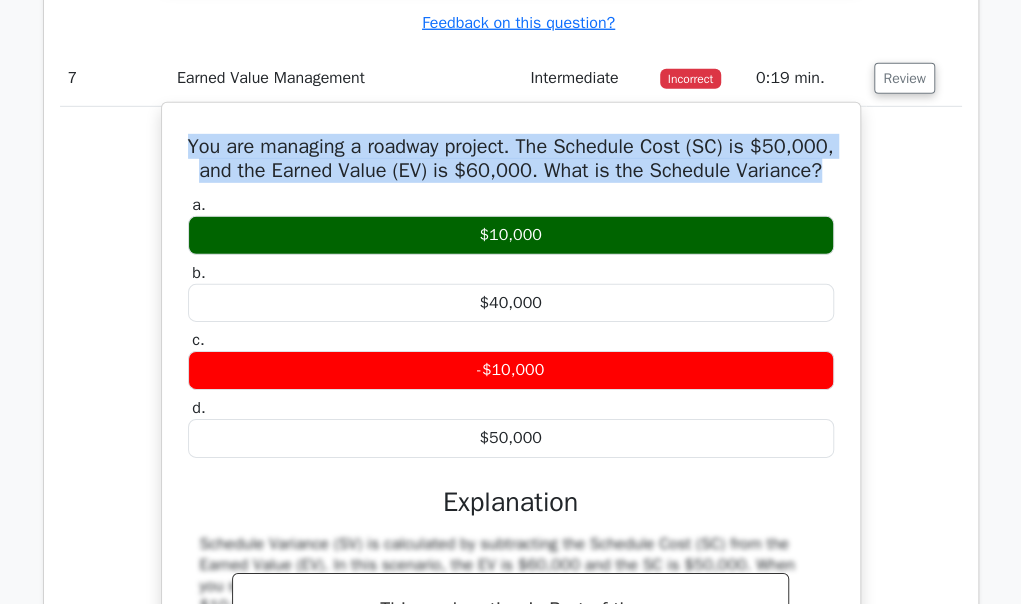 click on "You are managing a roadway project. The Schedule Cost (SC) is $50,000, and the Earned Value (EV) is $60,000. What is the Schedule Variance?" at bounding box center (511, 159) 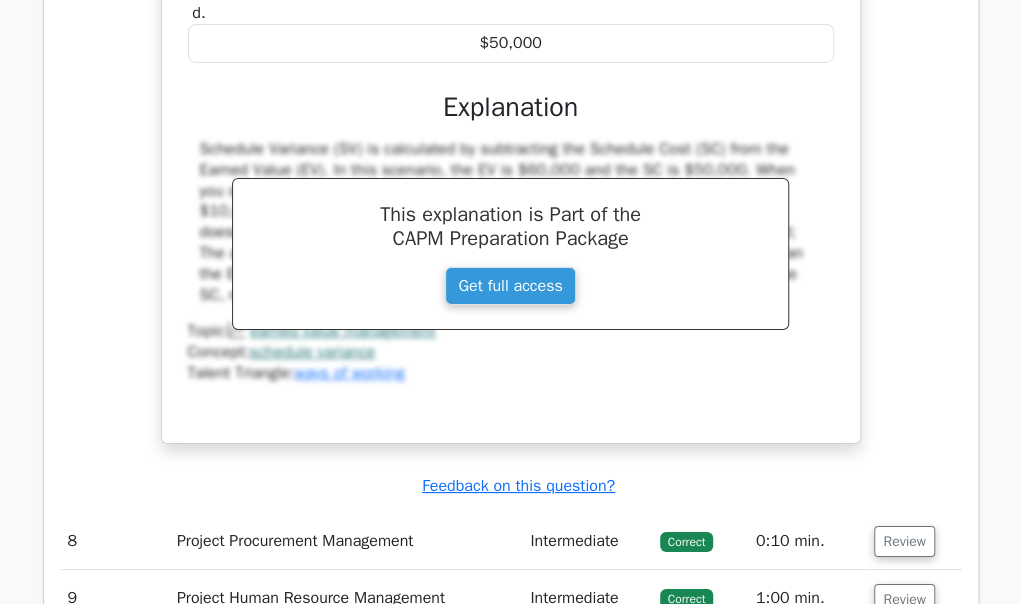 scroll, scrollTop: 9200, scrollLeft: 0, axis: vertical 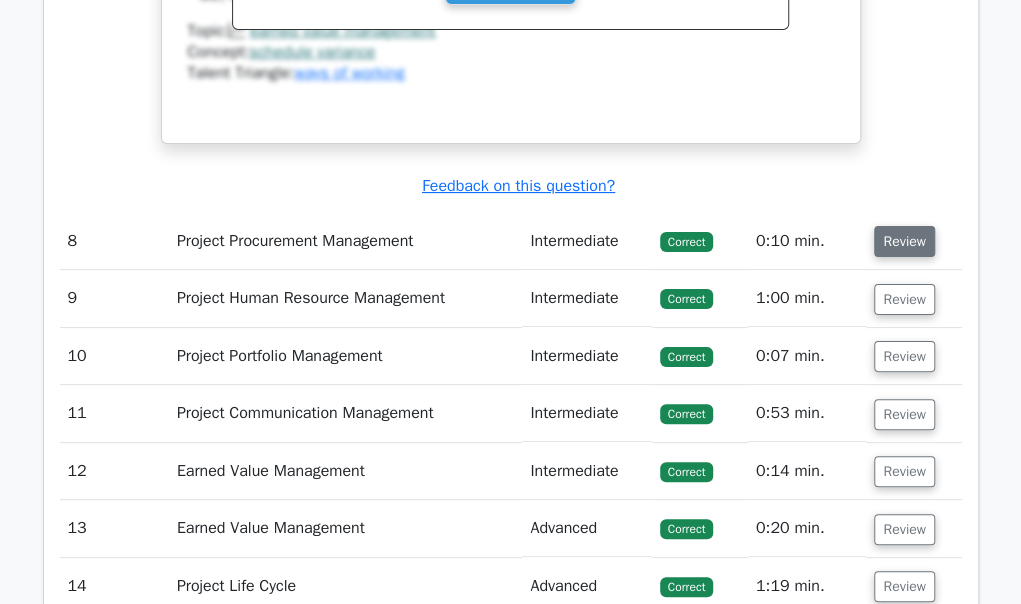 click on "Review" at bounding box center [904, 241] 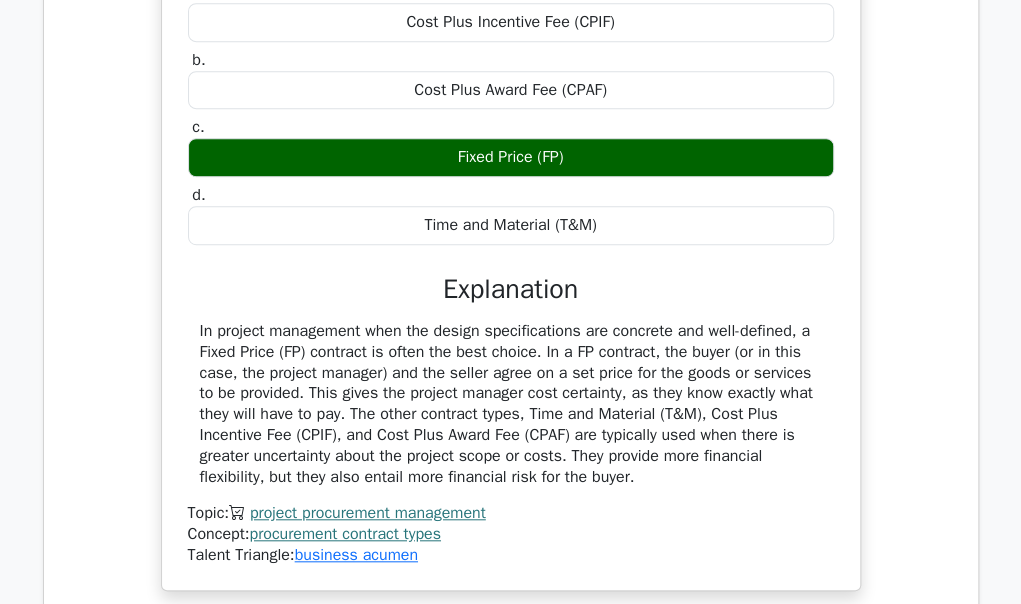 scroll, scrollTop: 10000, scrollLeft: 0, axis: vertical 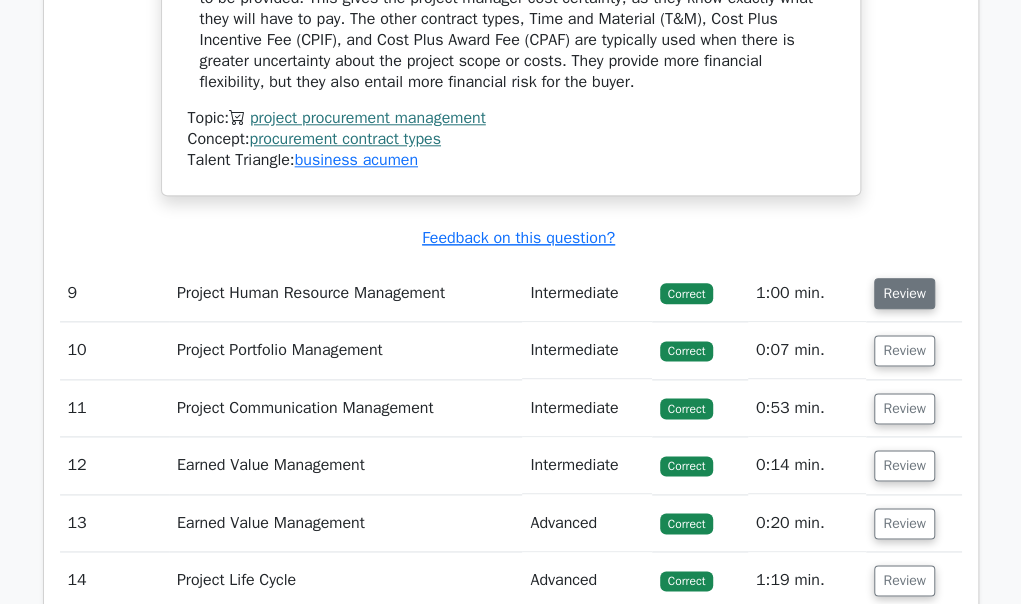 click on "Review" at bounding box center (904, 293) 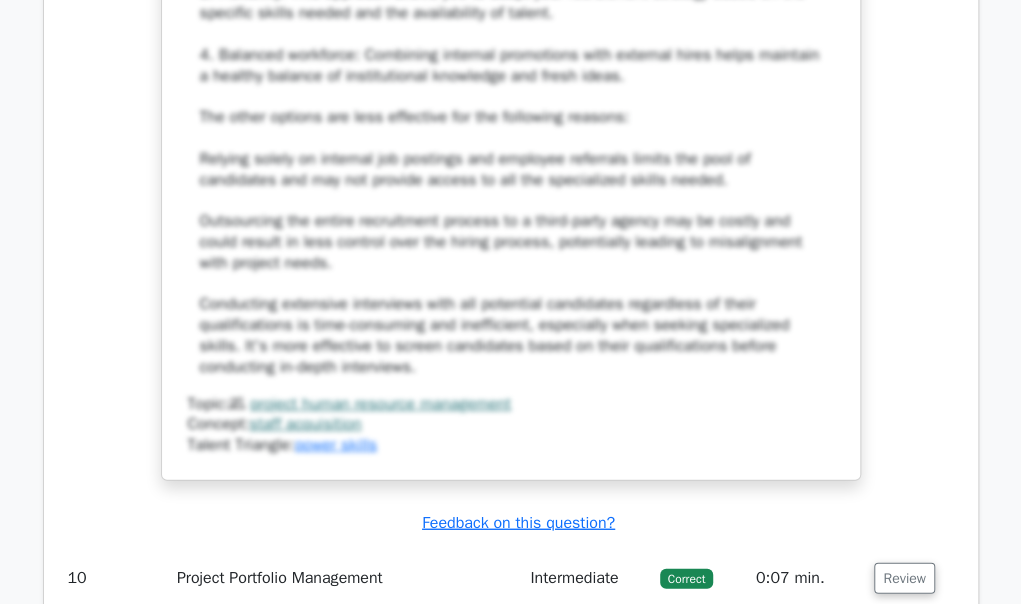 scroll, scrollTop: 11200, scrollLeft: 0, axis: vertical 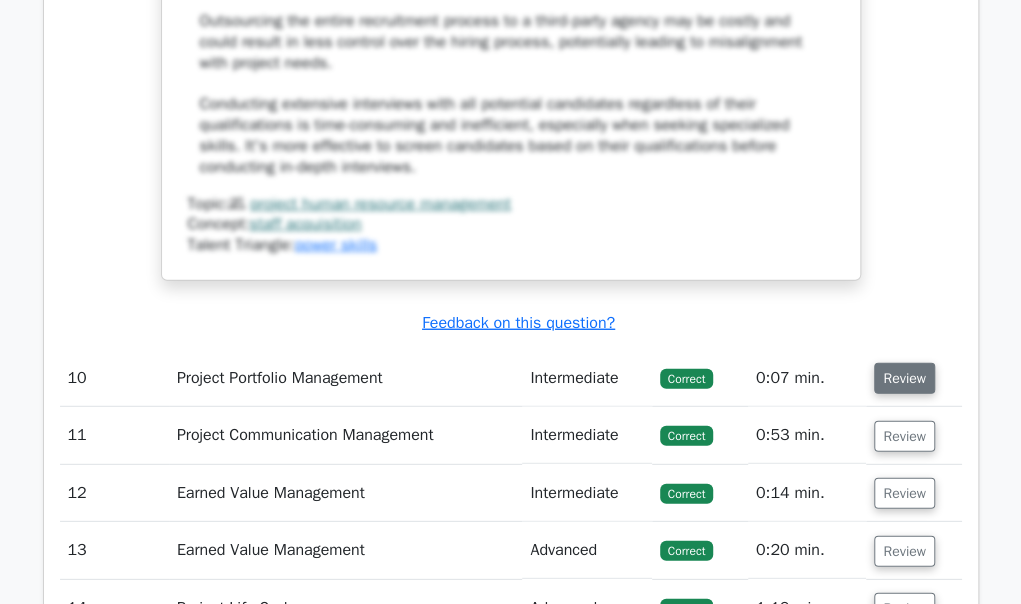 click on "Review" at bounding box center [904, 378] 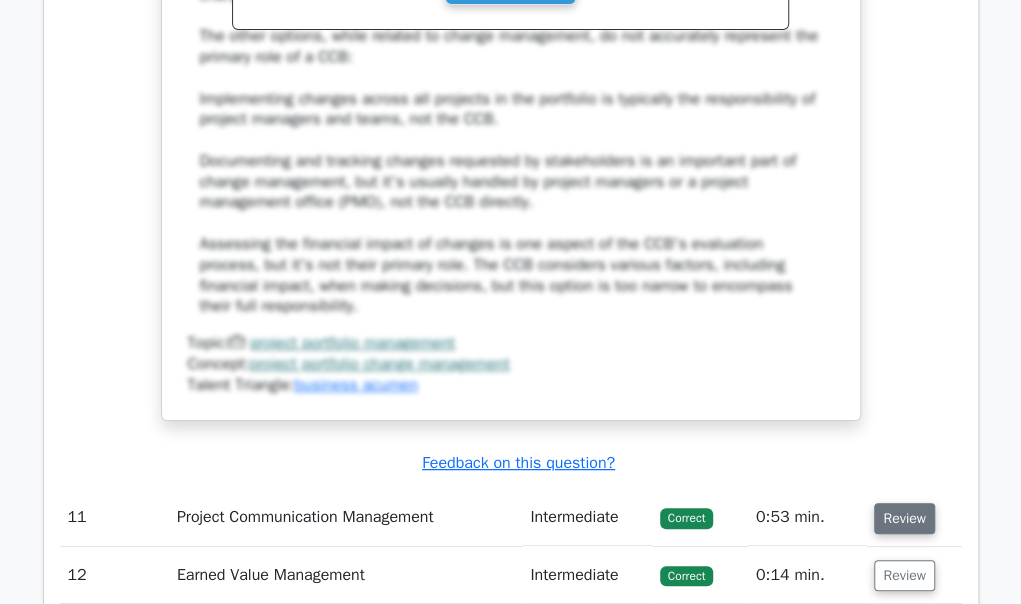 scroll, scrollTop: 12600, scrollLeft: 0, axis: vertical 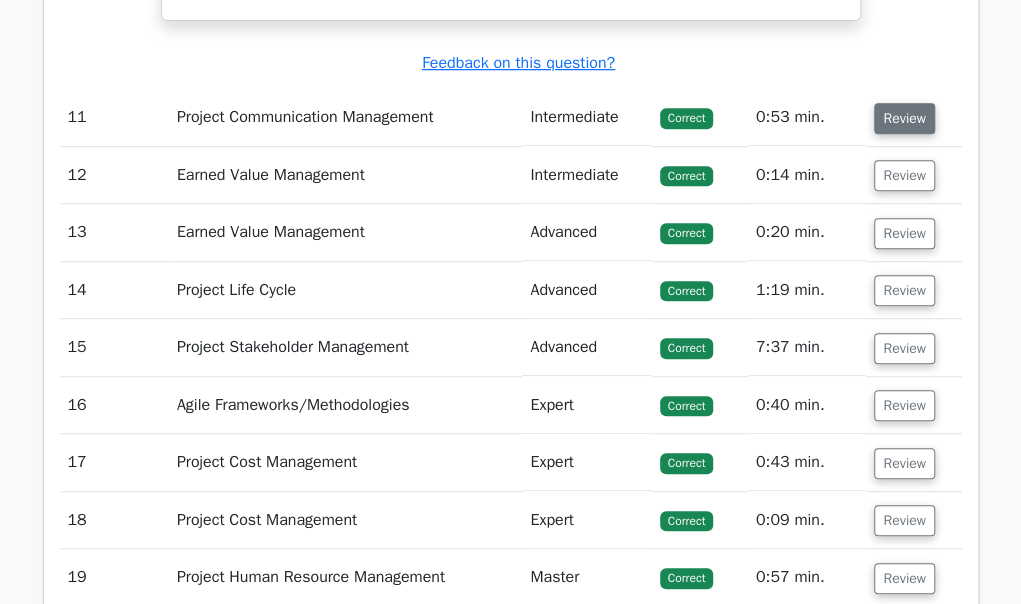 click on "Review" at bounding box center [904, 118] 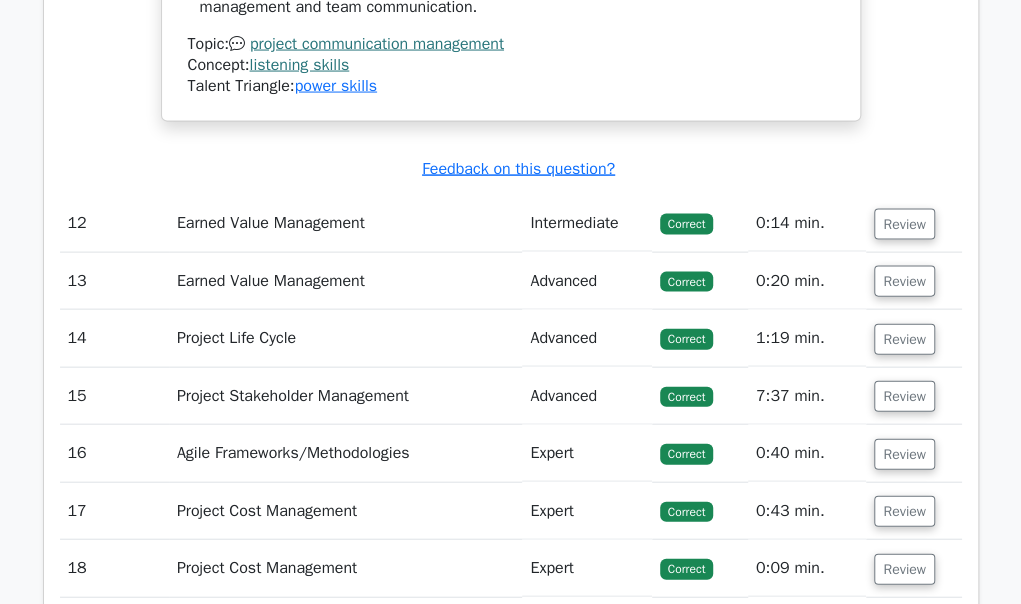 scroll, scrollTop: 13874, scrollLeft: 0, axis: vertical 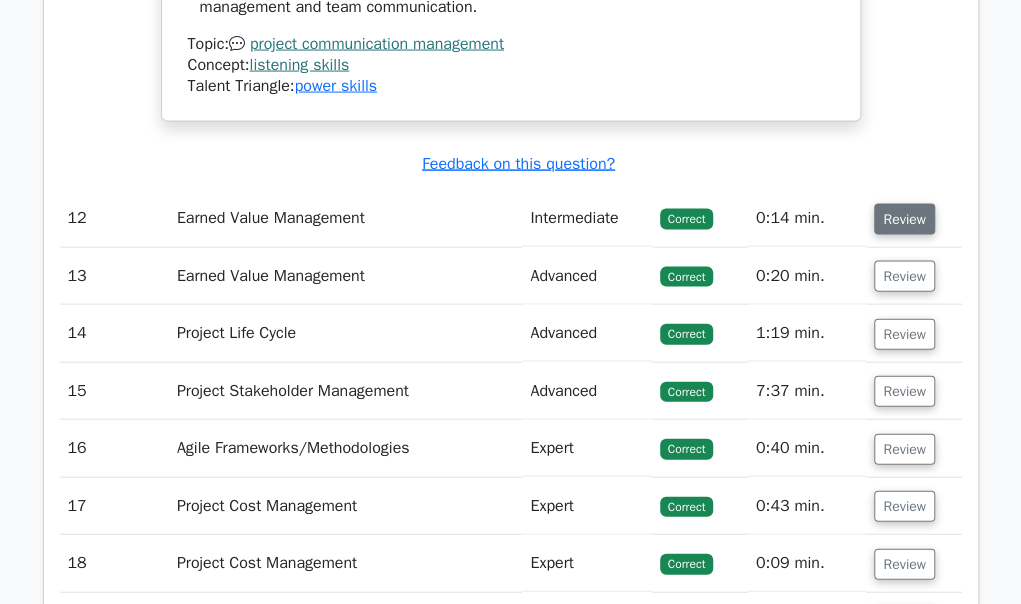 click on "Review" at bounding box center [904, 219] 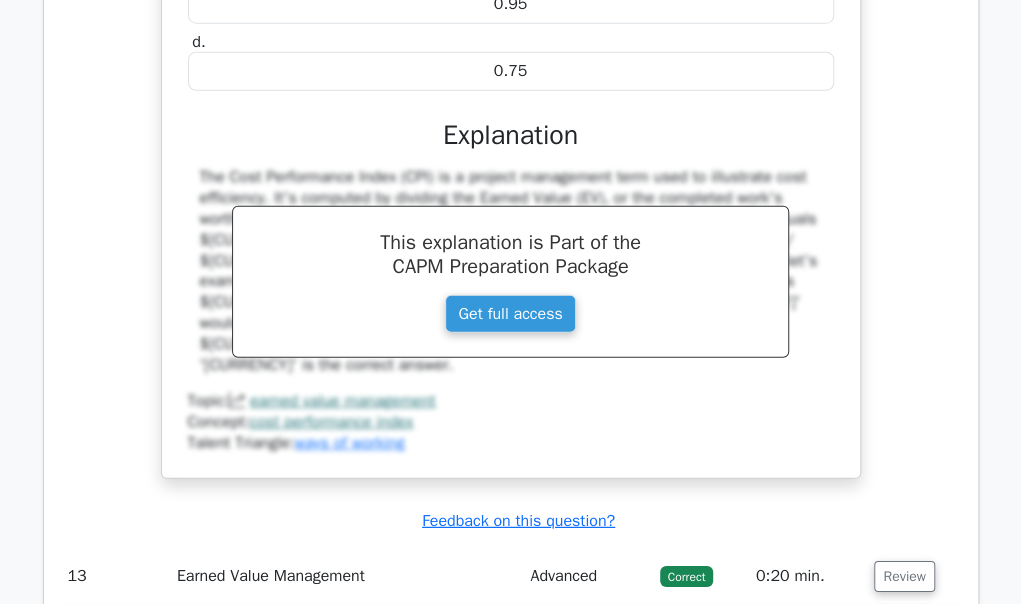 scroll, scrollTop: 14452, scrollLeft: 0, axis: vertical 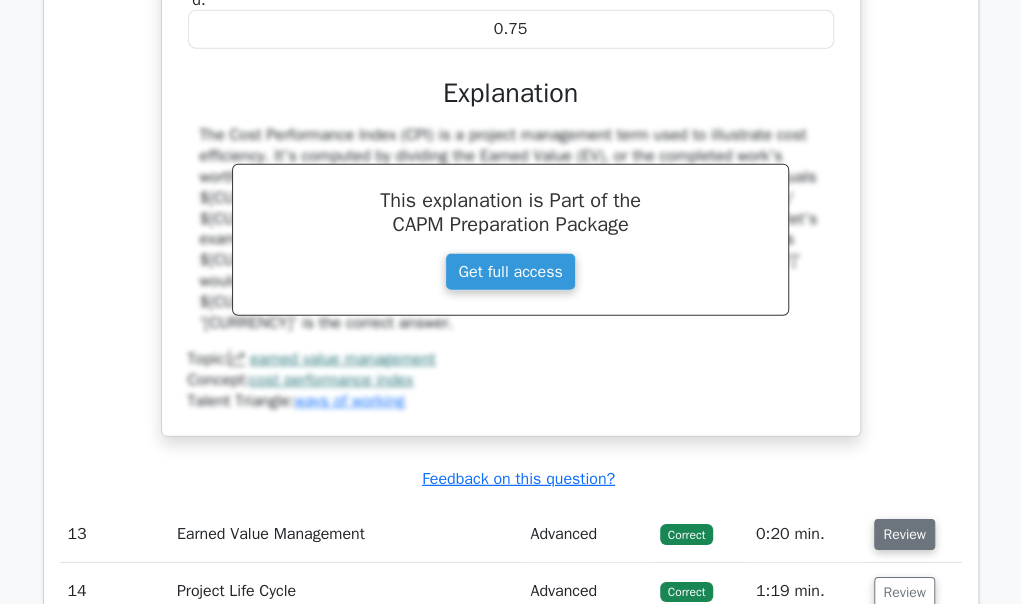 click on "Review" at bounding box center [904, 534] 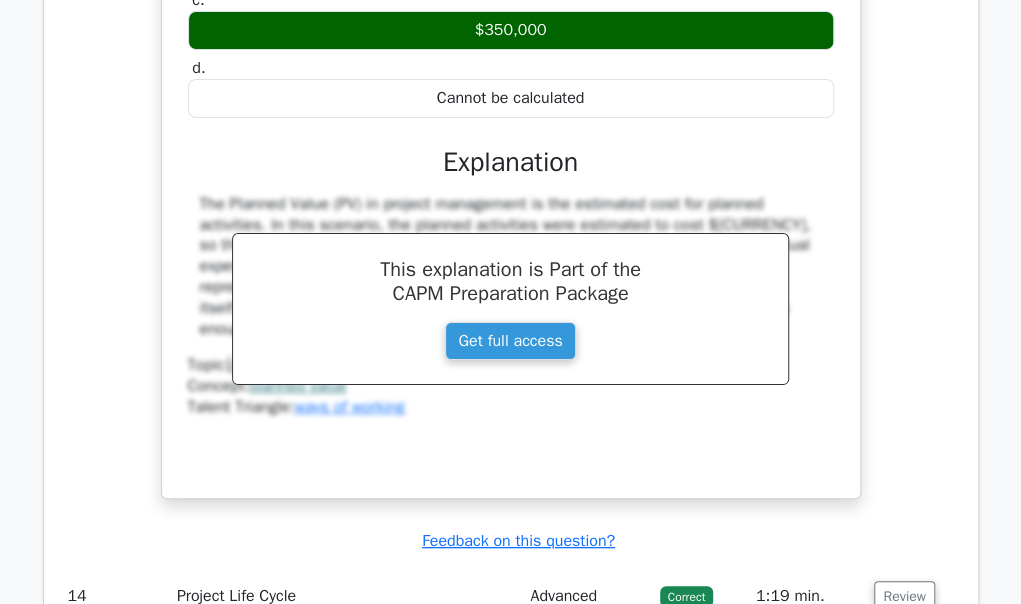scroll, scrollTop: 15648, scrollLeft: 0, axis: vertical 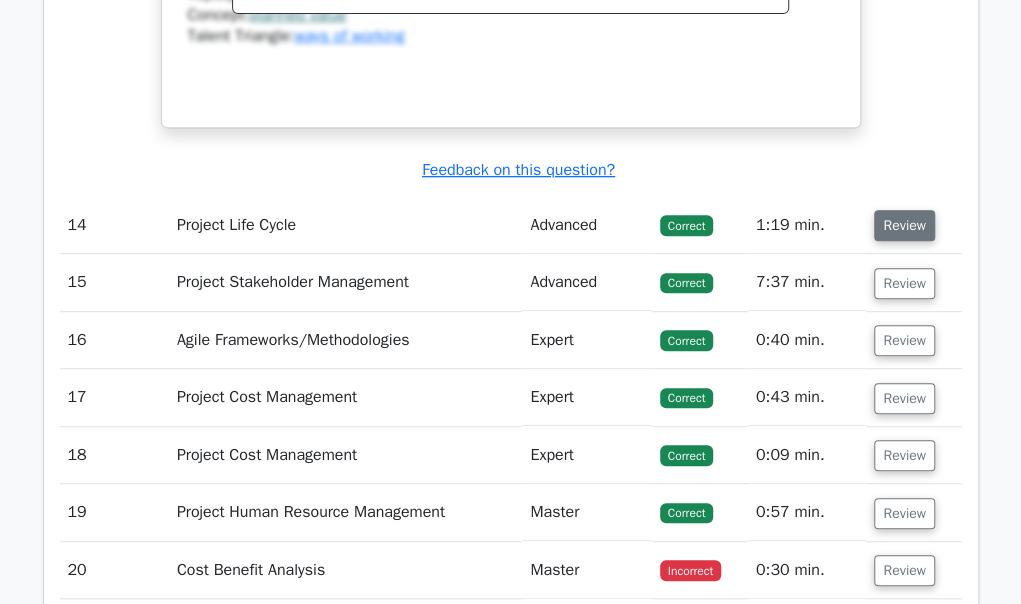 click on "Review" at bounding box center [904, 225] 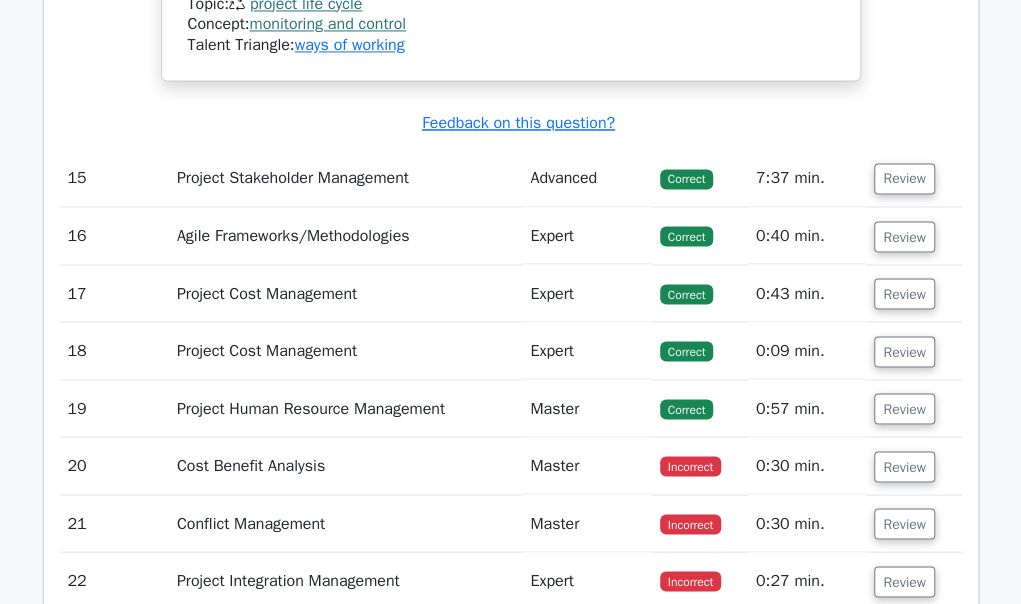 scroll, scrollTop: 16610, scrollLeft: 0, axis: vertical 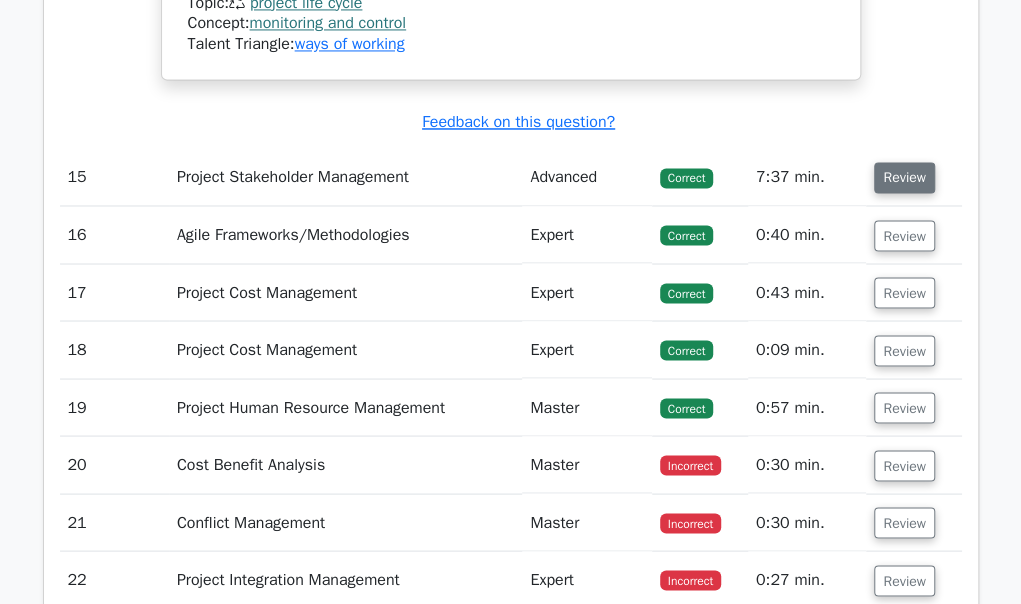 click on "Review" at bounding box center [904, 177] 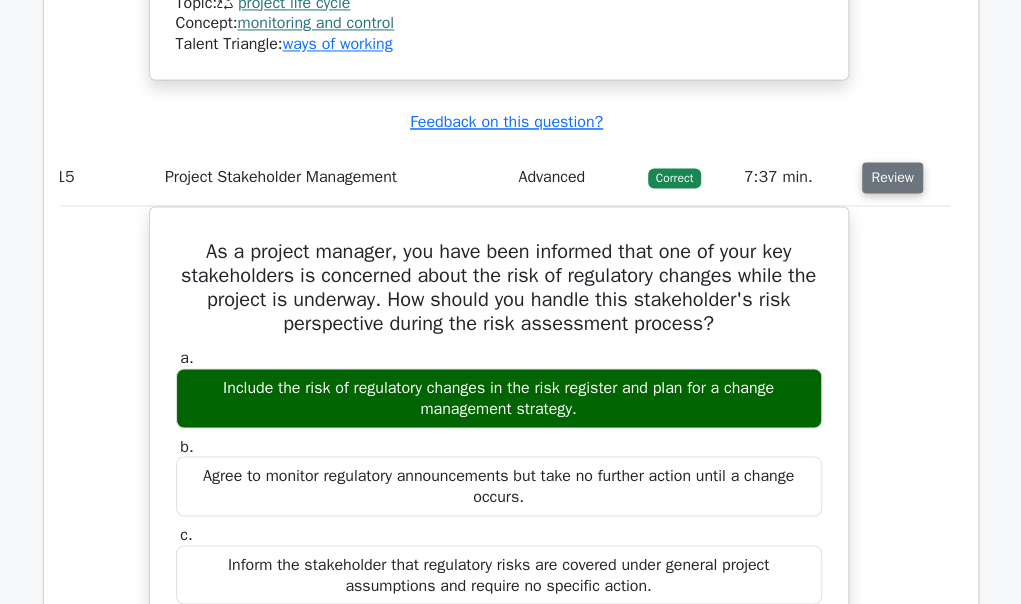 scroll, scrollTop: 0, scrollLeft: 0, axis: both 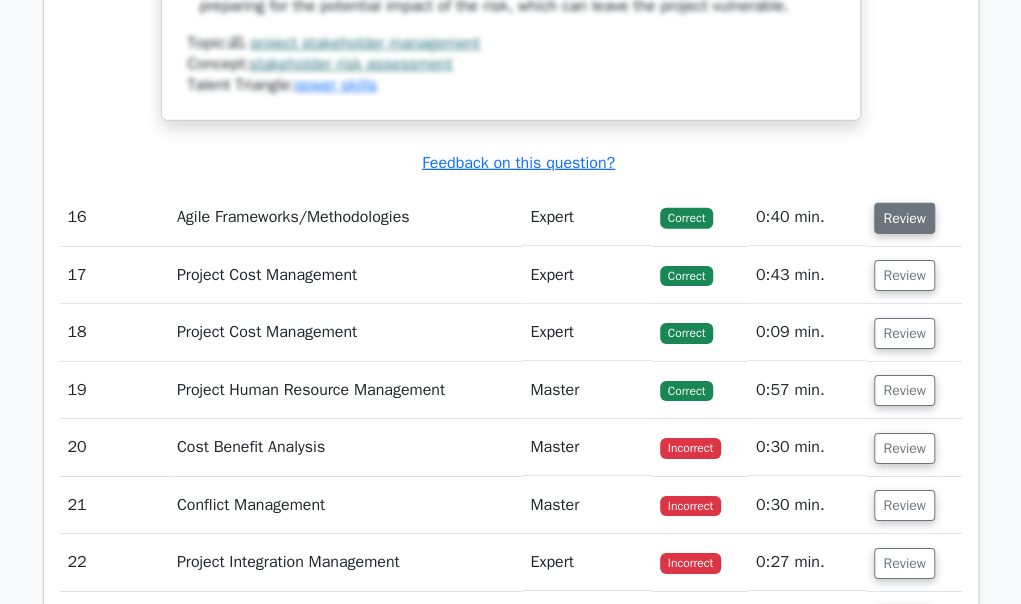 click on "Review" at bounding box center [904, 218] 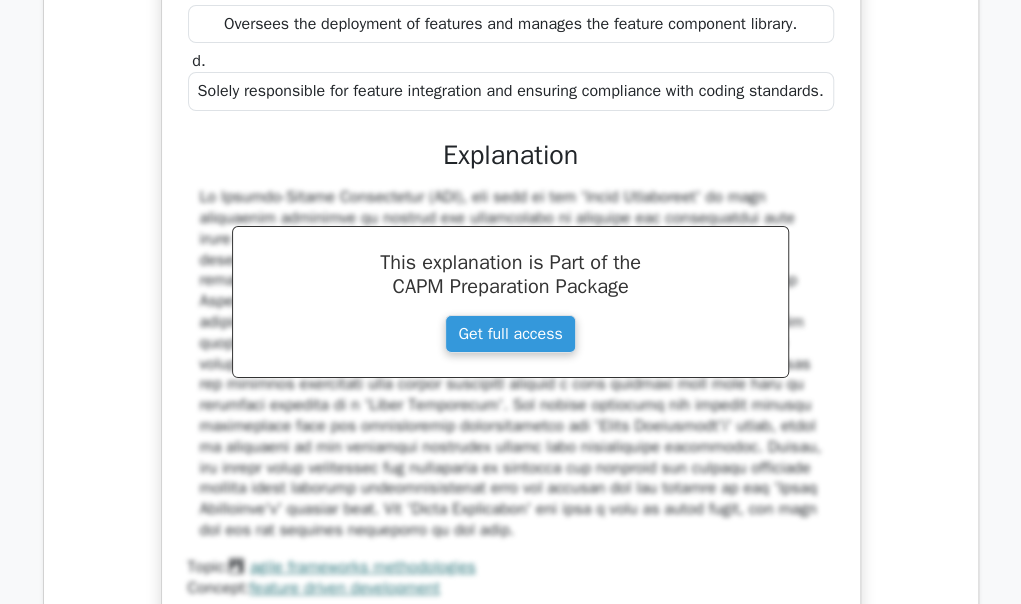 scroll, scrollTop: 18646, scrollLeft: 0, axis: vertical 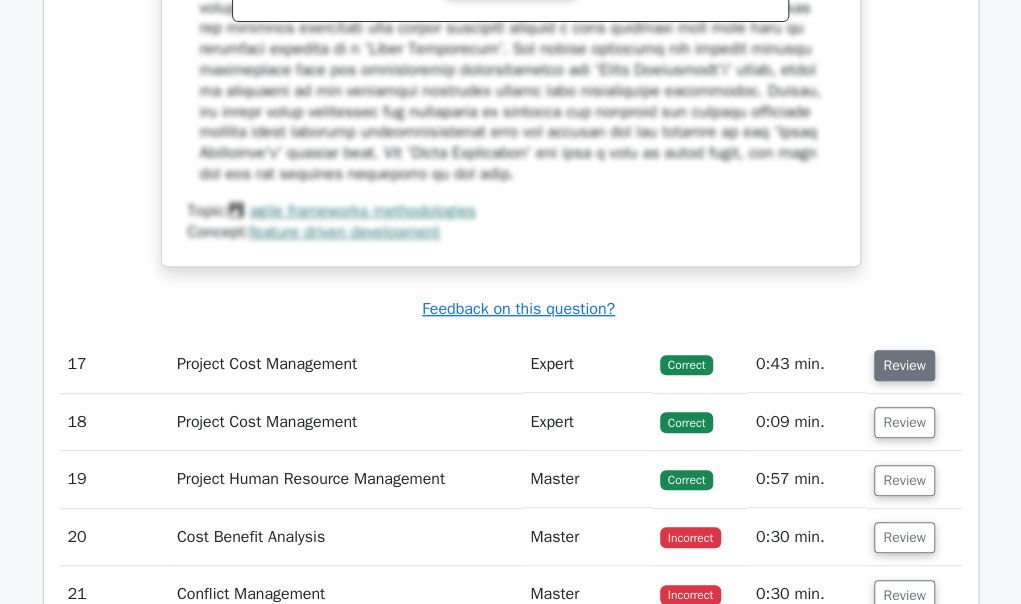 click on "Review" at bounding box center [904, 365] 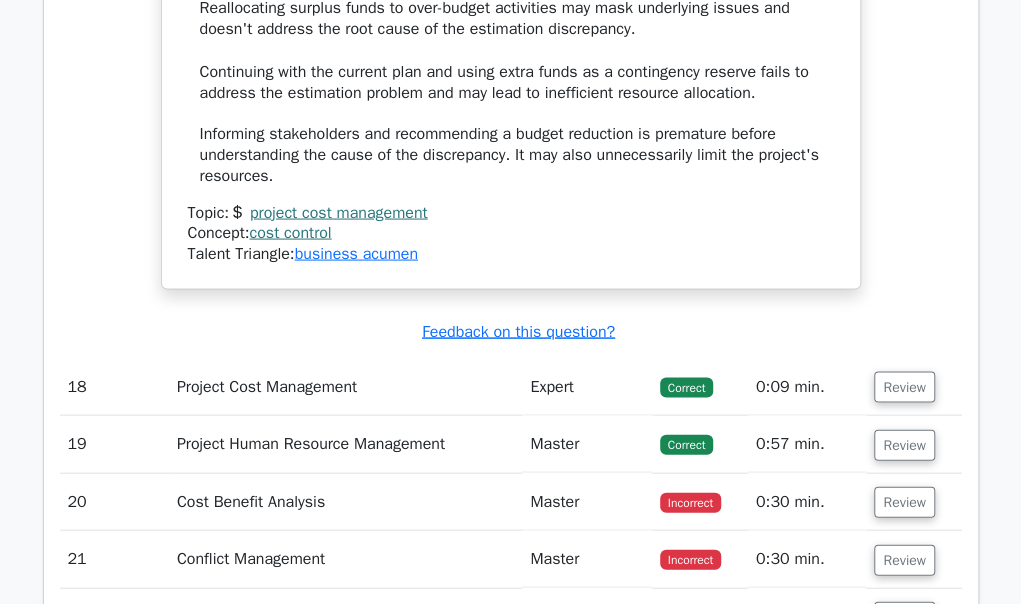 scroll, scrollTop: 19891, scrollLeft: 0, axis: vertical 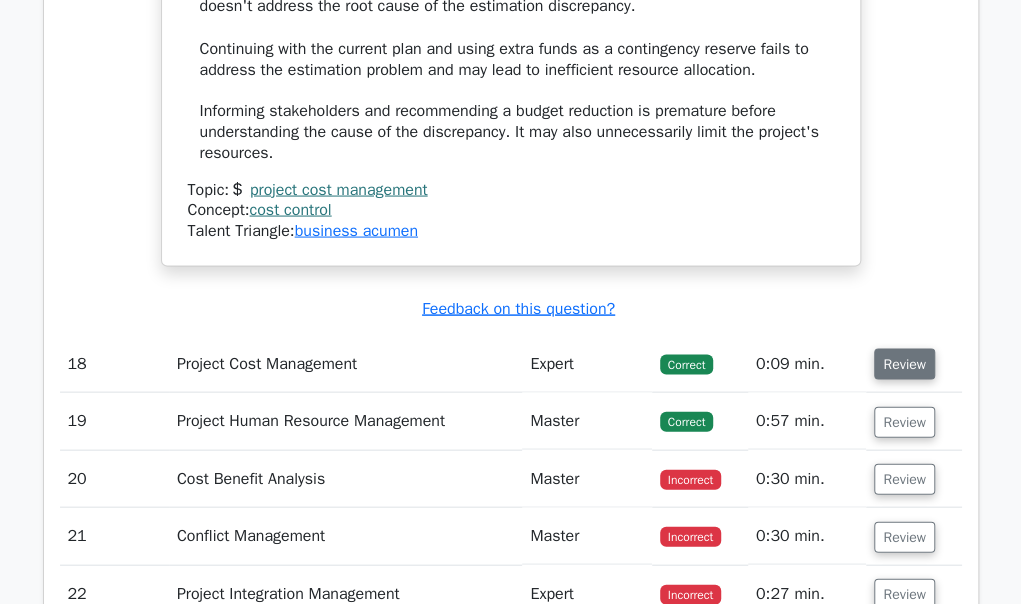 click on "Review" at bounding box center [904, 363] 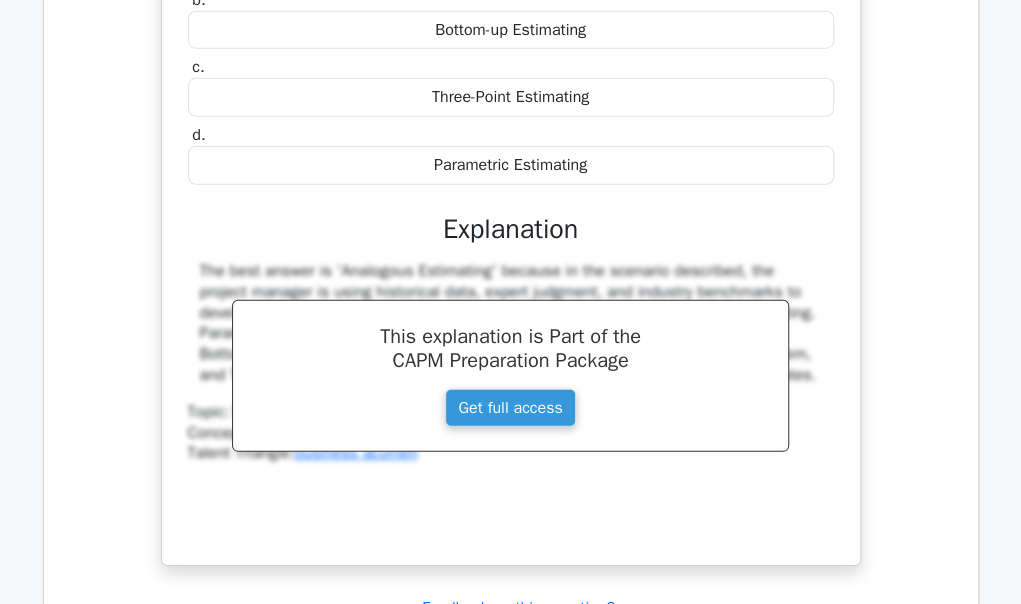 scroll, scrollTop: 20535, scrollLeft: 0, axis: vertical 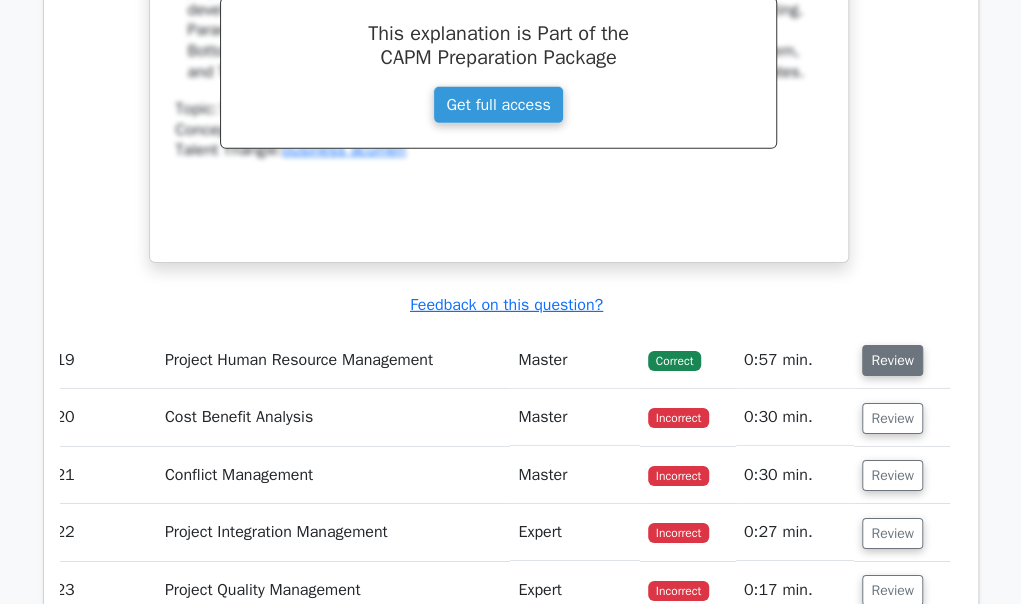 click on "Review" at bounding box center [892, 360] 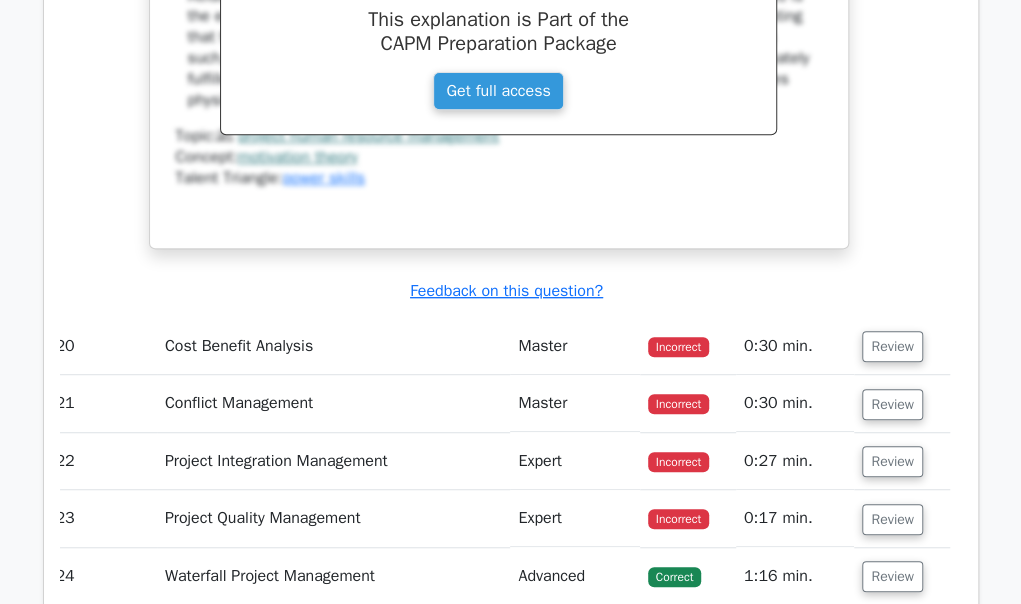 scroll, scrollTop: 21743, scrollLeft: 0, axis: vertical 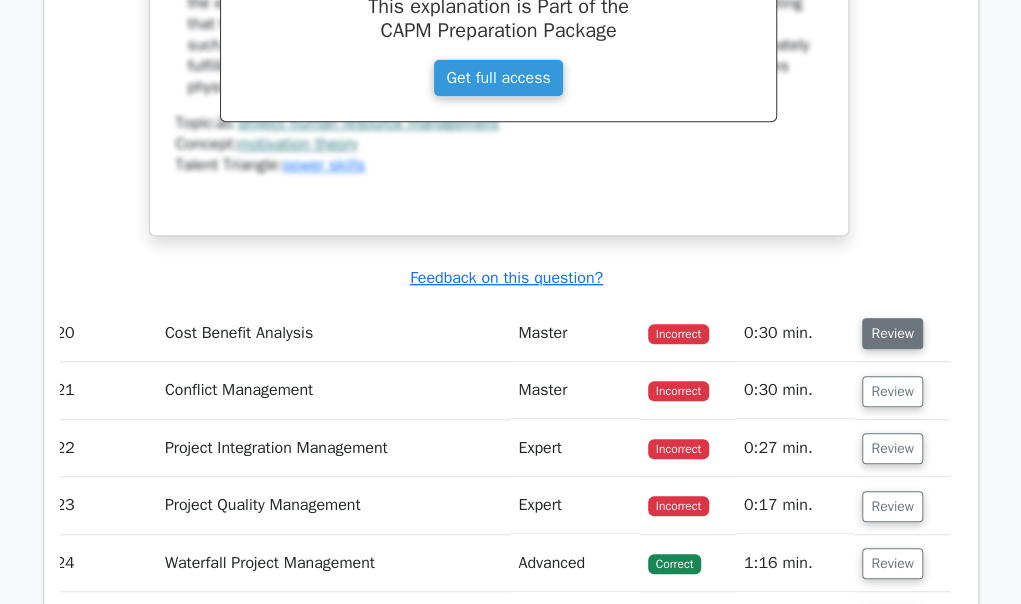 drag, startPoint x: 911, startPoint y: 284, endPoint x: 900, endPoint y: 292, distance: 13.601471 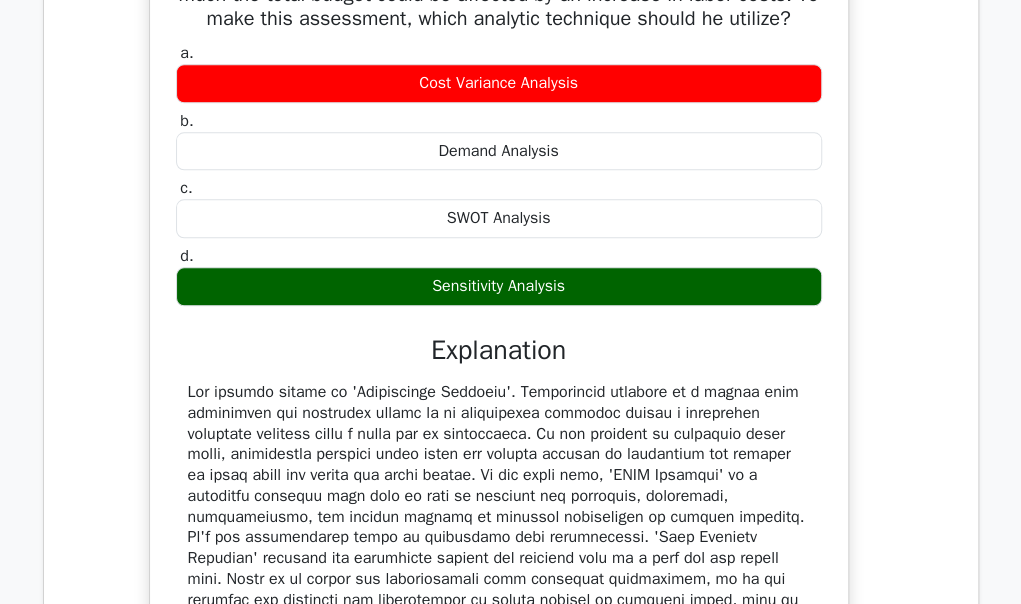 scroll, scrollTop: 22180, scrollLeft: 0, axis: vertical 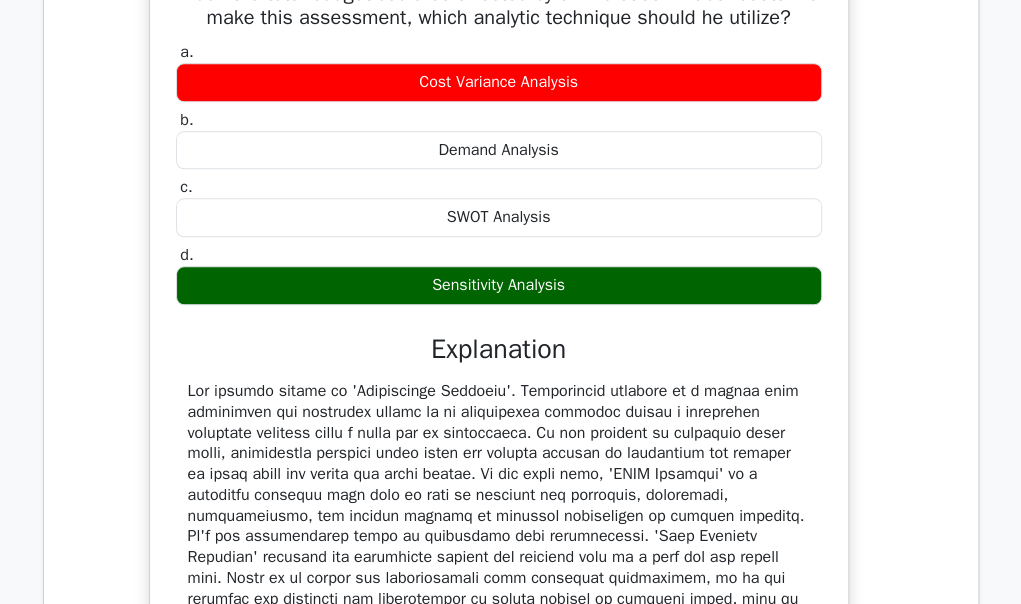 click on "In a manufacturing project, the project manager intends to evaluate how much the total budget could be affected by an increase in labor costs. To make this assessment, which analytic technique should he utilize?
a.
Cost Variance Analysis
b.
c. d." at bounding box center [499, 362] 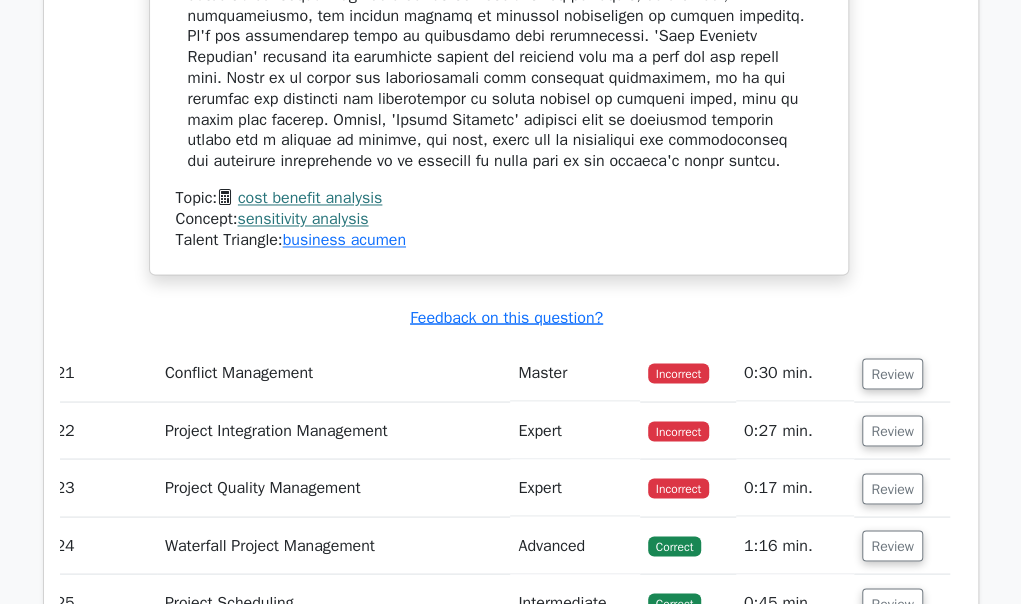 scroll, scrollTop: 22780, scrollLeft: 0, axis: vertical 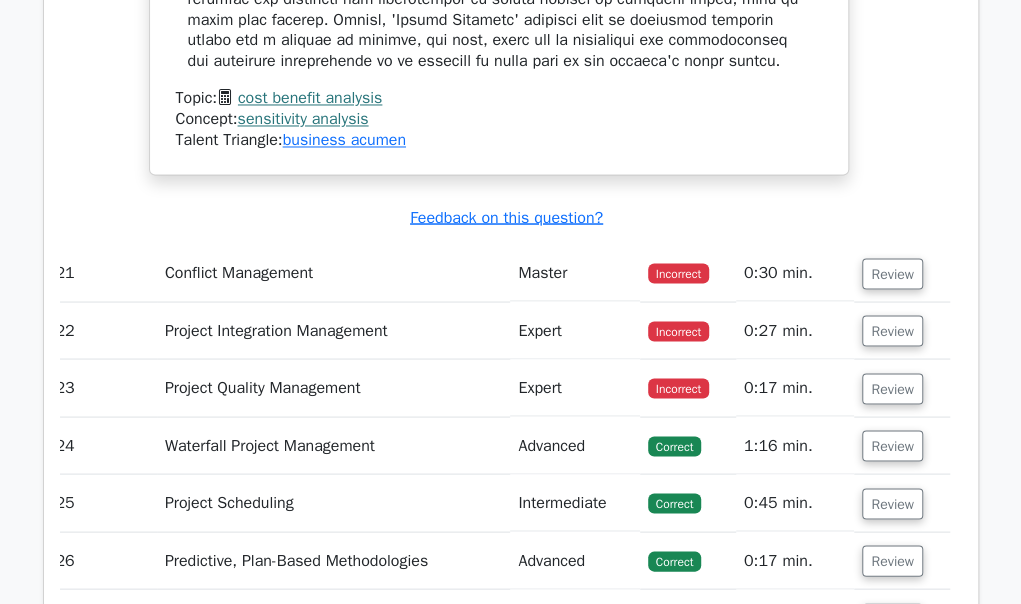 click on "Review" at bounding box center [901, 272] 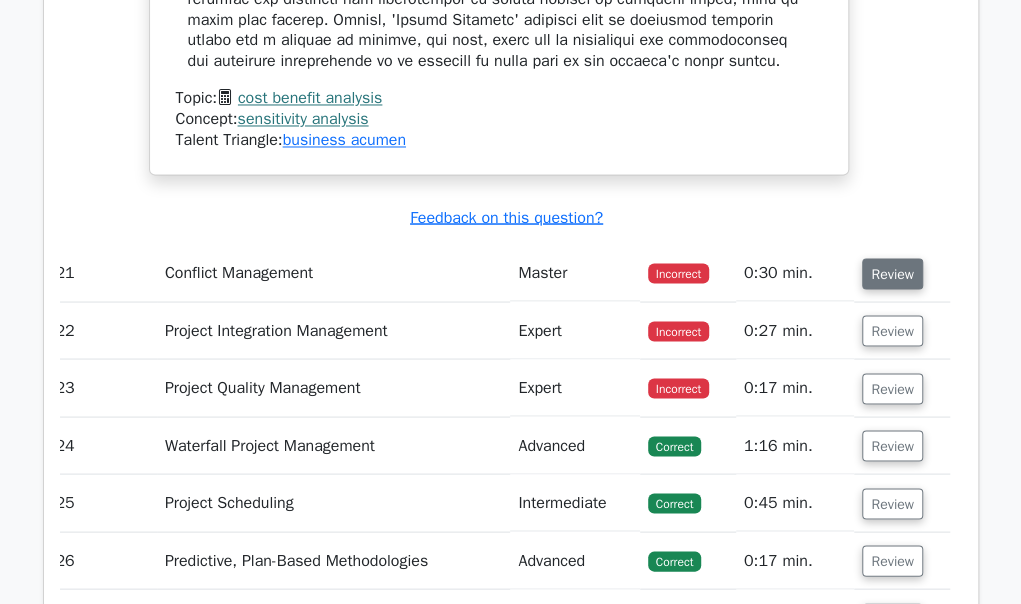 click on "Review" at bounding box center (892, 273) 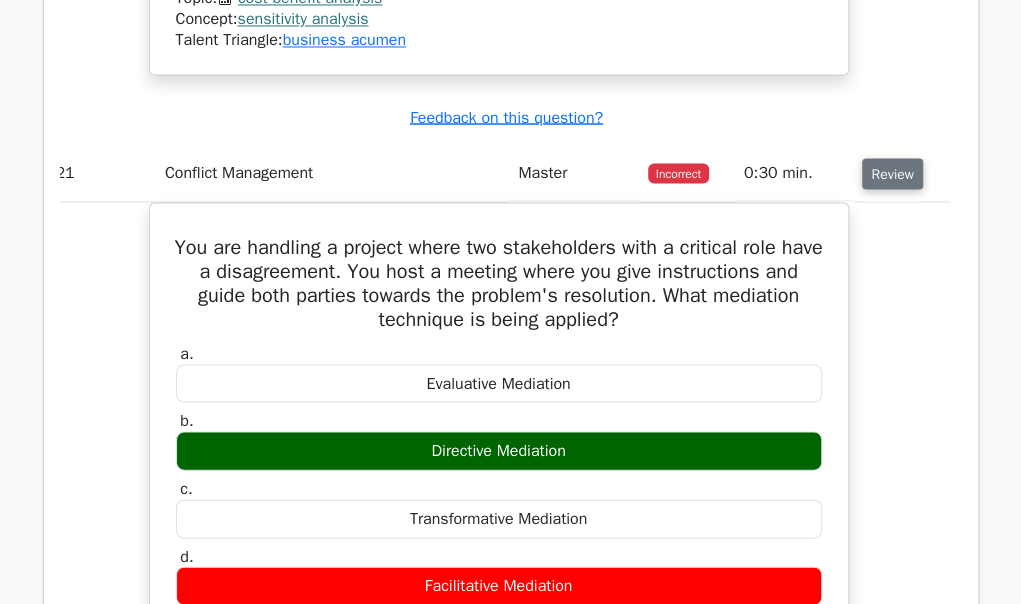 scroll, scrollTop: 22980, scrollLeft: 0, axis: vertical 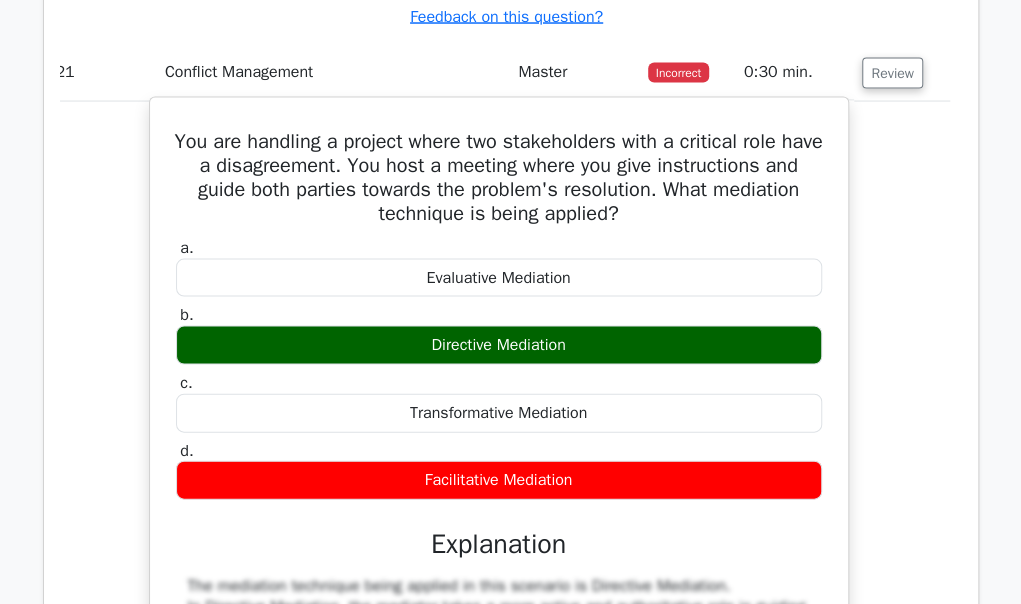 click on "You are handling a project where two stakeholders with a critical role have a disagreement. You host a meeting where you give instructions and guide both parties towards the problem's resolution. What mediation technique is being applied?" at bounding box center [499, 178] 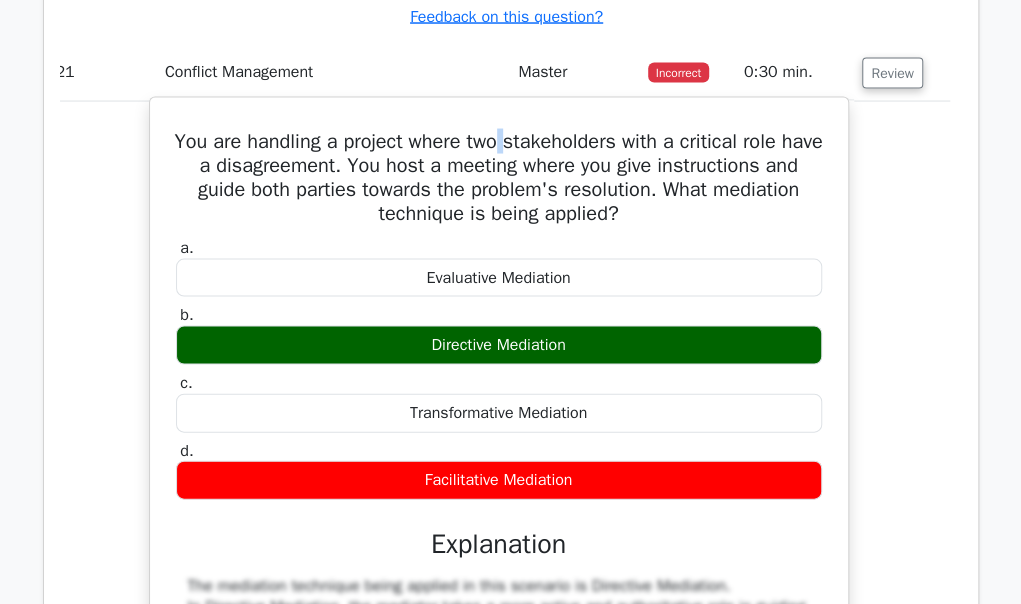 click on "You are handling a project where two stakeholders with a critical role have a disagreement. You host a meeting where you give instructions and guide both parties towards the problem's resolution. What mediation technique is being applied?" at bounding box center (499, 178) 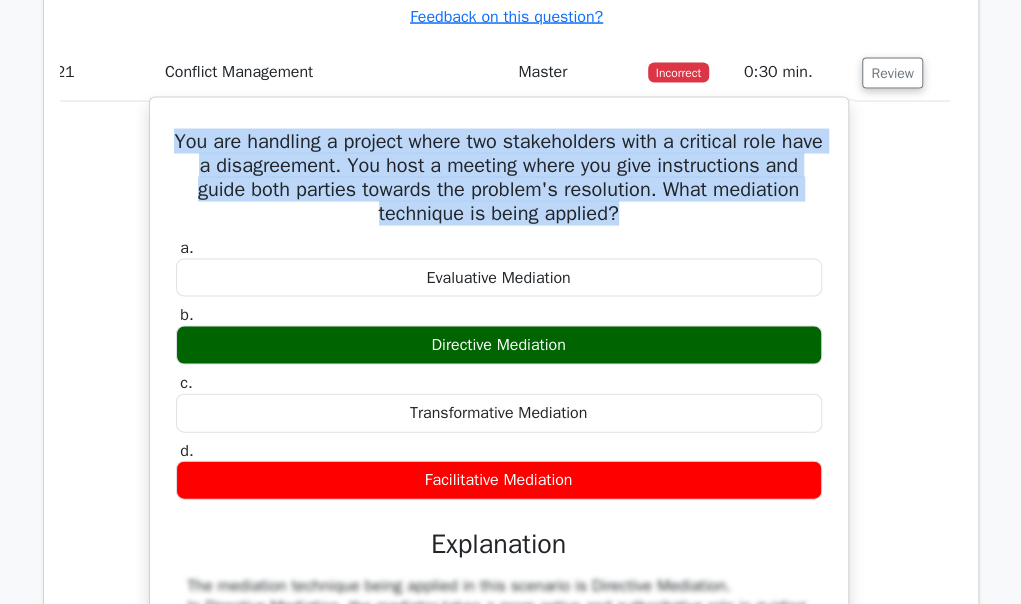click on "You are handling a project where two stakeholders with a critical role have a disagreement. You host a meeting where you give instructions and guide both parties towards the problem's resolution. What mediation technique is being applied?" at bounding box center (499, 178) 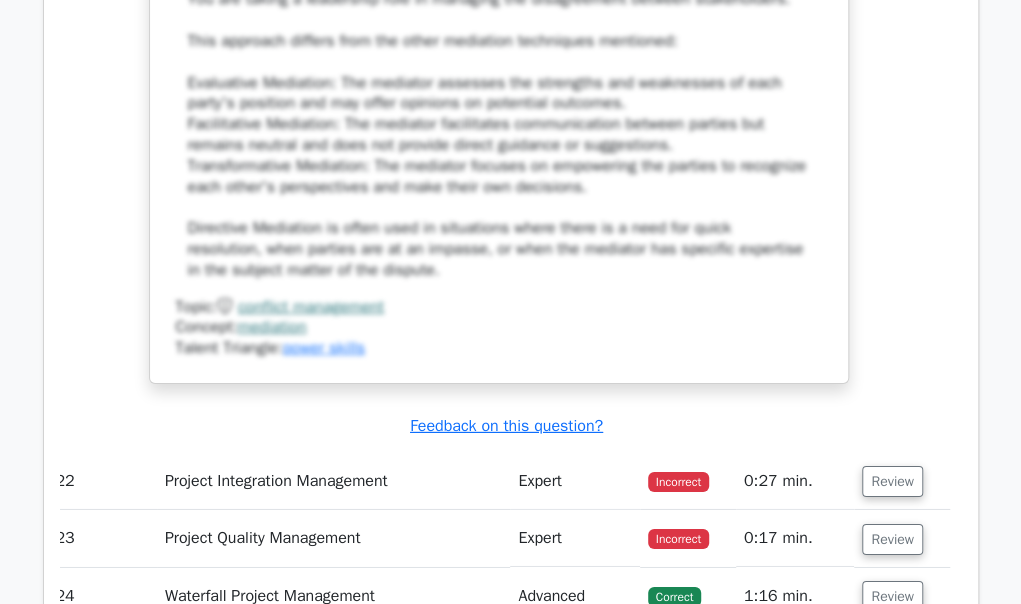 scroll, scrollTop: 24080, scrollLeft: 0, axis: vertical 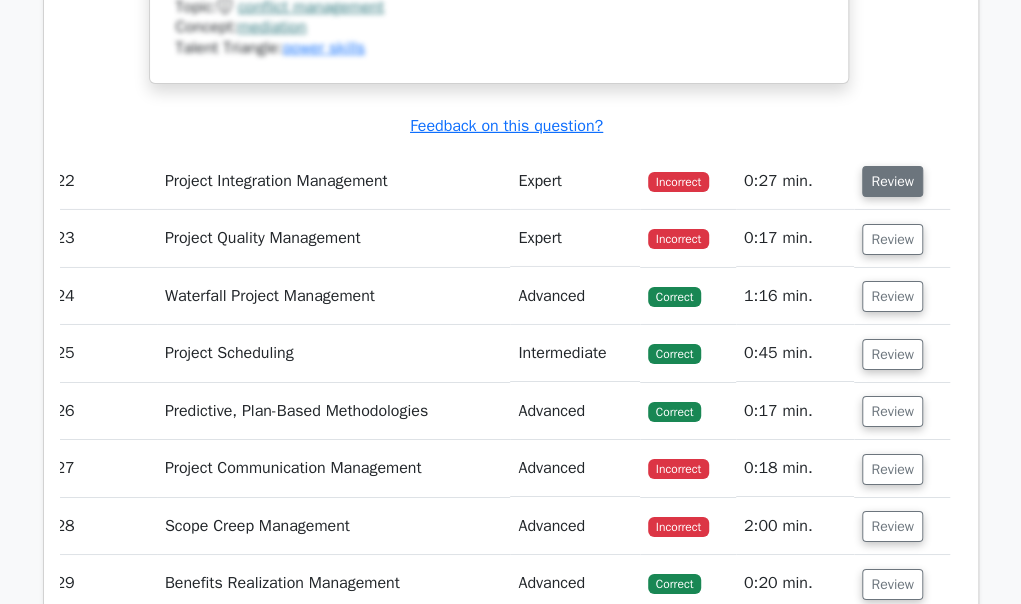 click on "Review" at bounding box center [892, 181] 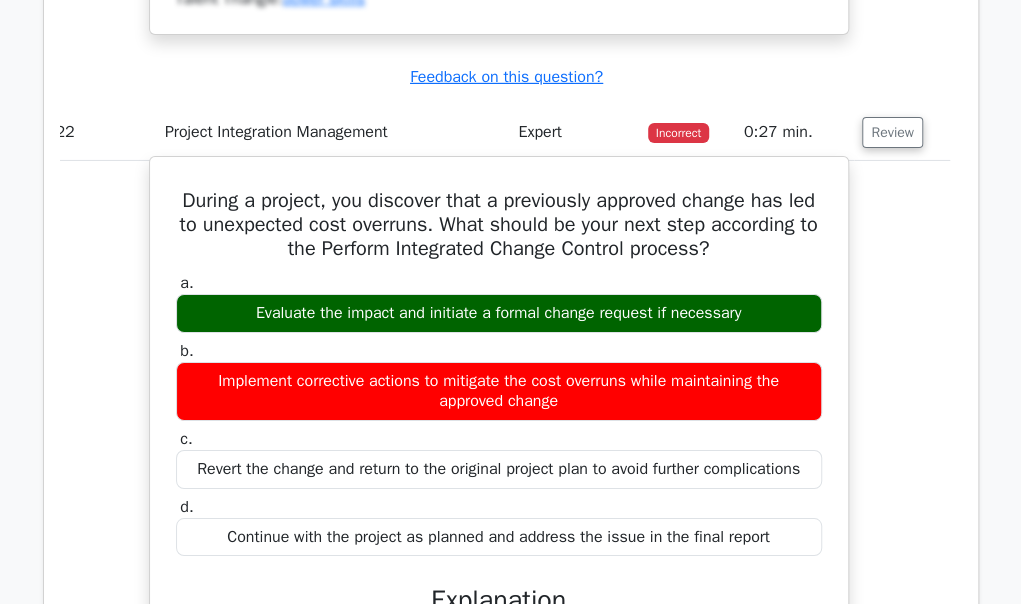 scroll, scrollTop: 24130, scrollLeft: 0, axis: vertical 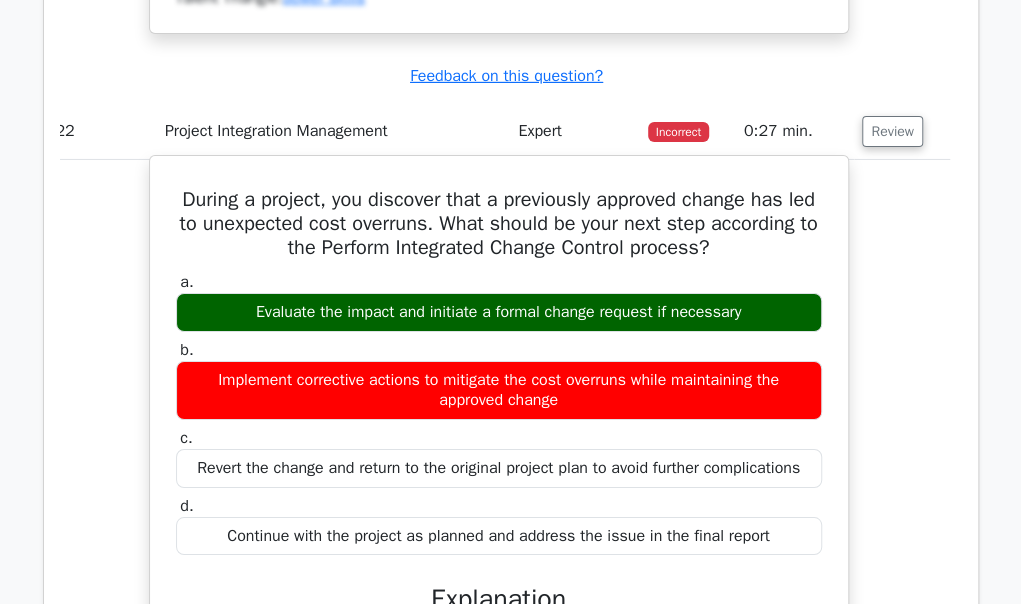 click on "During a project, you discover that a previously approved change has led to unexpected cost overruns. What should be your next step according to the Perform Integrated Change Control process?" at bounding box center (499, 224) 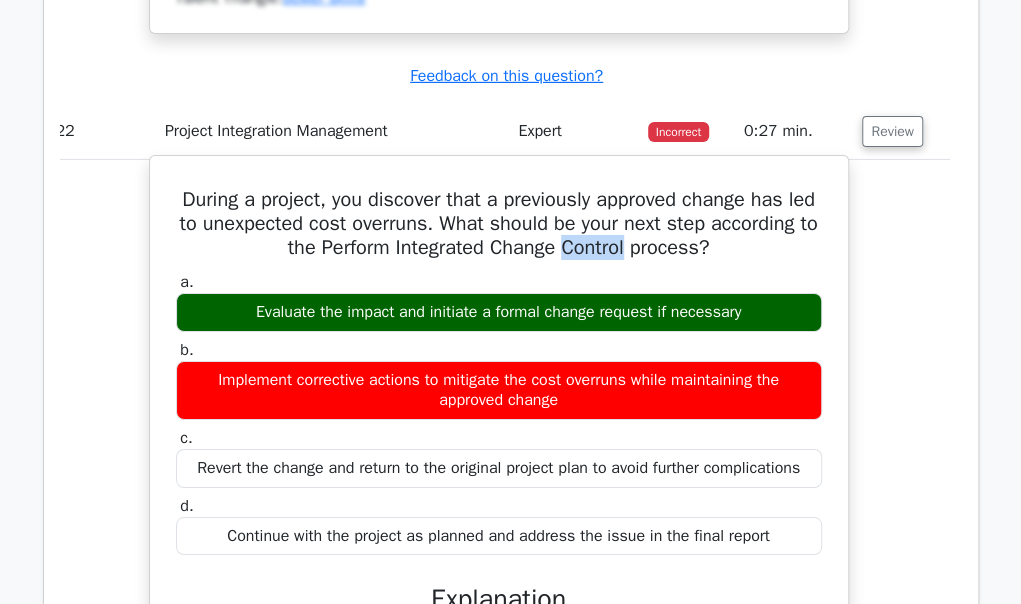 click on "During a project, you discover that a previously approved change has led to unexpected cost overruns. What should be your next step according to the Perform Integrated Change Control process?" at bounding box center [499, 224] 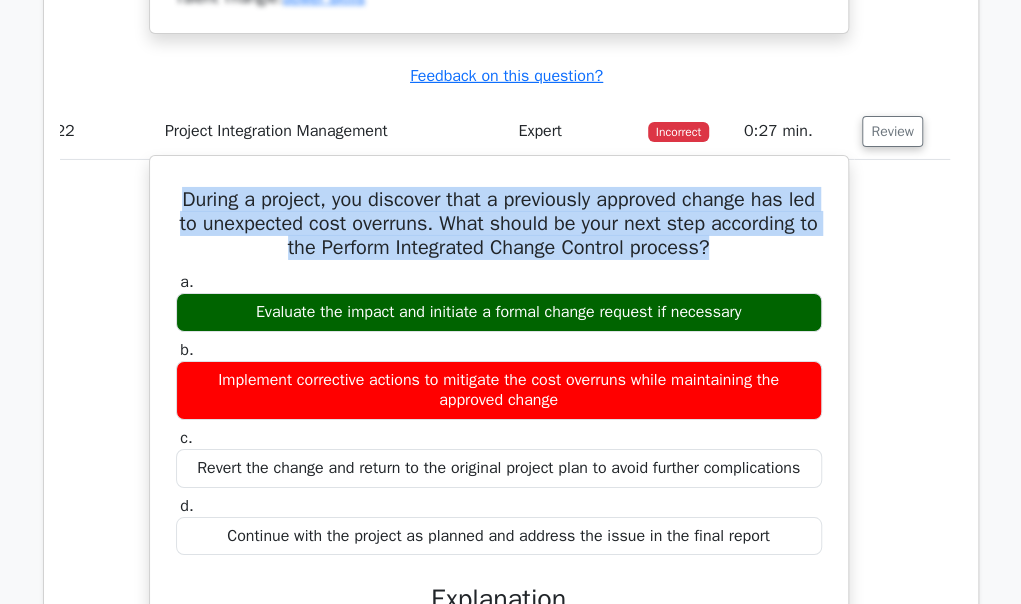 click on "During a project, you discover that a previously approved change has led to unexpected cost overruns. What should be your next step according to the Perform Integrated Change Control process?" at bounding box center [499, 224] 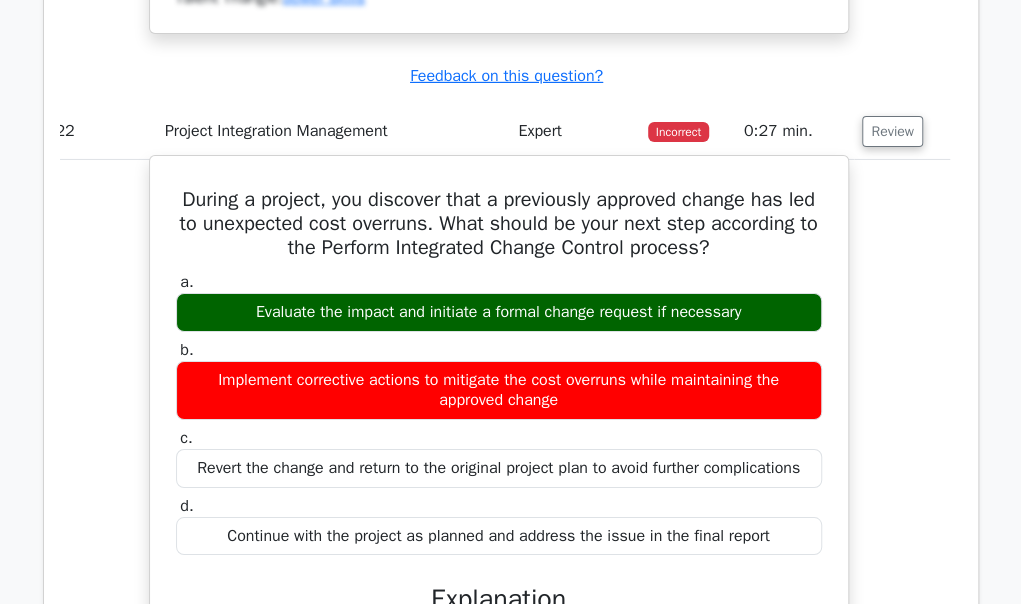 click on "Implement corrective actions to mitigate the cost overruns while maintaining the approved change" at bounding box center (499, 391) 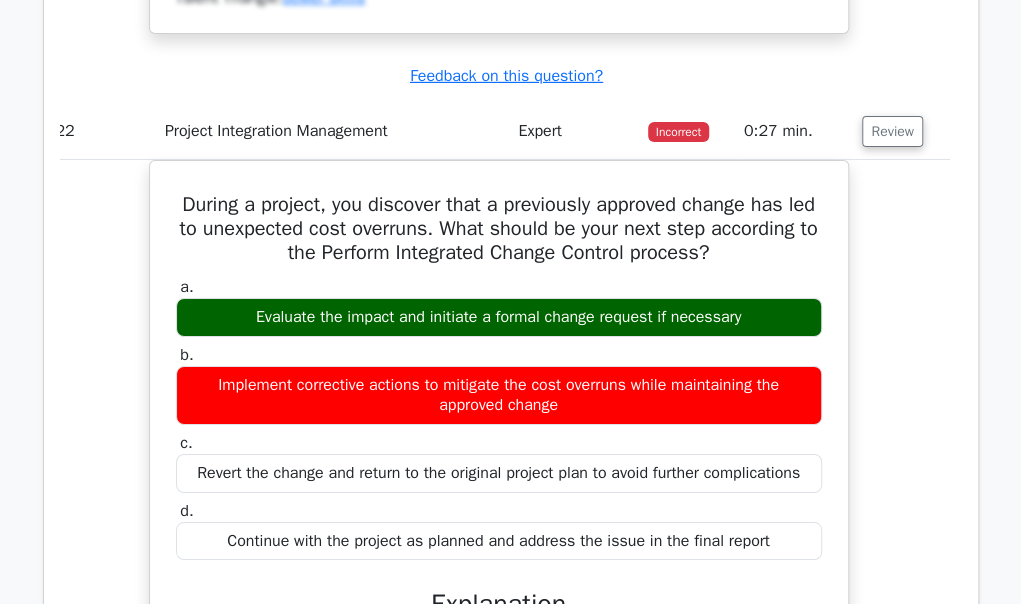 copy on "Evaluate the impact and initiate a formal change request if necessary" 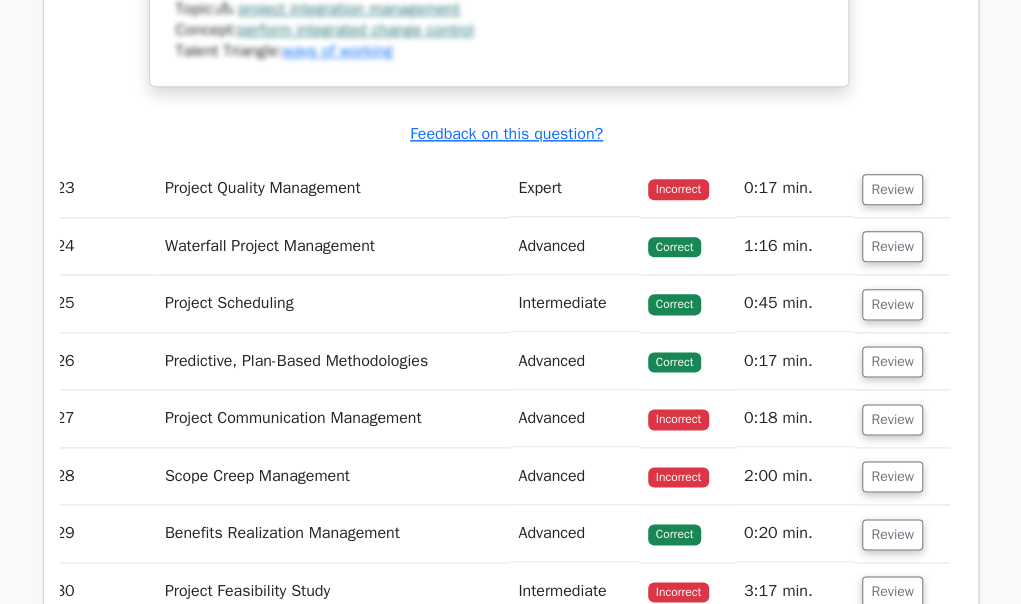 scroll, scrollTop: 25341, scrollLeft: 0, axis: vertical 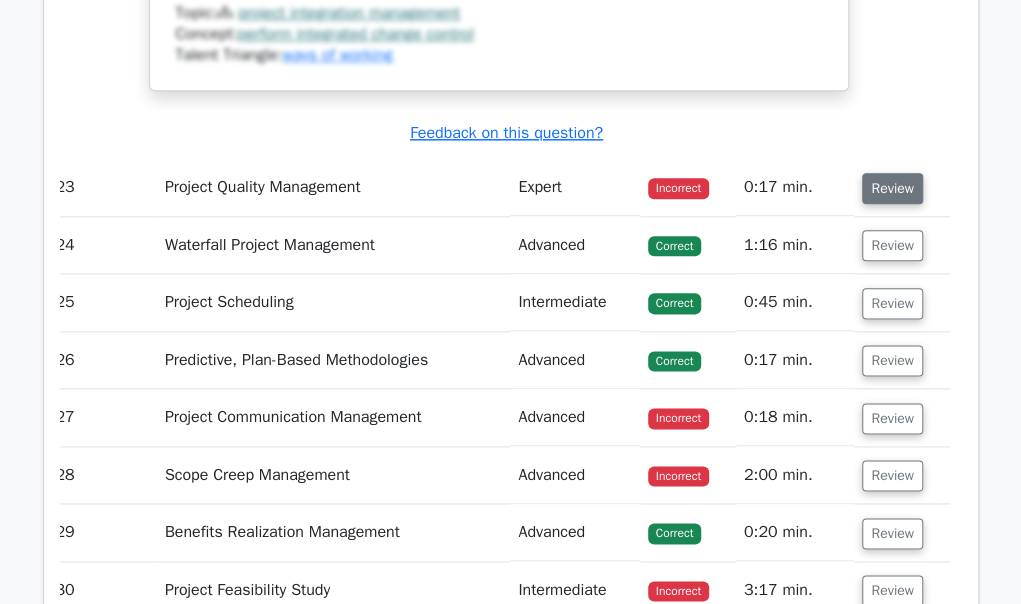 click on "Review" at bounding box center [892, 188] 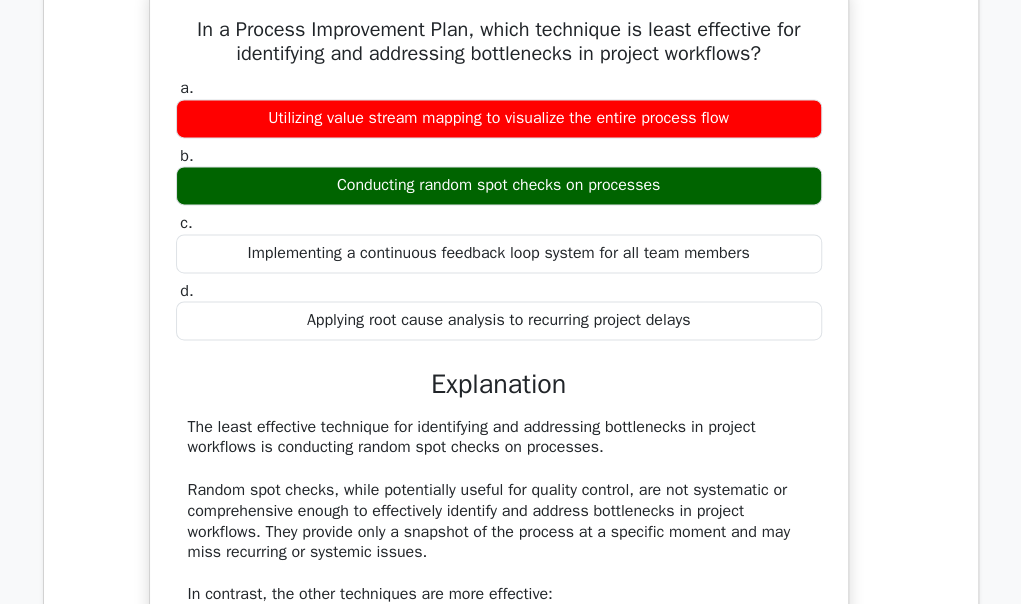 scroll, scrollTop: 25578, scrollLeft: 0, axis: vertical 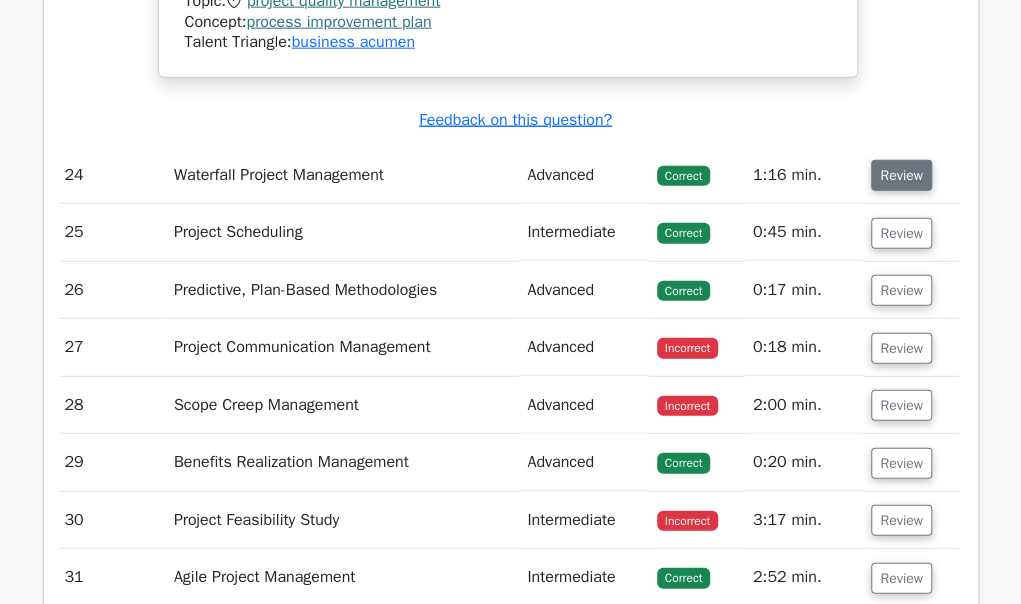 click on "Review" at bounding box center [901, 175] 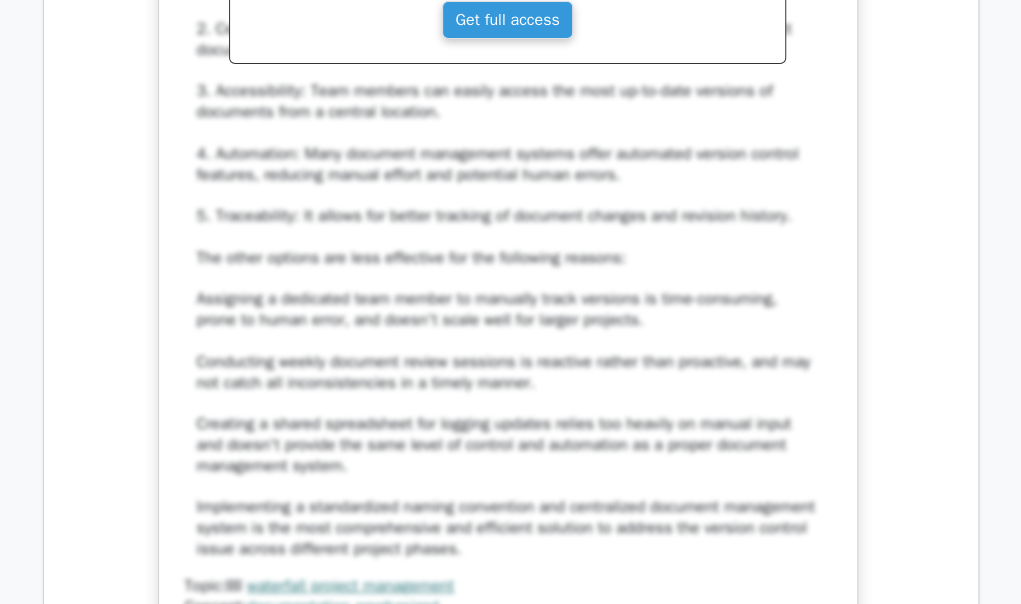 scroll, scrollTop: 27756, scrollLeft: 0, axis: vertical 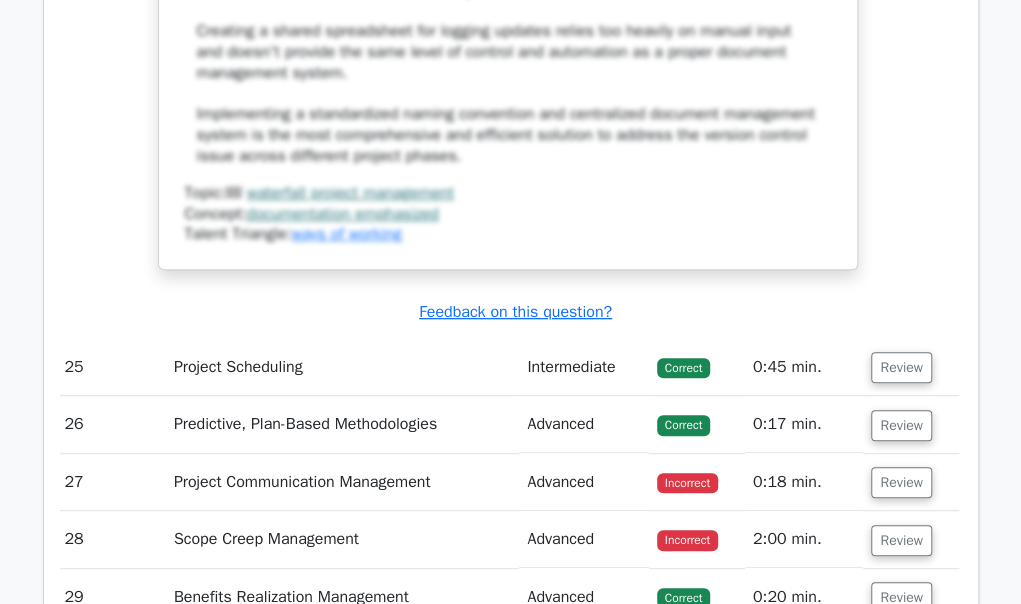 click on "Review" at bounding box center (910, 367) 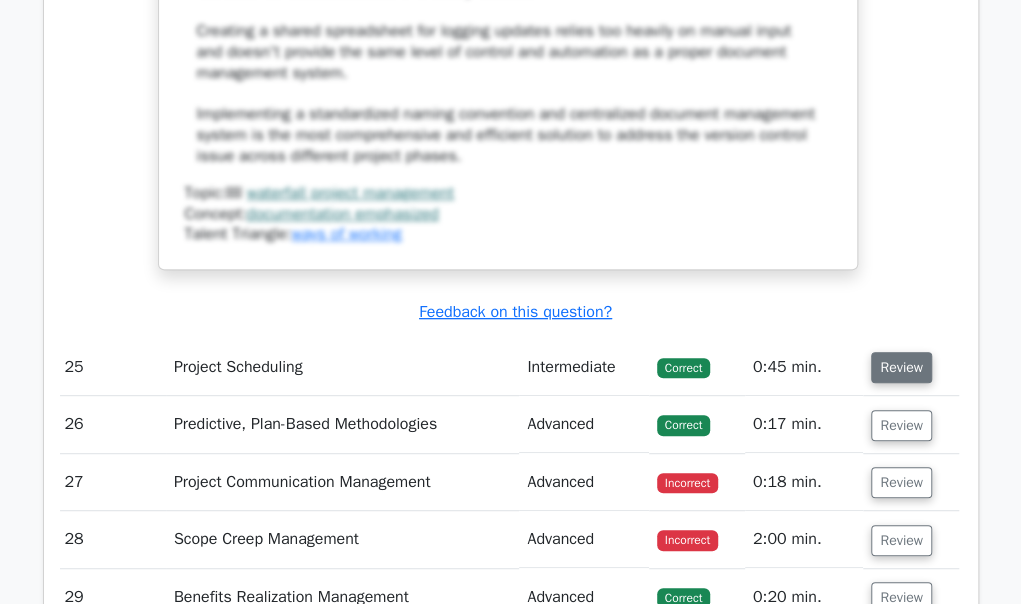 click on "Review" at bounding box center (901, 367) 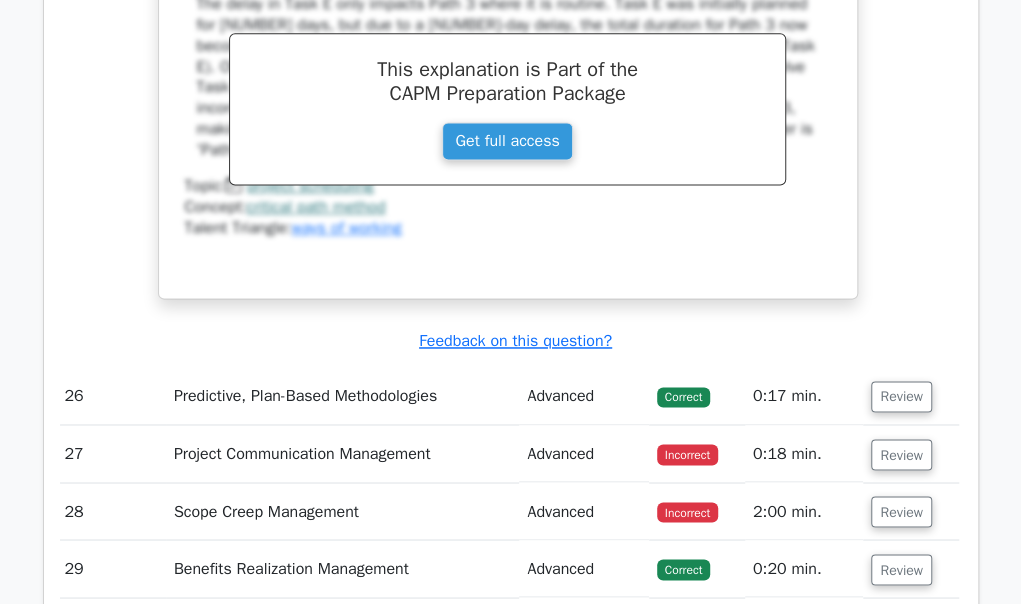 scroll, scrollTop: 28686, scrollLeft: 0, axis: vertical 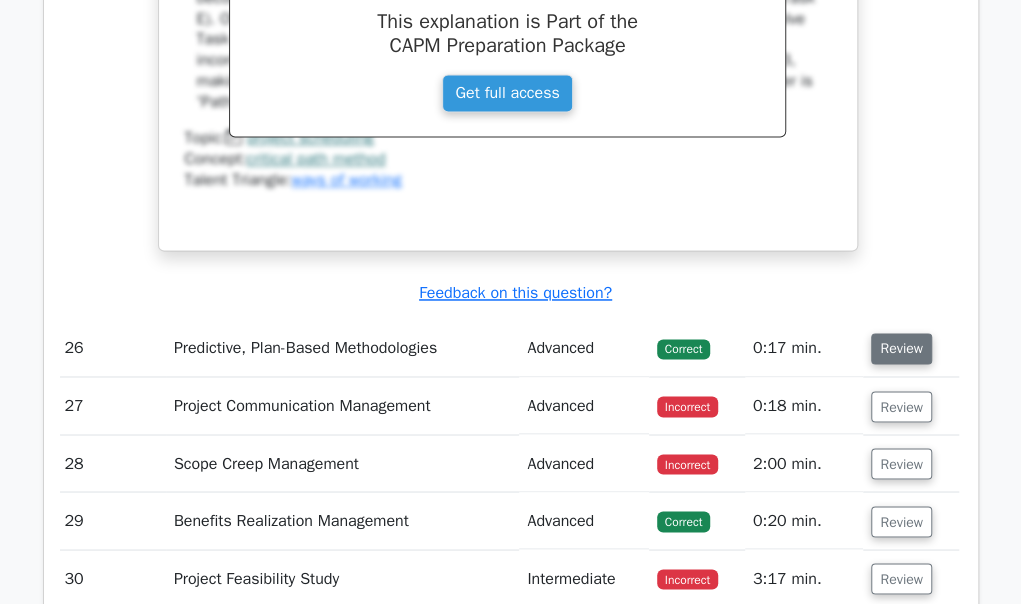 click on "Review" at bounding box center (901, 348) 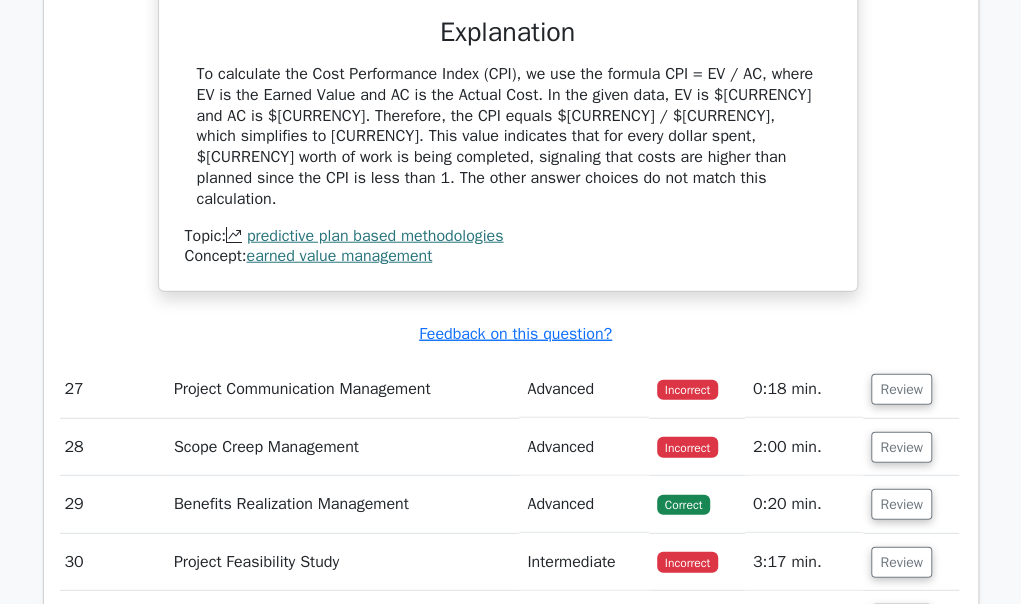 scroll, scrollTop: 29525, scrollLeft: 0, axis: vertical 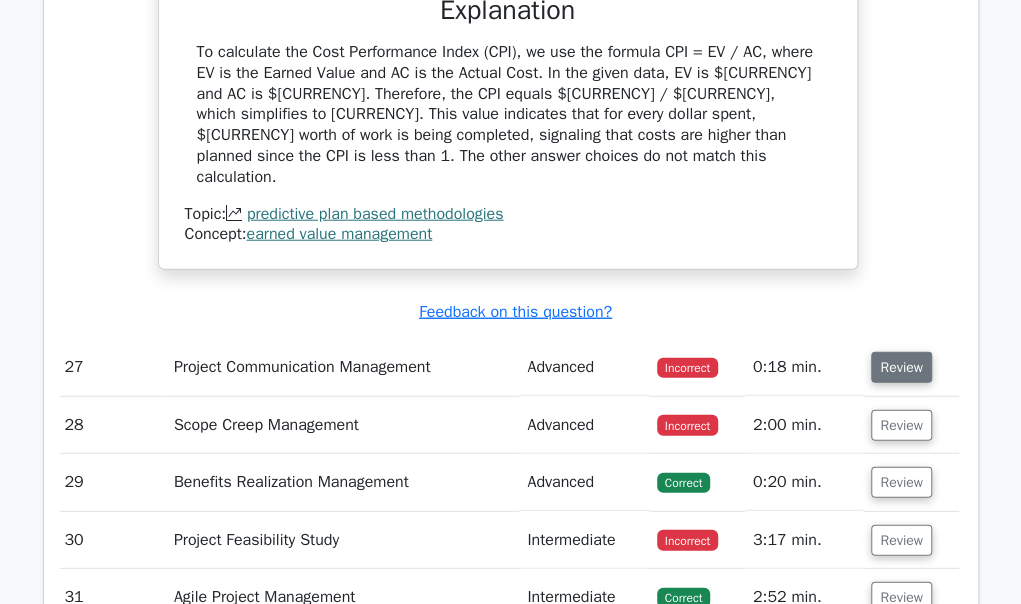 click on "Review" at bounding box center (901, 367) 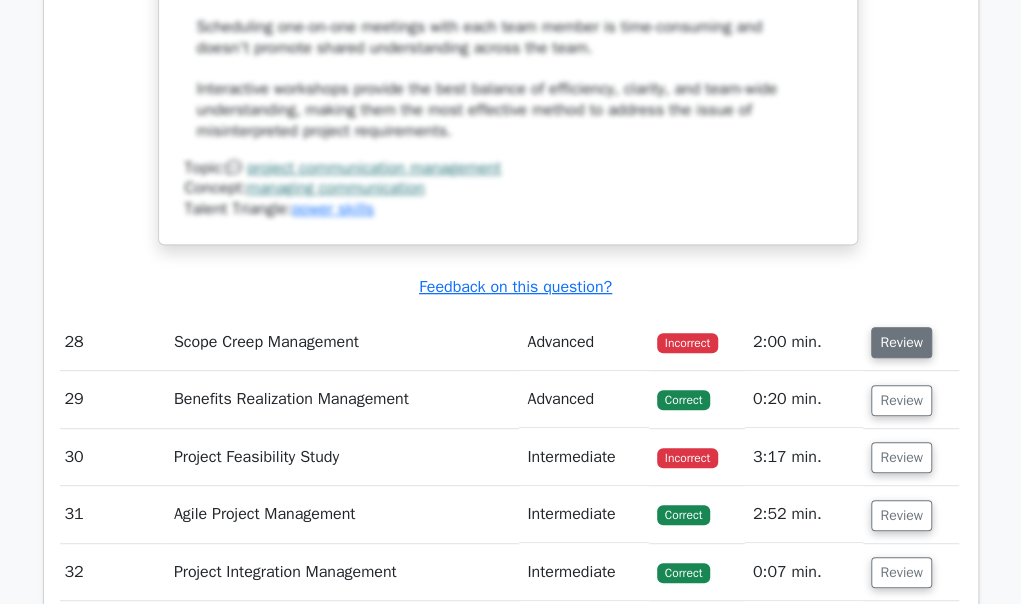 scroll, scrollTop: 30819, scrollLeft: 0, axis: vertical 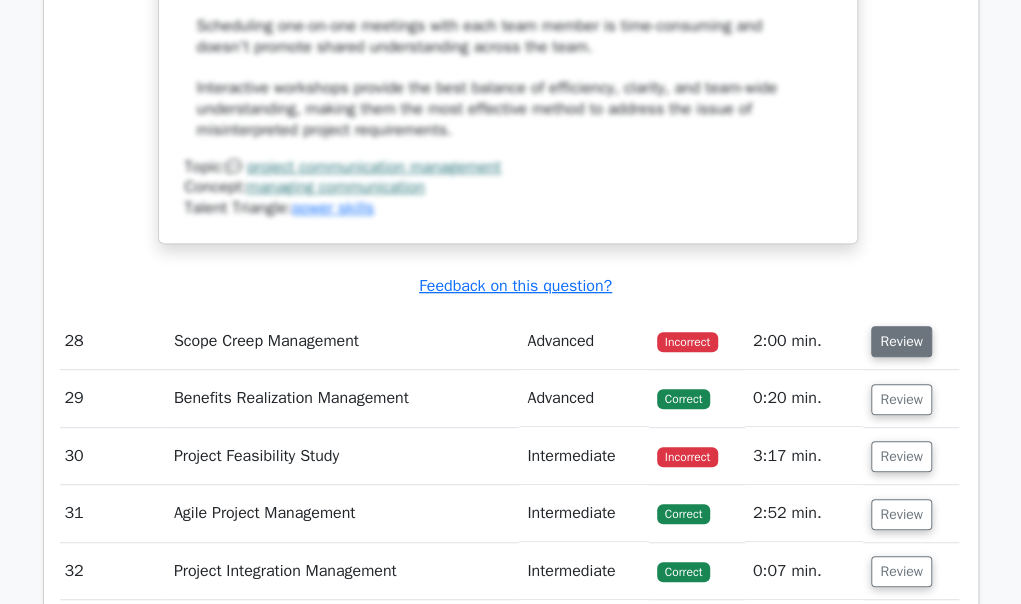 click on "Review" at bounding box center (901, 341) 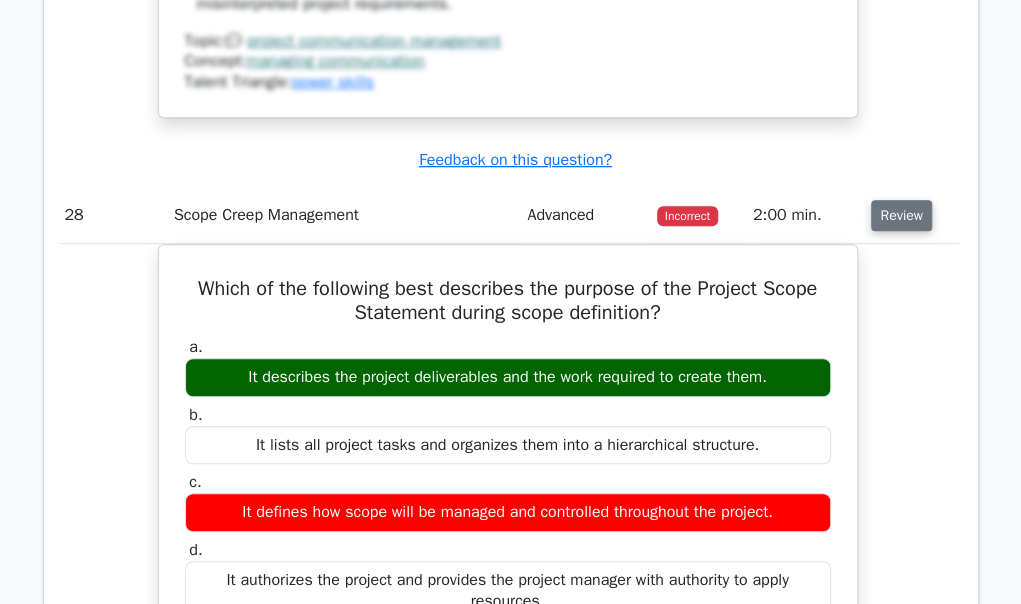 scroll, scrollTop: 31009, scrollLeft: 0, axis: vertical 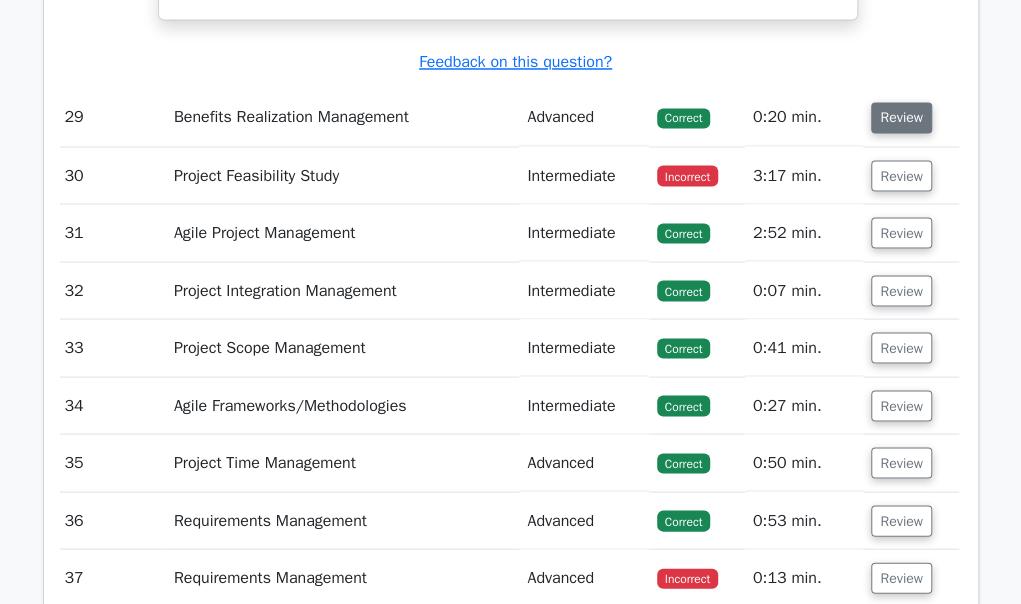 click on "Review" at bounding box center (901, 117) 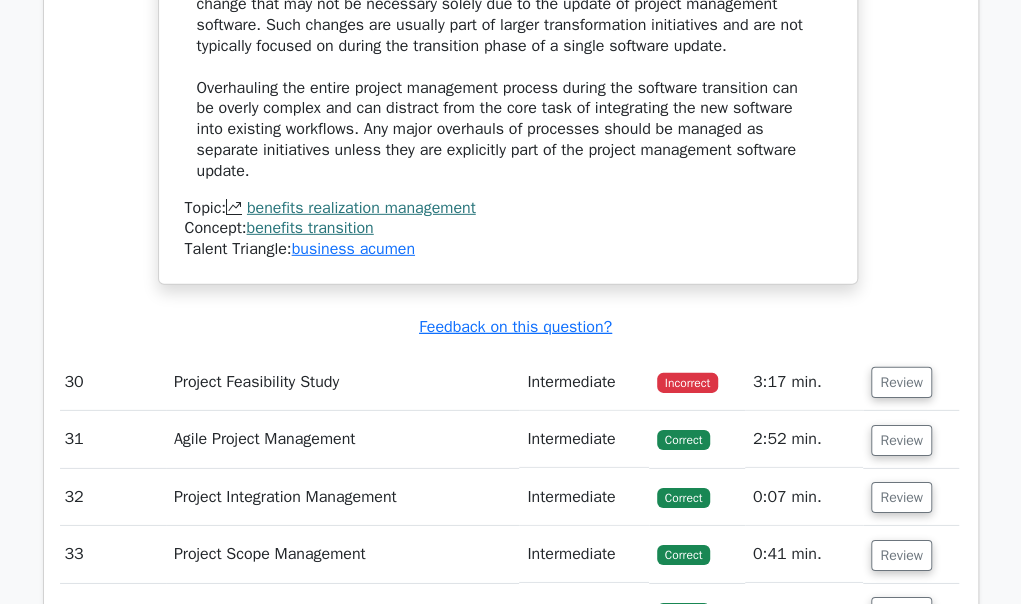 scroll, scrollTop: 32937, scrollLeft: 0, axis: vertical 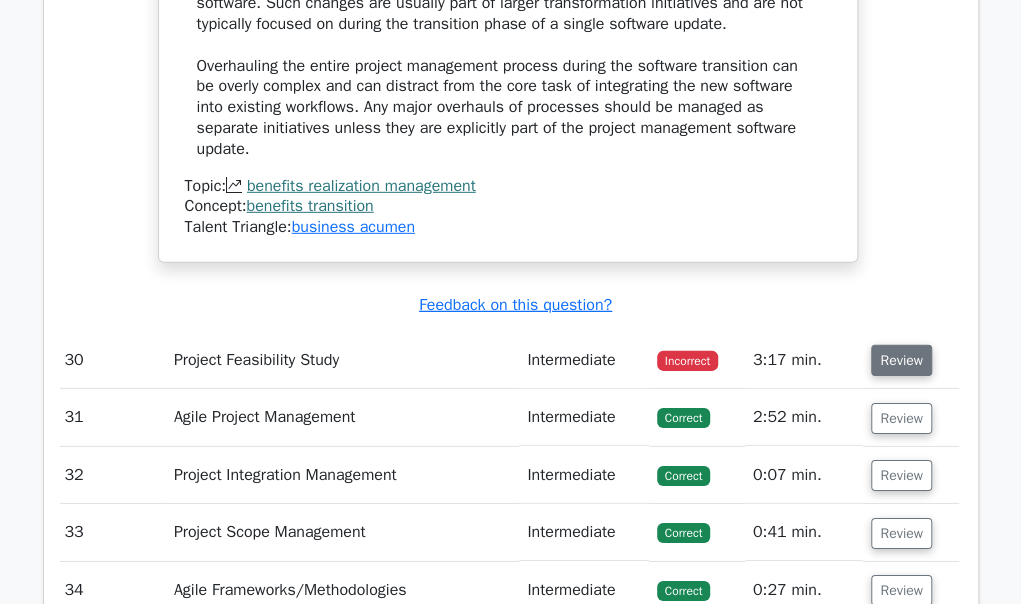 click on "Review" at bounding box center (901, 360) 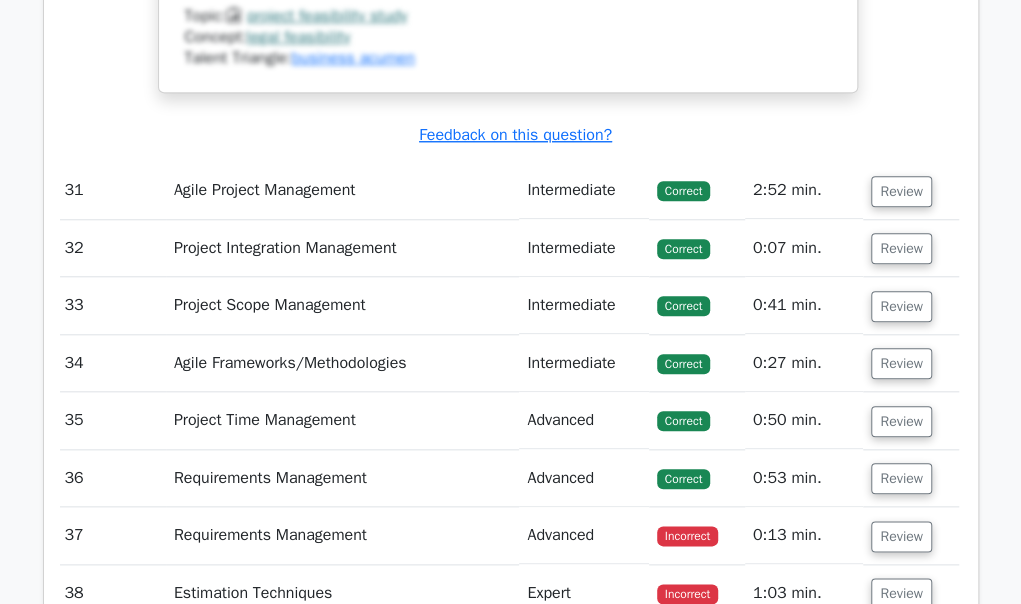 scroll, scrollTop: 34325, scrollLeft: 0, axis: vertical 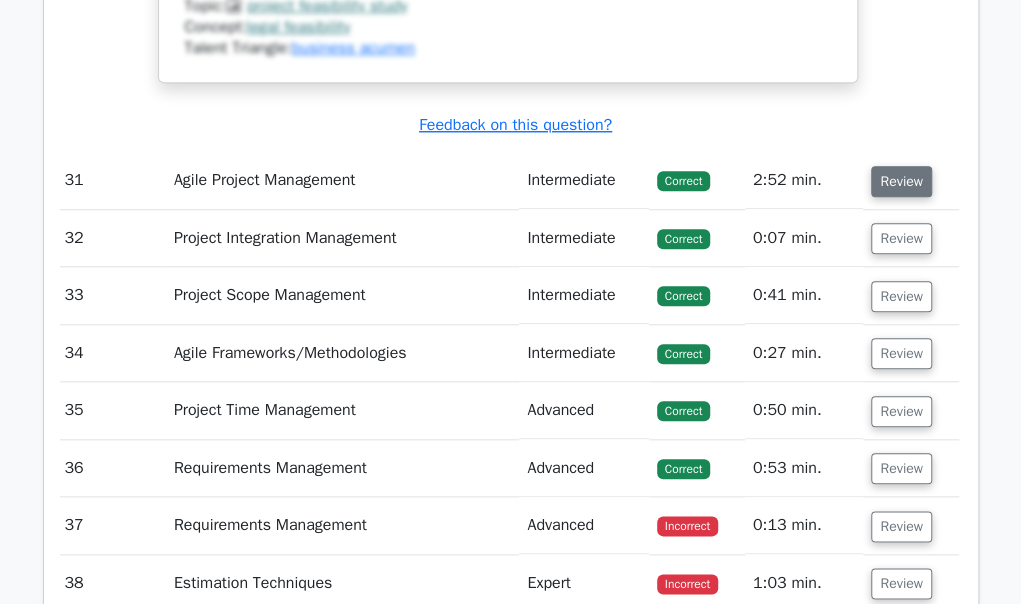 click on "Review" at bounding box center (901, 181) 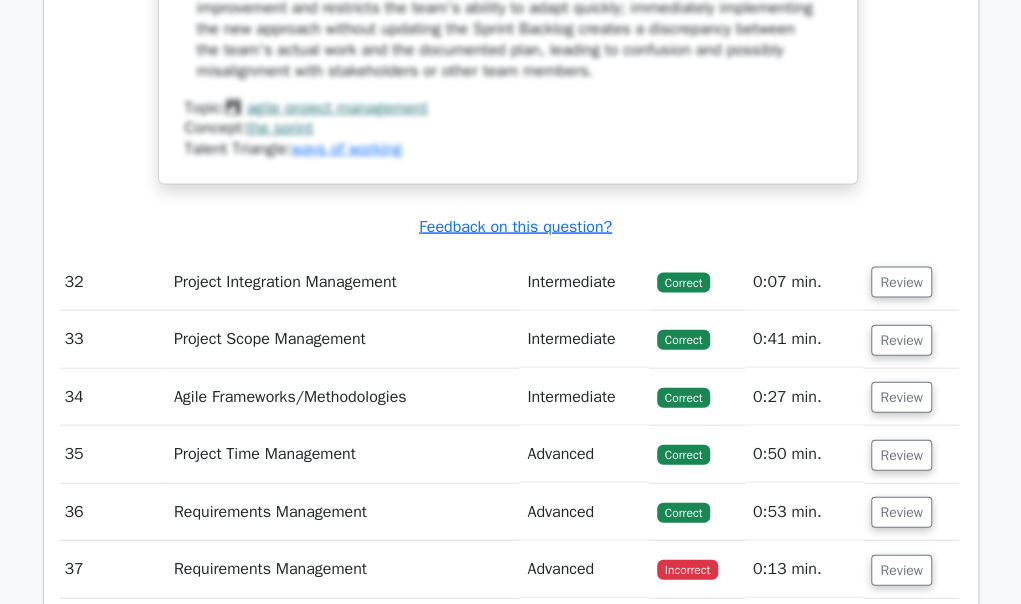 scroll, scrollTop: 35310, scrollLeft: 0, axis: vertical 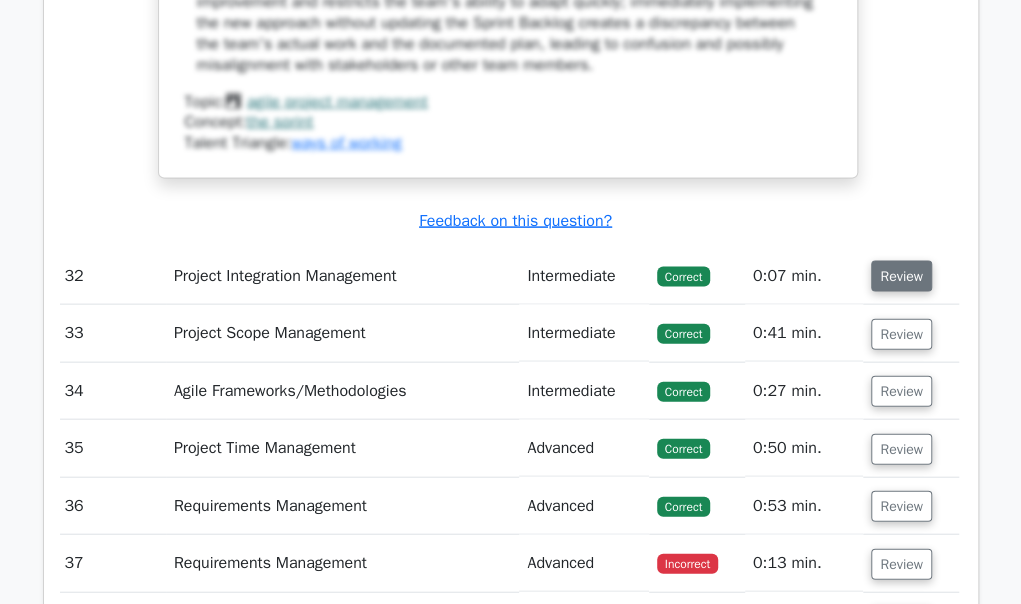 click on "Review" at bounding box center [901, 276] 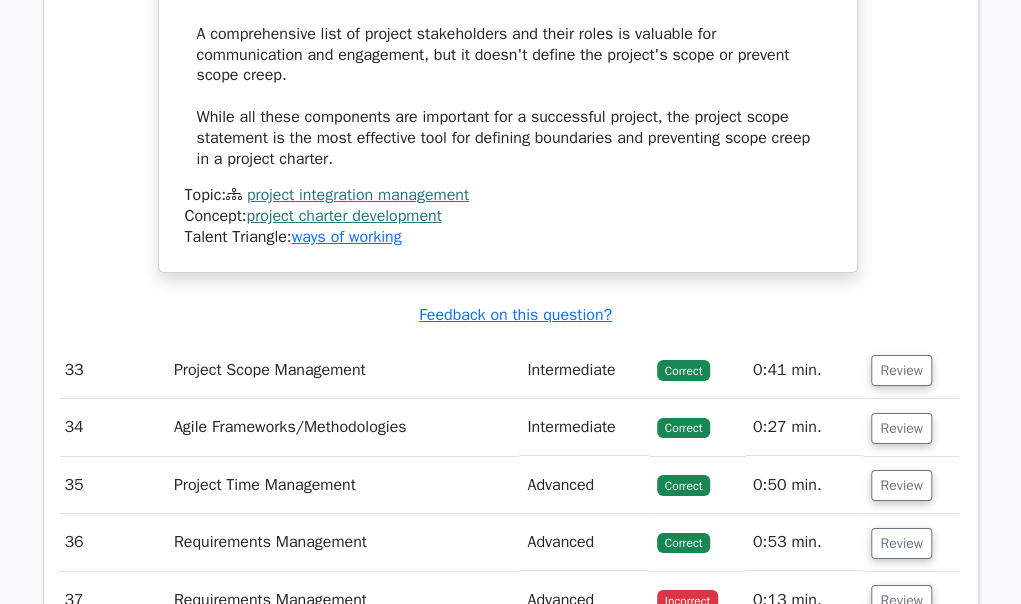 scroll, scrollTop: 36592, scrollLeft: 0, axis: vertical 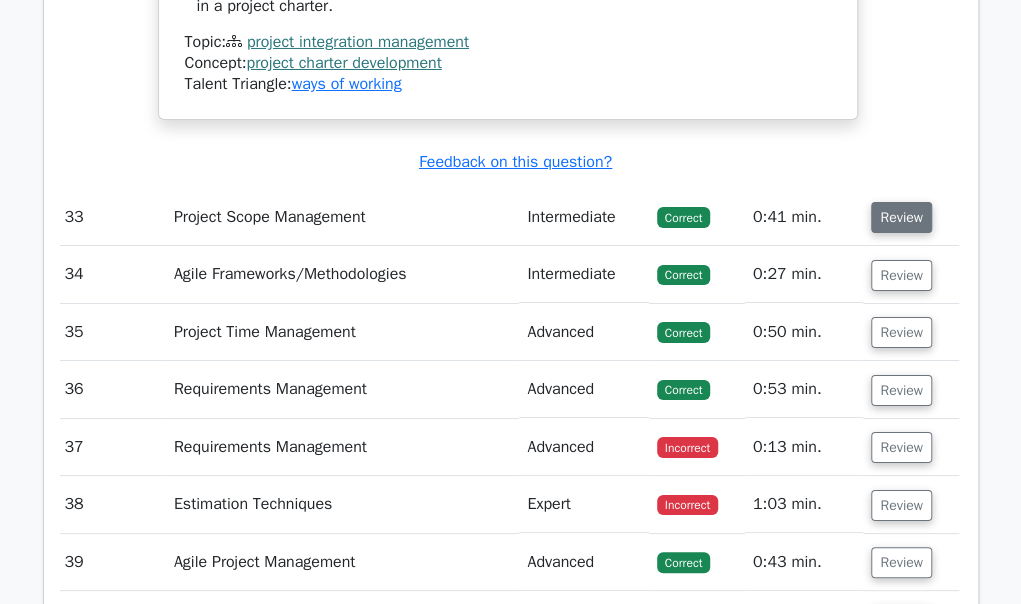 click on "Review" at bounding box center (901, 217) 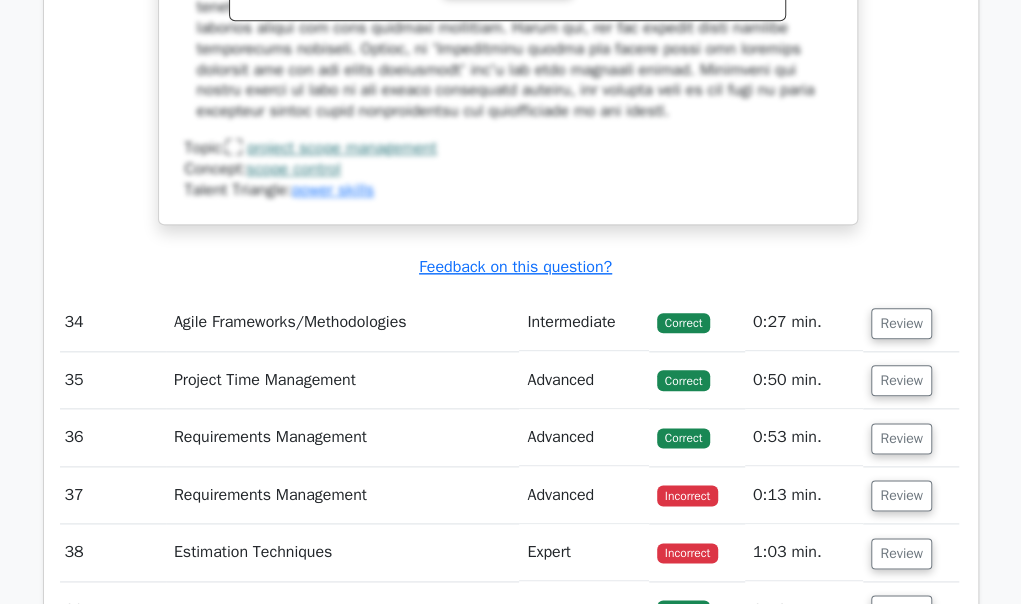 scroll, scrollTop: 37488, scrollLeft: 0, axis: vertical 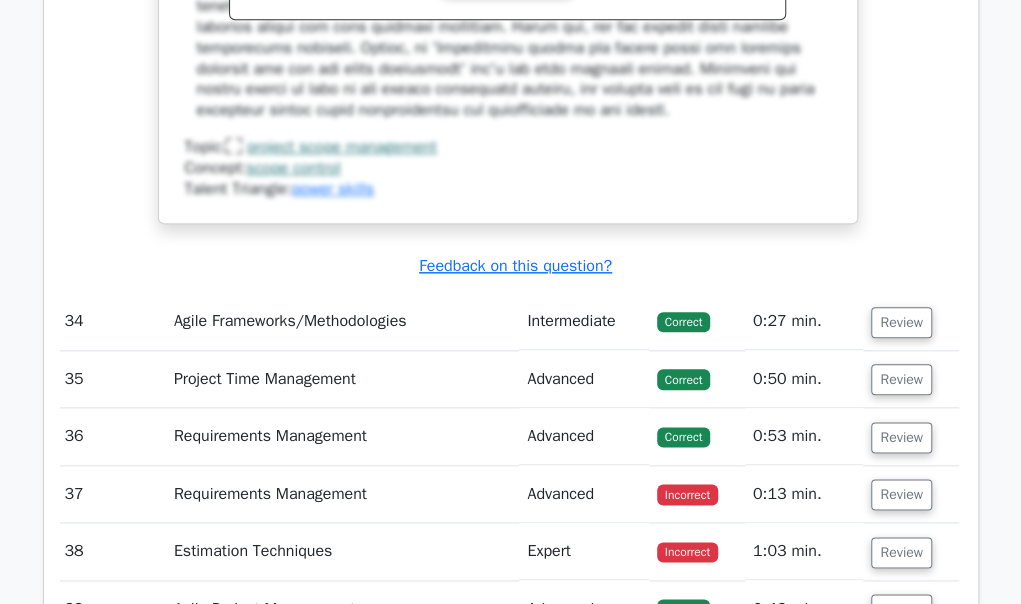 click on "Review" at bounding box center [910, 321] 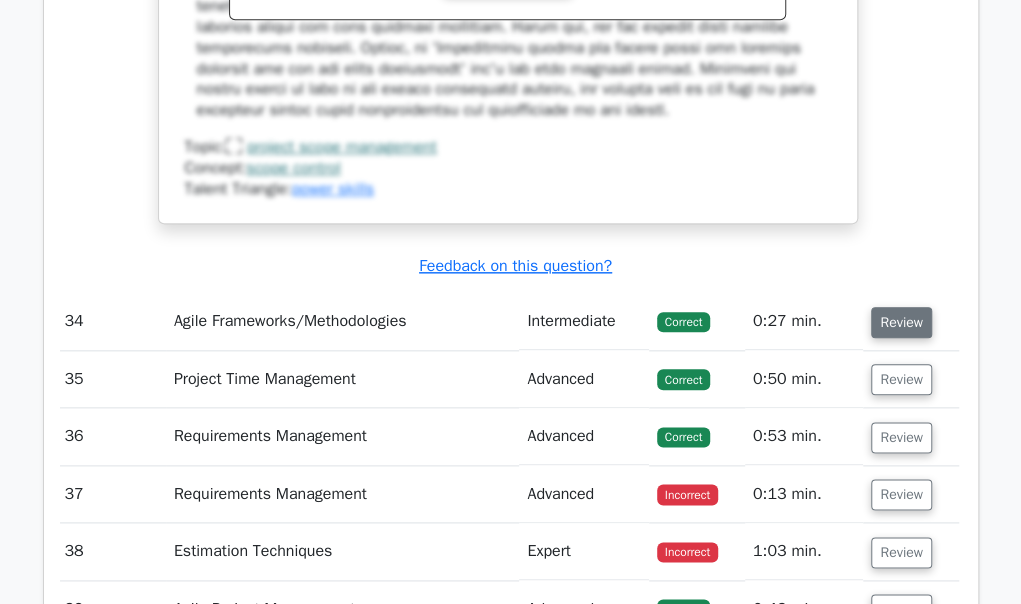 drag, startPoint x: 918, startPoint y: 326, endPoint x: 900, endPoint y: 297, distance: 34.132095 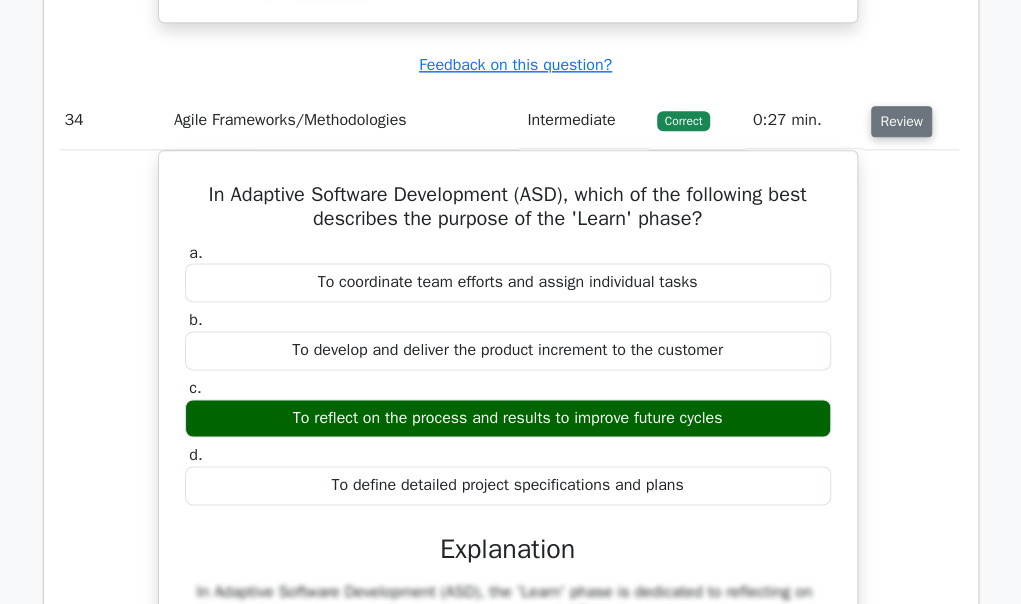 scroll, scrollTop: 37694, scrollLeft: 0, axis: vertical 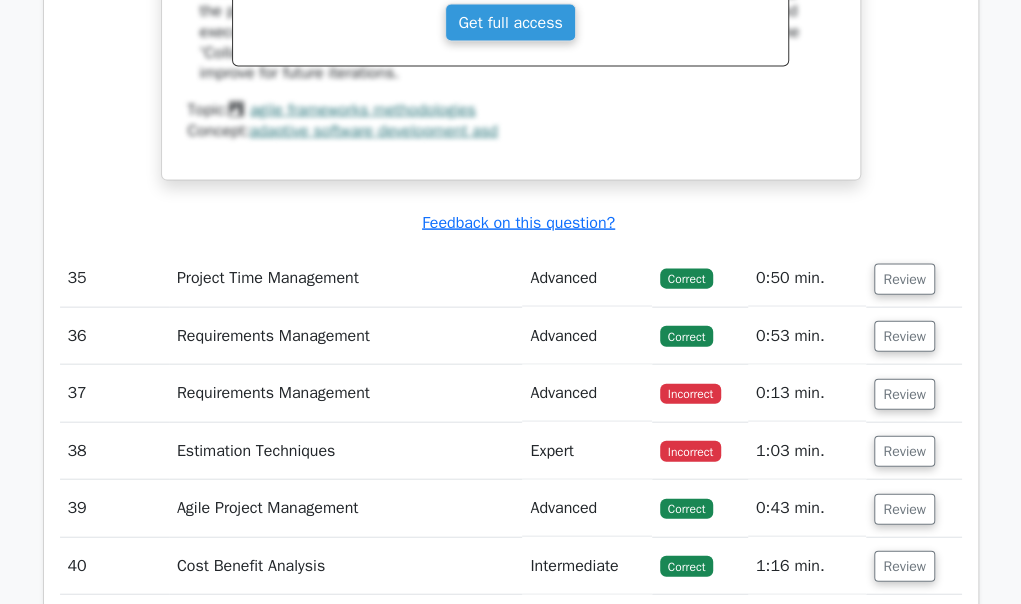 click on "Review" at bounding box center (913, 278) 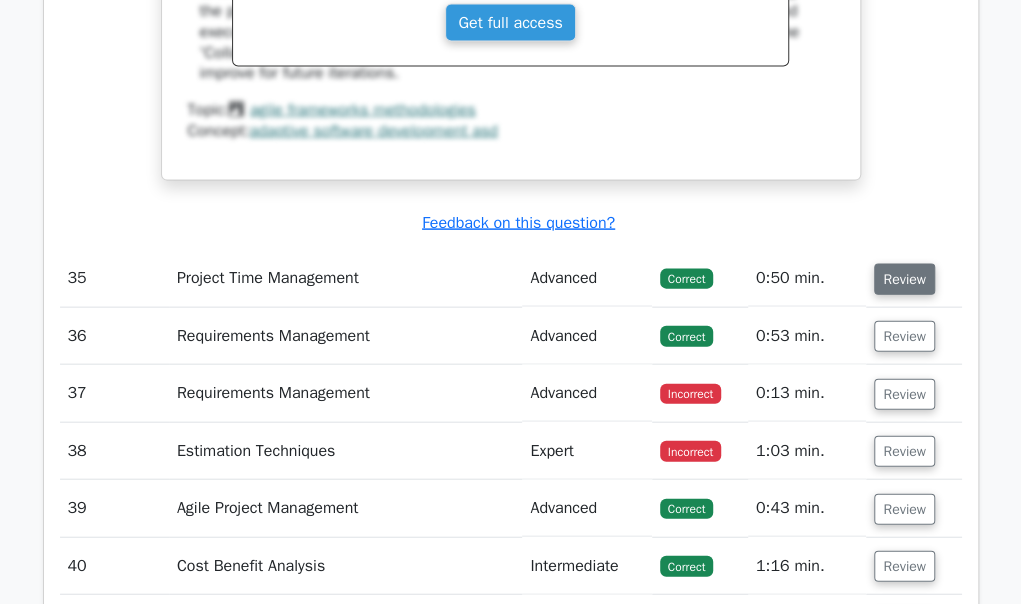 click on "Review" at bounding box center (904, 279) 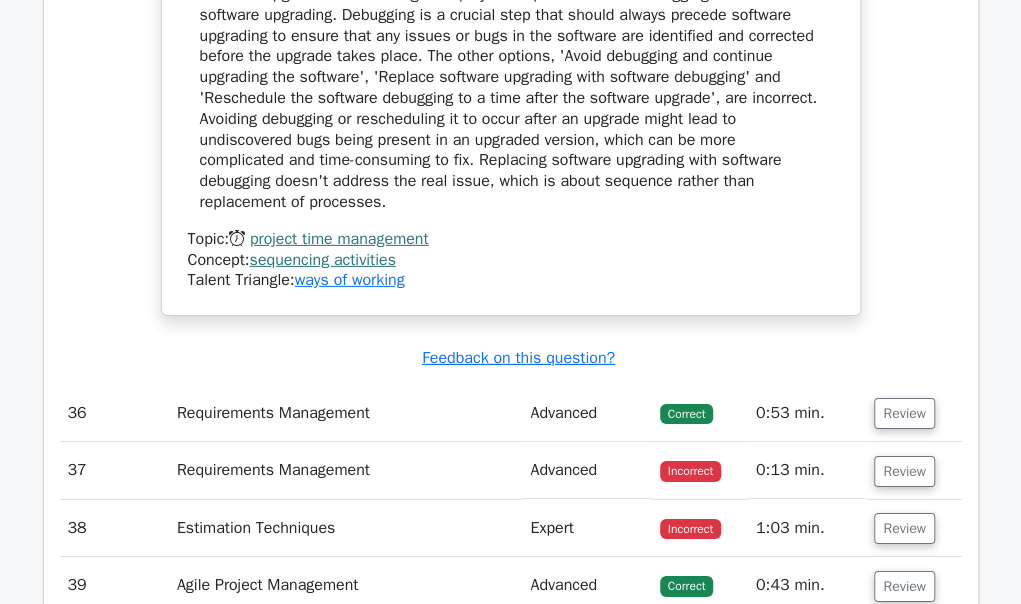 scroll, scrollTop: 39394, scrollLeft: 0, axis: vertical 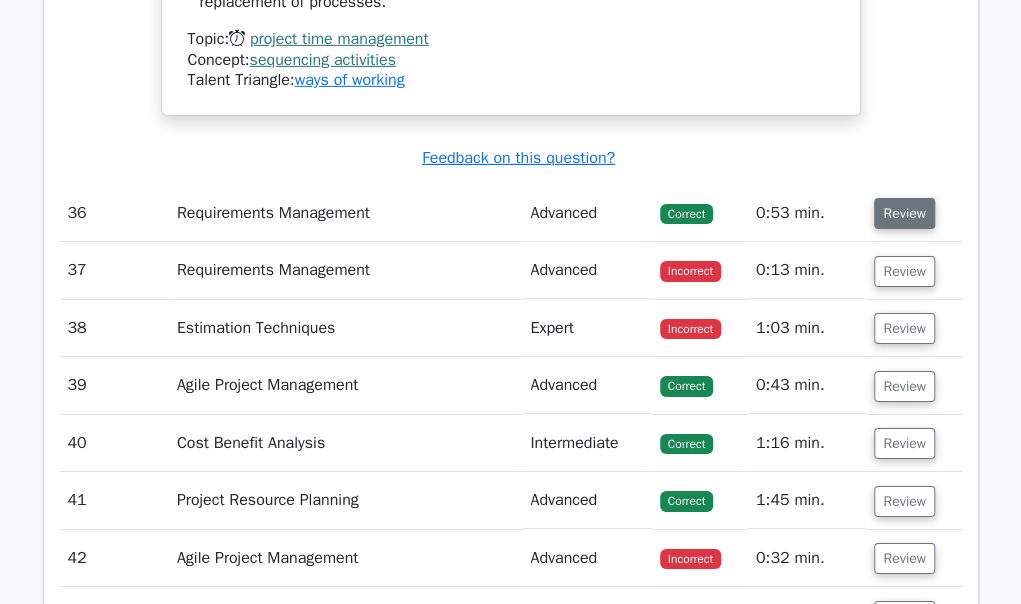 click on "Review" at bounding box center [904, 213] 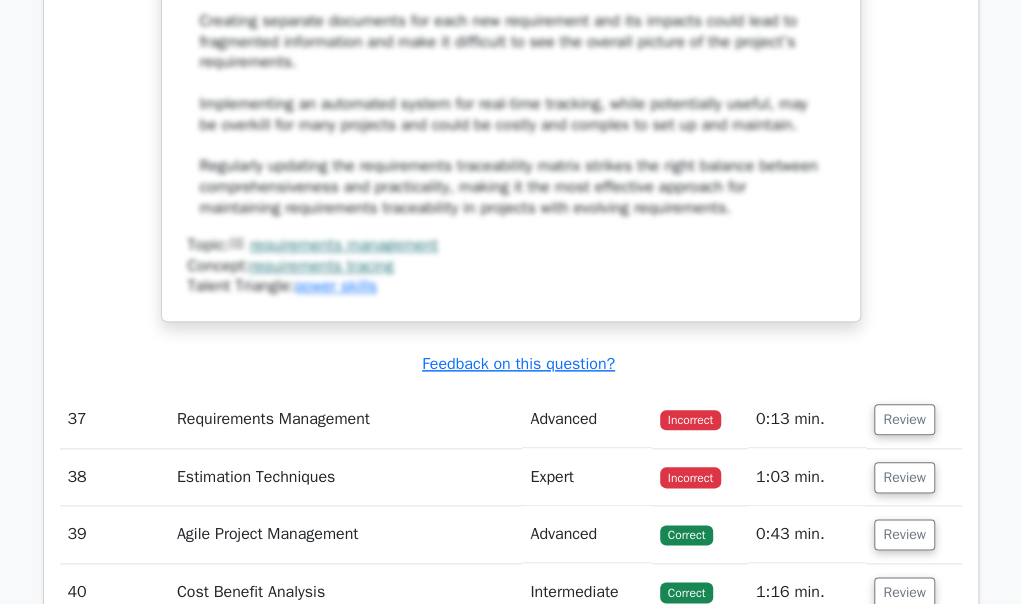 scroll, scrollTop: 40694, scrollLeft: 0, axis: vertical 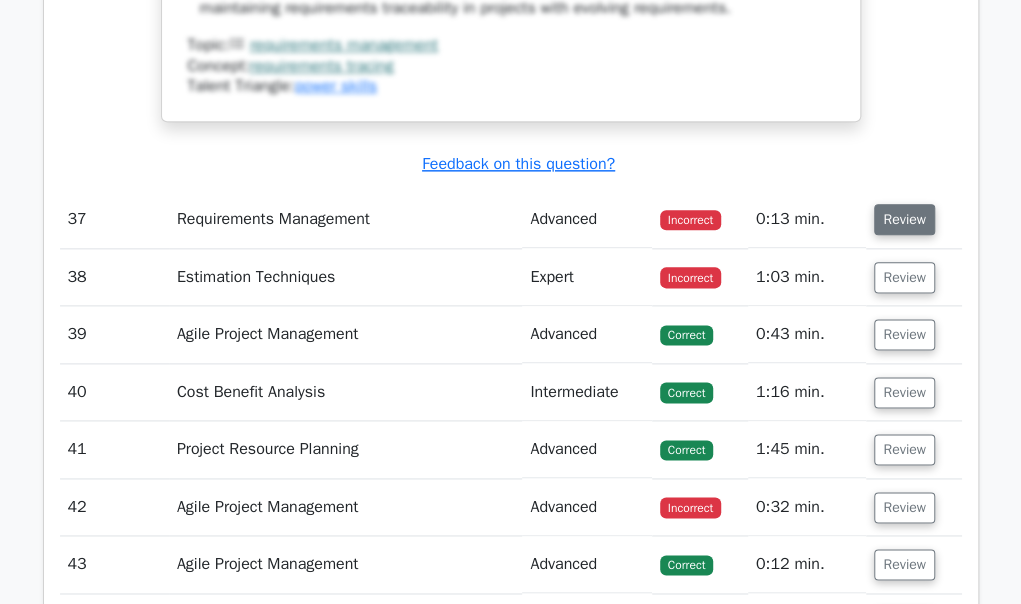 click on "Review" at bounding box center [904, 219] 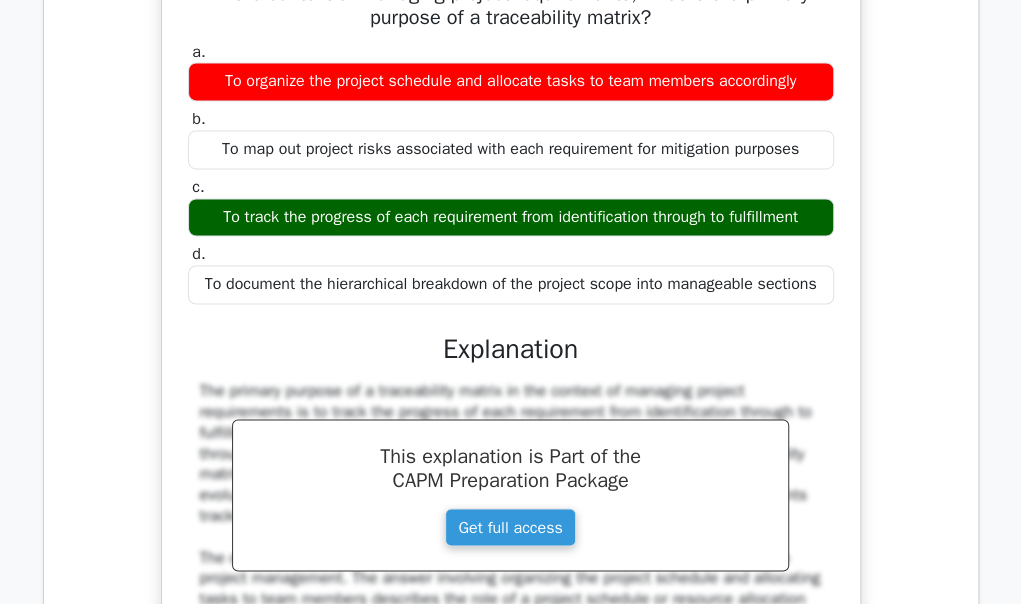 scroll, scrollTop: 40894, scrollLeft: 0, axis: vertical 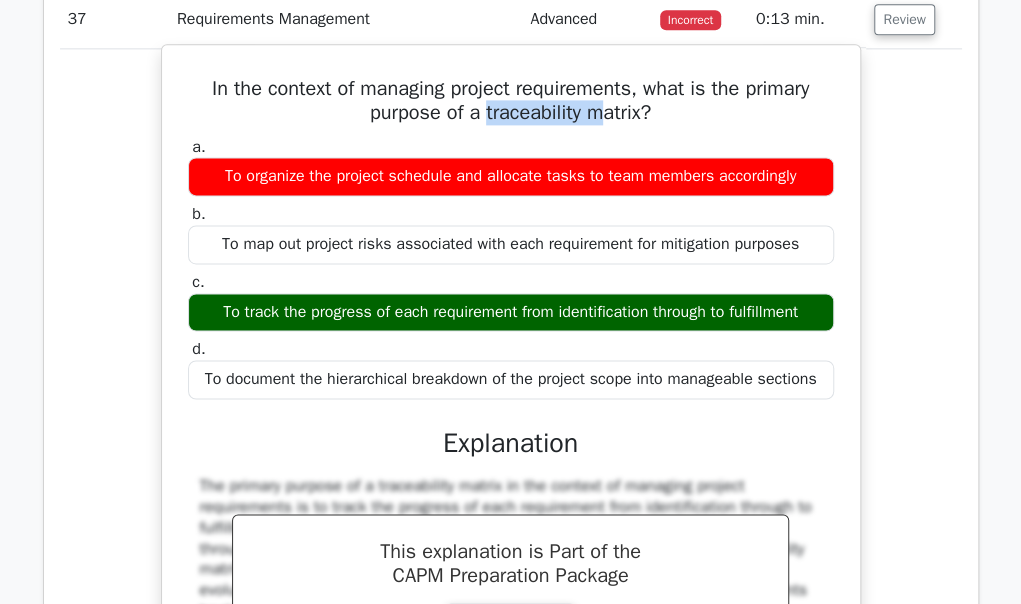 drag, startPoint x: 484, startPoint y: 85, endPoint x: 610, endPoint y: 83, distance: 126.01587 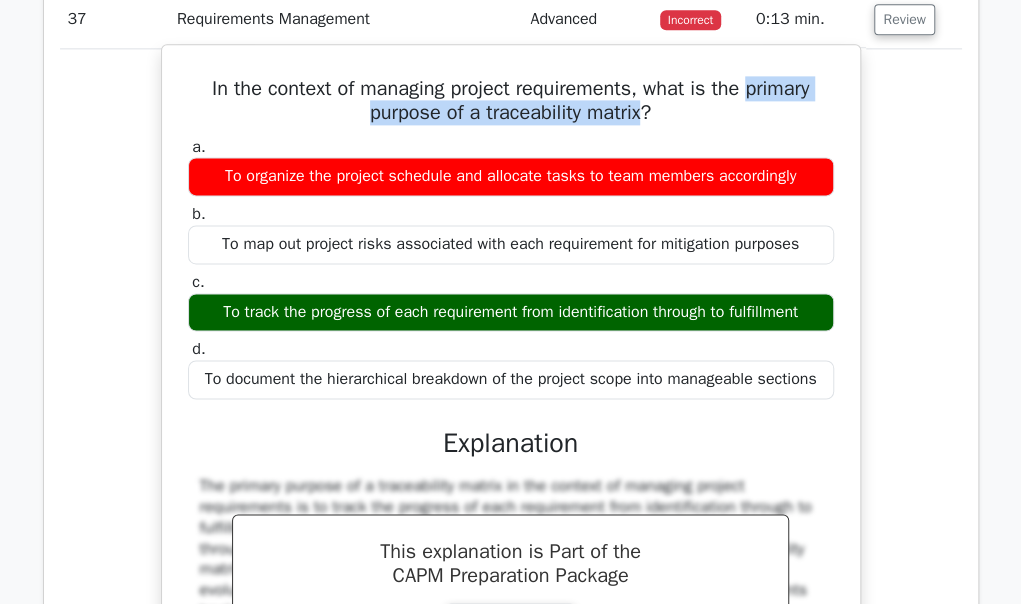 drag, startPoint x: 753, startPoint y: 70, endPoint x: 646, endPoint y: 87, distance: 108.34205 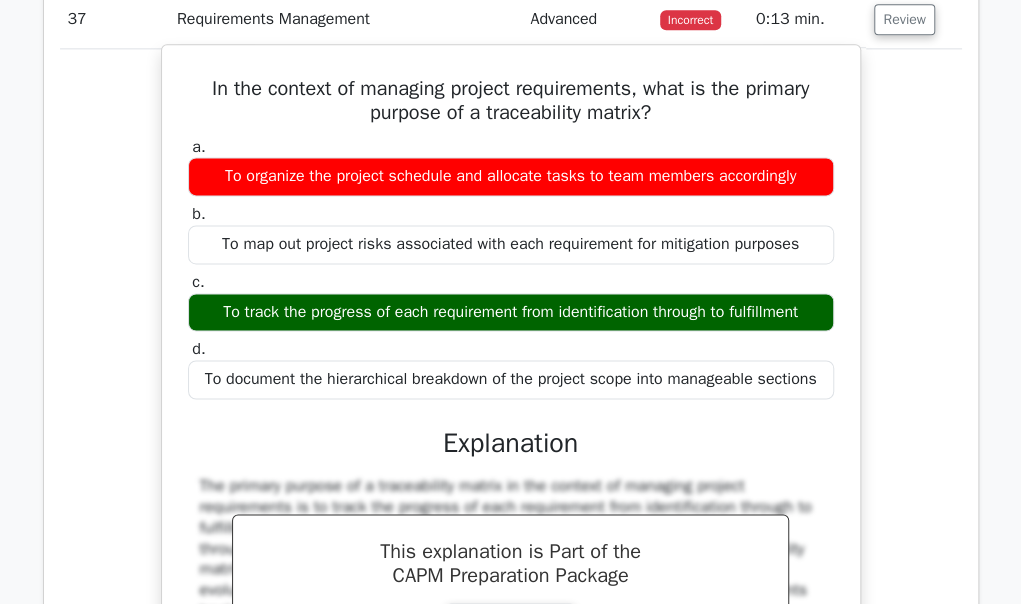 click on "To track the progress of each requirement from identification through to fulfillment" at bounding box center (511, 312) 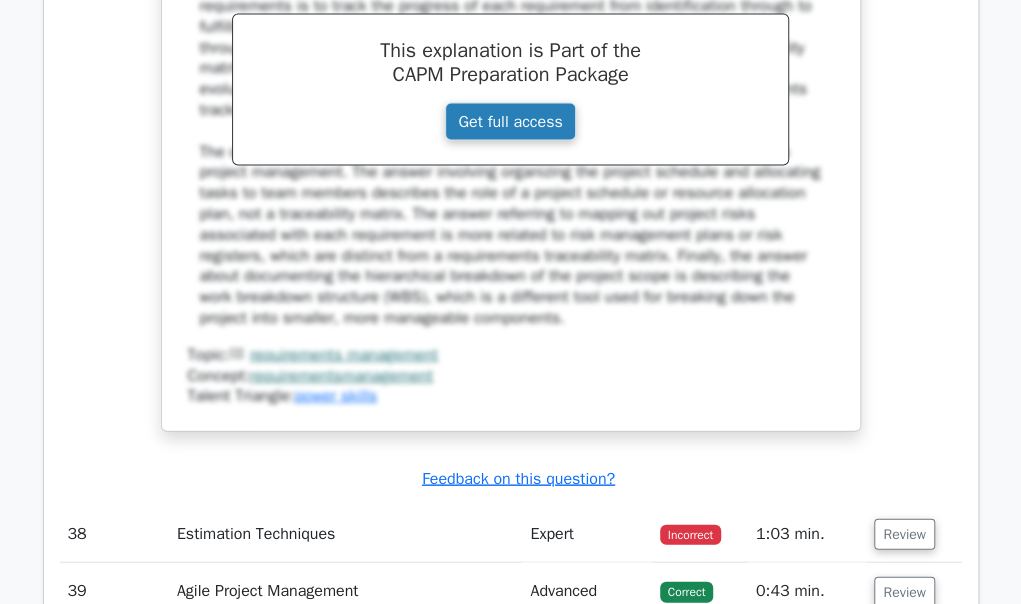 scroll, scrollTop: 41594, scrollLeft: 0, axis: vertical 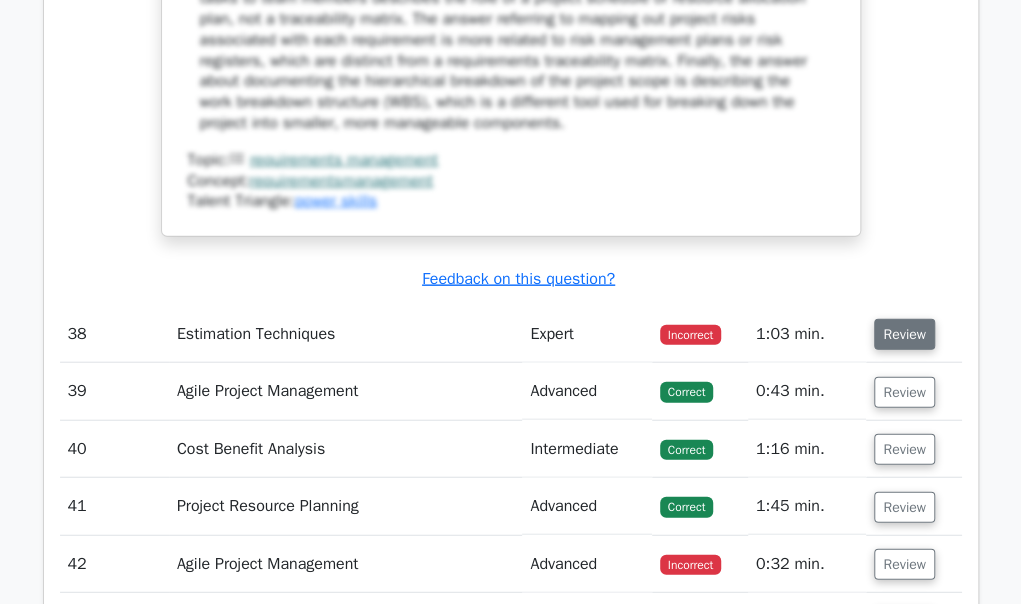 click on "Review" at bounding box center (904, 334) 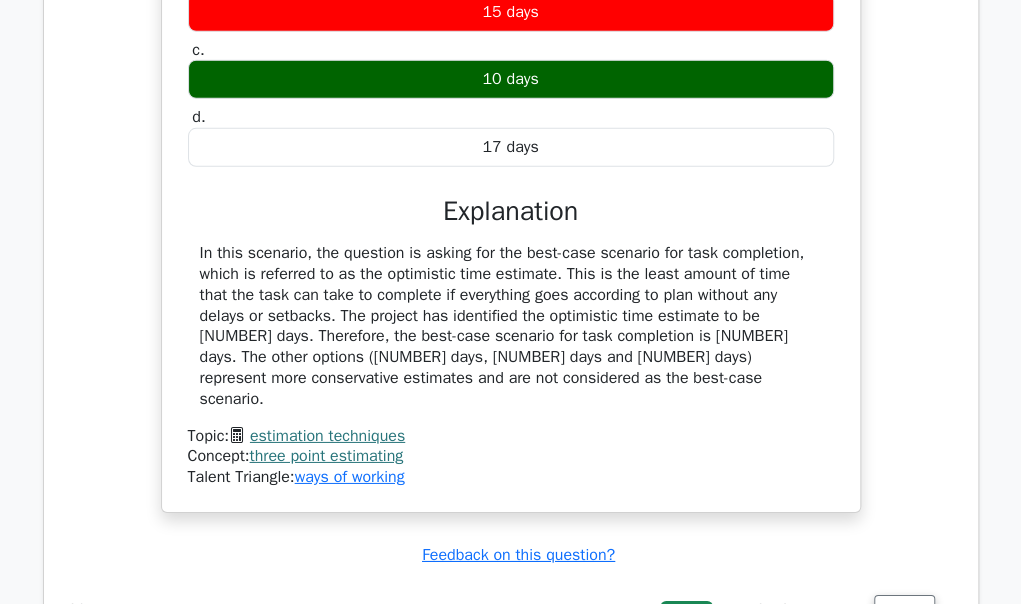 scroll, scrollTop: 42494, scrollLeft: 0, axis: vertical 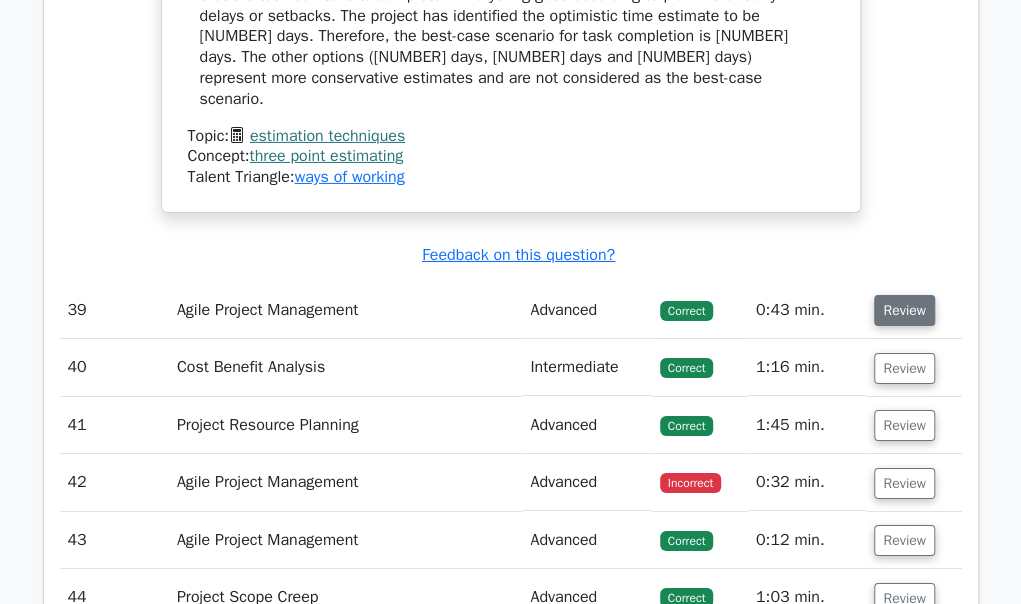 click on "Review" at bounding box center (904, 310) 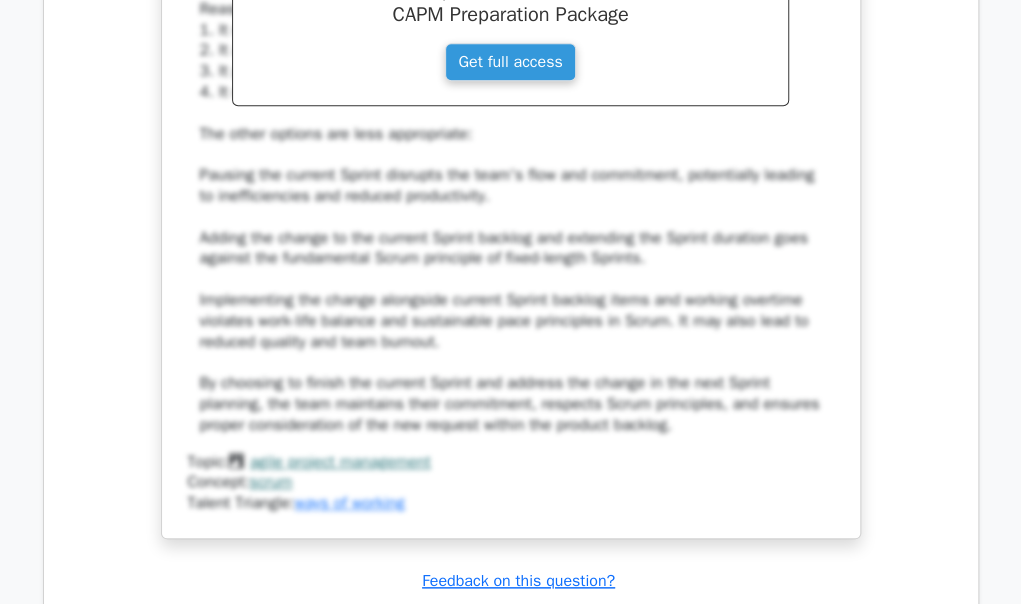 scroll, scrollTop: 43694, scrollLeft: 0, axis: vertical 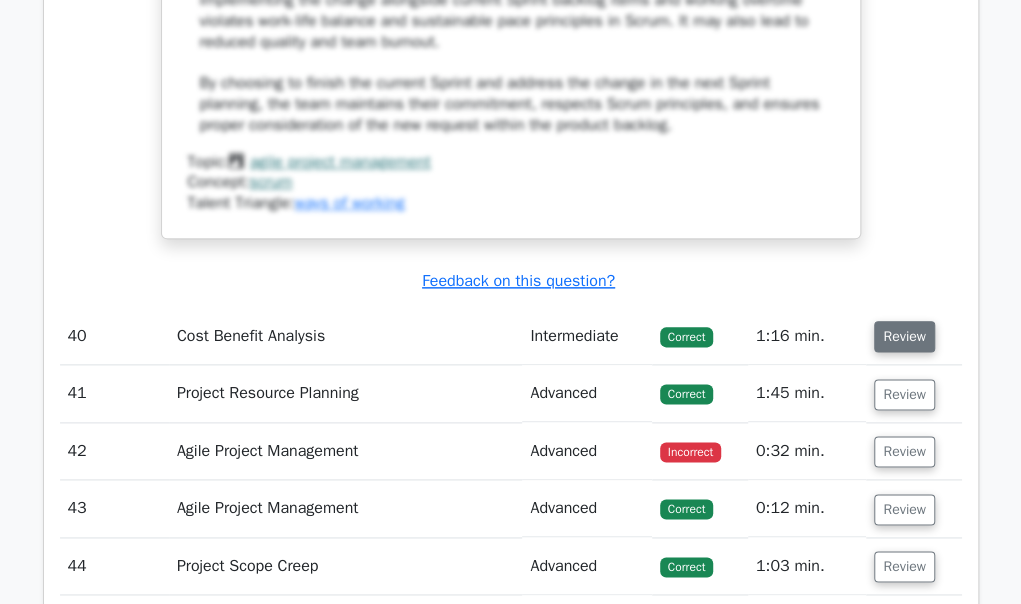 click on "Review" at bounding box center (904, 336) 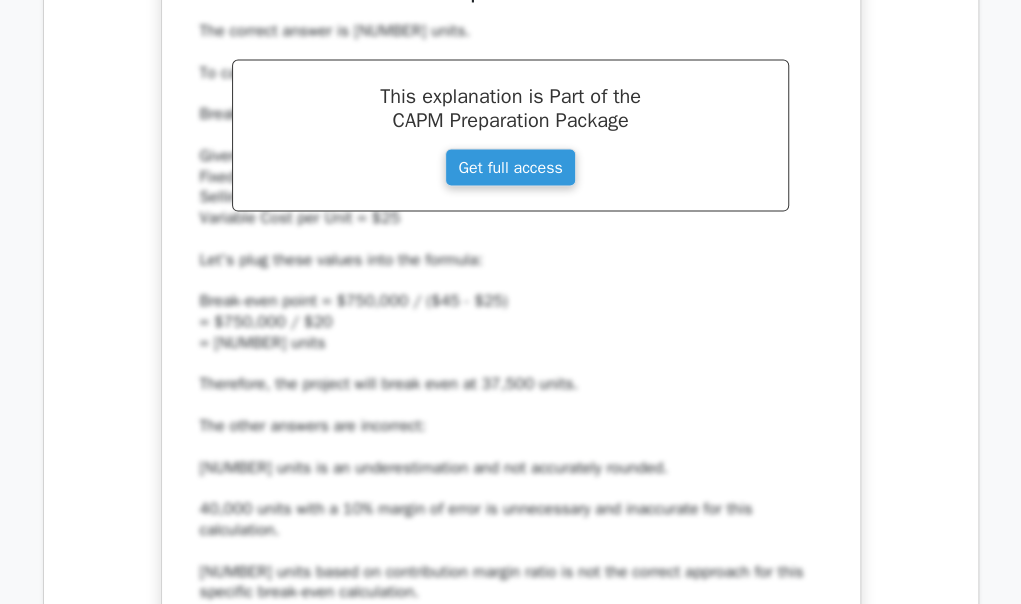 scroll, scrollTop: 44994, scrollLeft: 0, axis: vertical 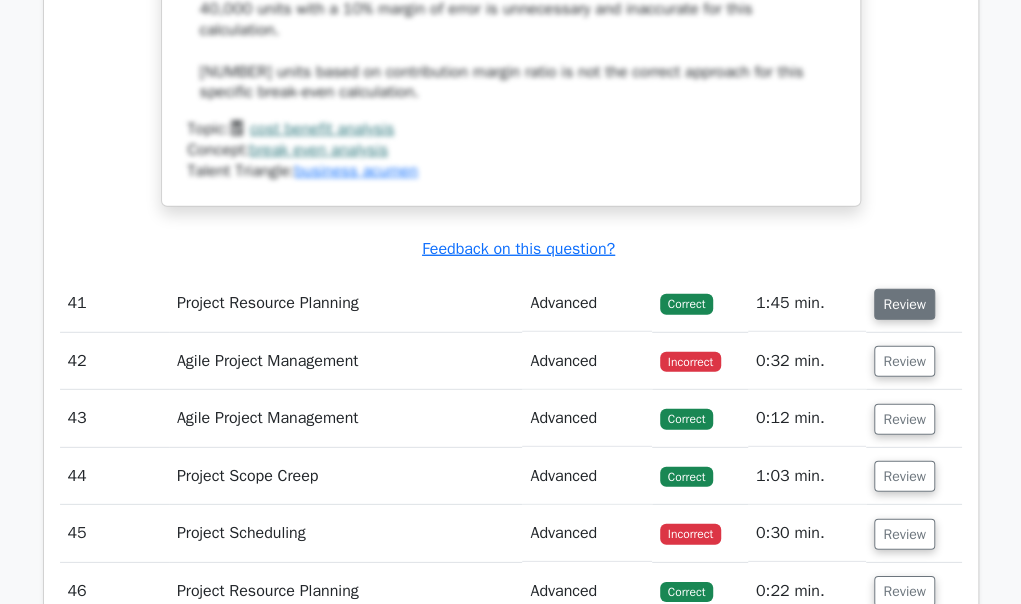 click on "Review" at bounding box center [904, 304] 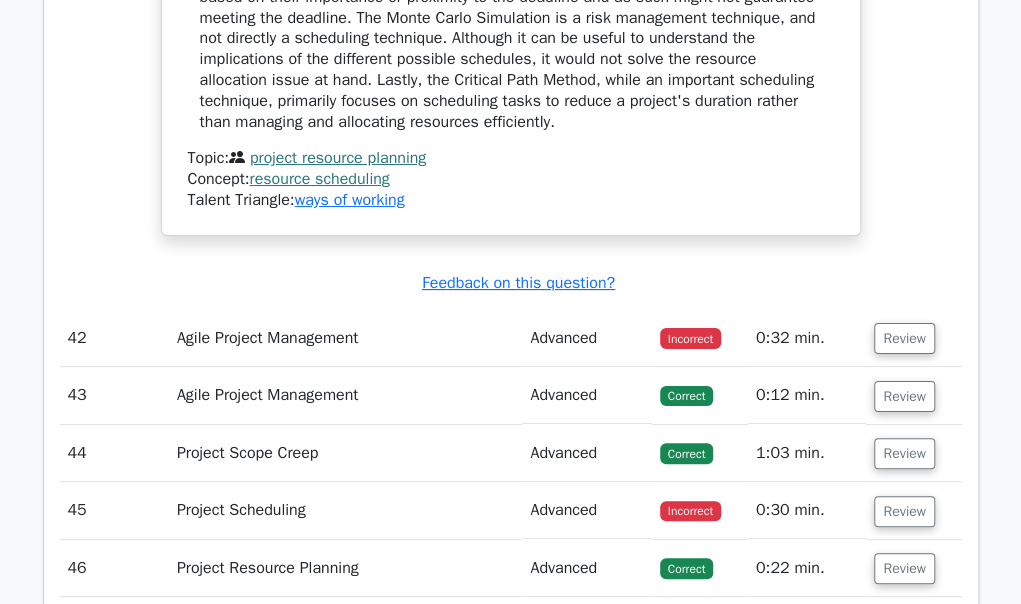 scroll, scrollTop: 45899, scrollLeft: 0, axis: vertical 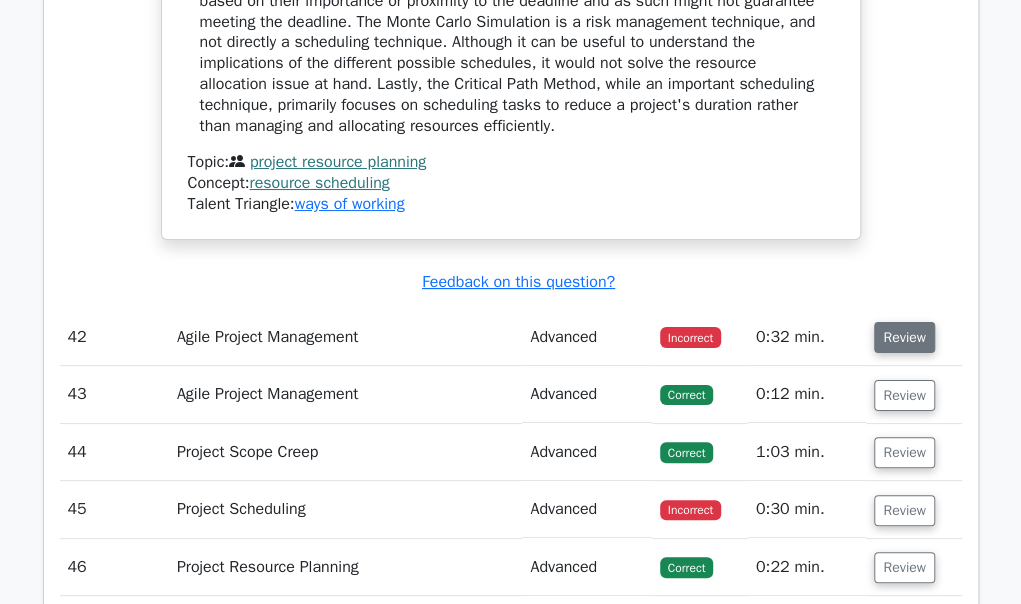 click on "Review" at bounding box center (904, 337) 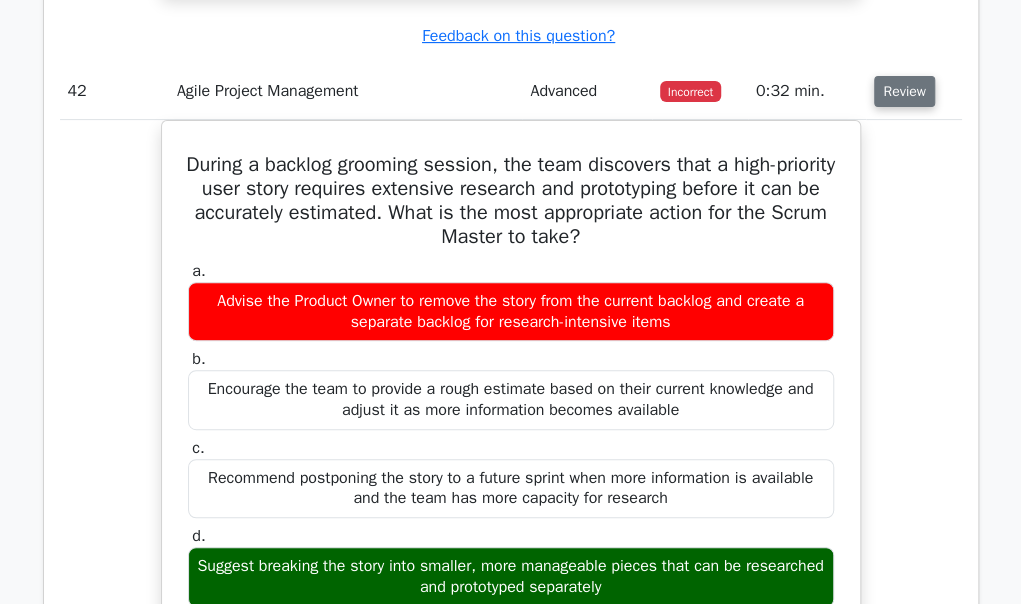 scroll, scrollTop: 46146, scrollLeft: 0, axis: vertical 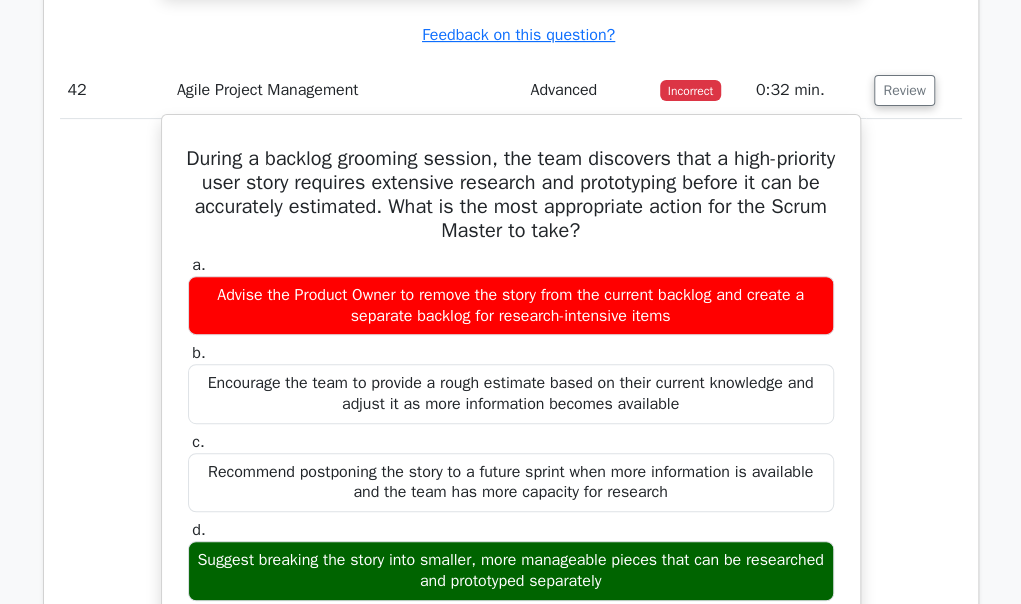 click on "During a backlog grooming session, the team discovers that a high-priority user story requires extensive research and prototyping before it can be accurately estimated. What is the most appropriate action for the Scrum Master to take?" at bounding box center (511, 195) 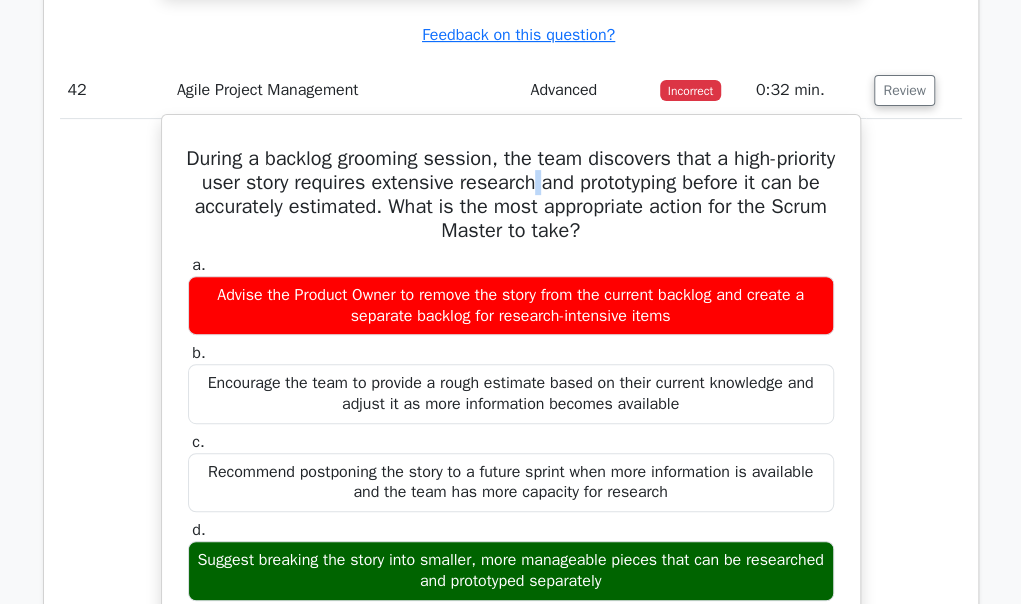 click on "During a backlog grooming session, the team discovers that a high-priority user story requires extensive research and prototyping before it can be accurately estimated. What is the most appropriate action for the Scrum Master to take?" at bounding box center (511, 195) 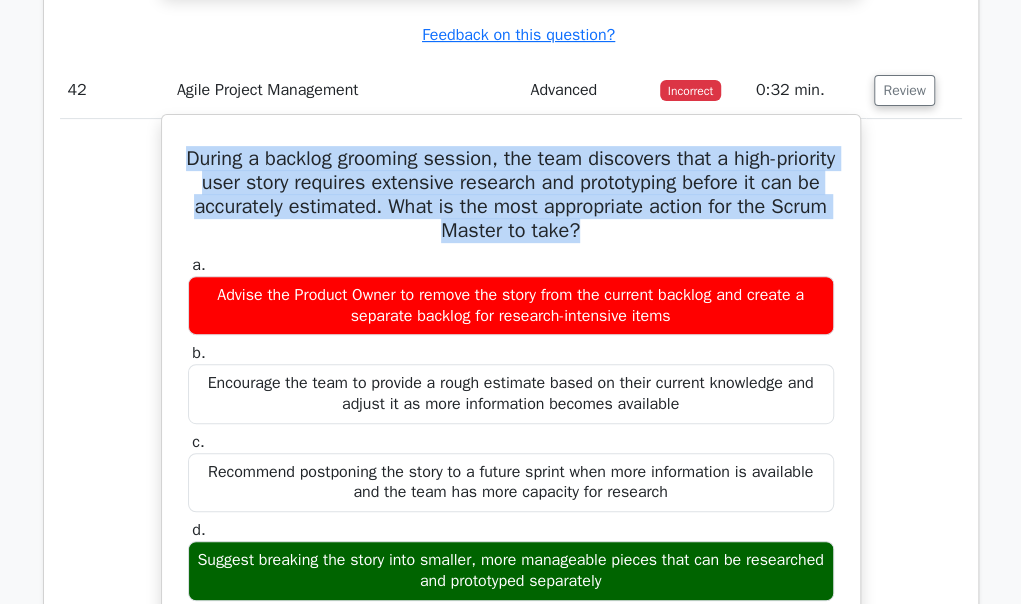 click on "During a backlog grooming session, the team discovers that a high-priority user story requires extensive research and prototyping before it can be accurately estimated. What is the most appropriate action for the Scrum Master to take?" at bounding box center (511, 195) 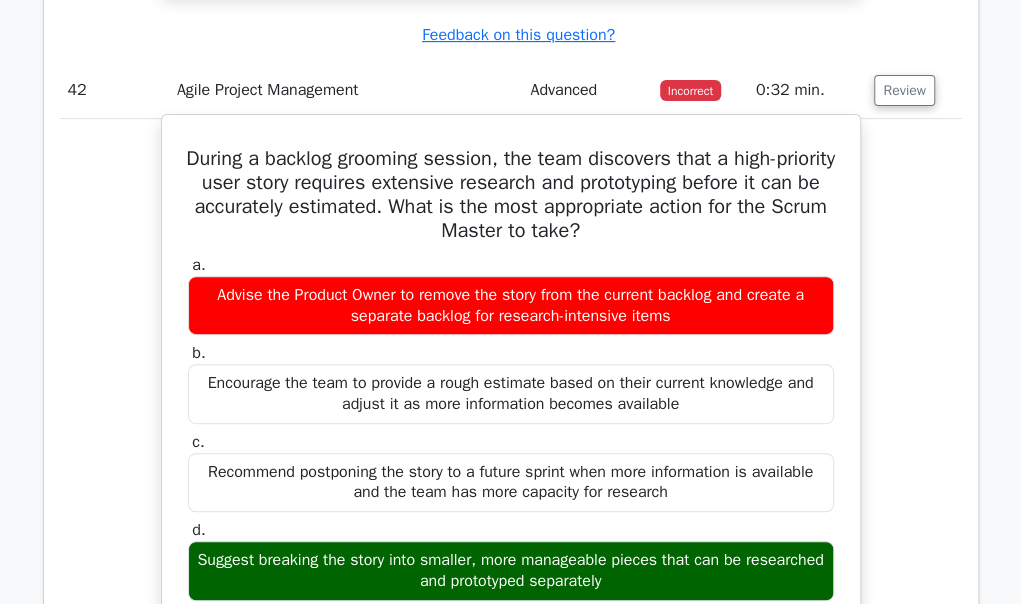 click on "Advise the Product Owner to remove the story from the current backlog and create a separate backlog for research-intensive items" at bounding box center [511, 306] 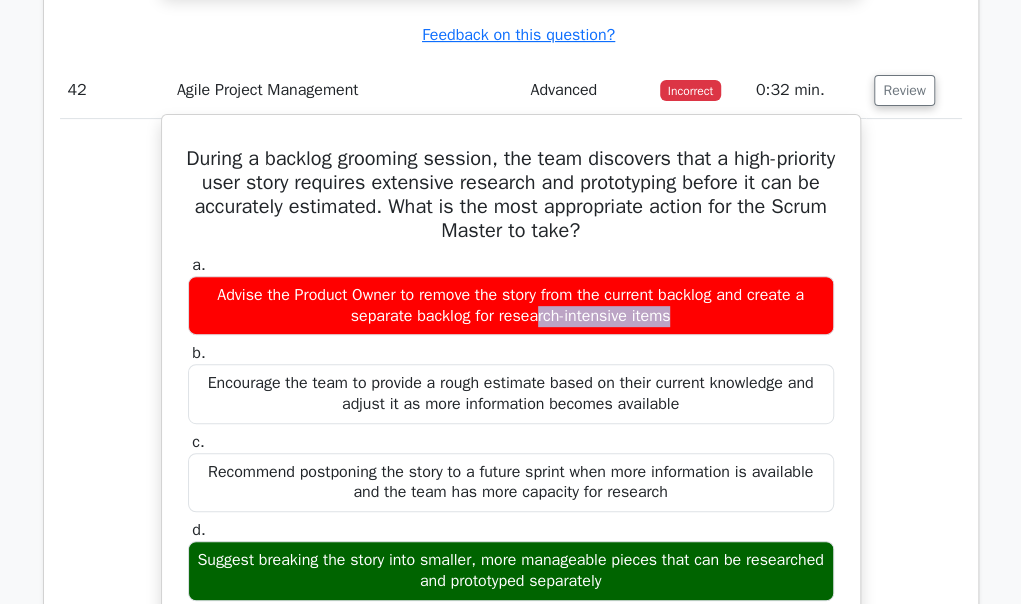 click on "Advise the Product Owner to remove the story from the current backlog and create a separate backlog for research-intensive items" at bounding box center (511, 306) 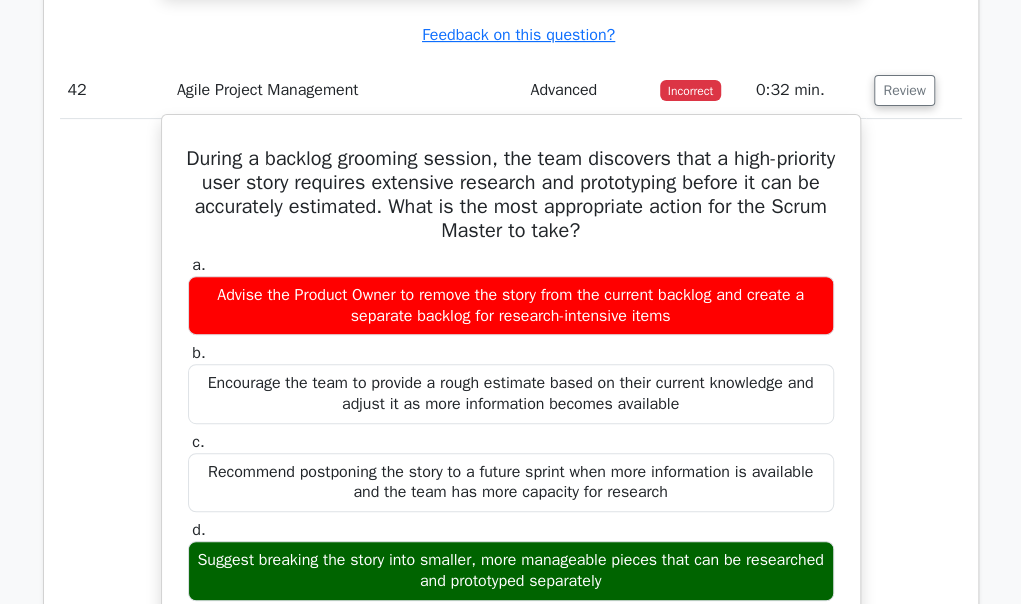 click on "Suggest breaking the story into smaller, more manageable pieces that can be researched and prototyped separately" at bounding box center [511, 571] 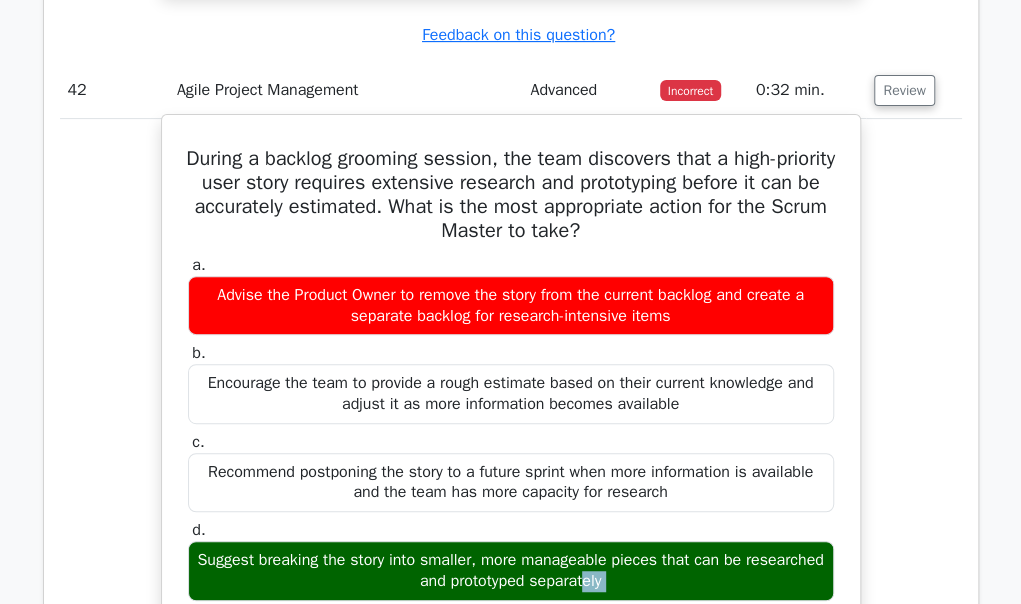 click on "Suggest breaking the story into smaller, more manageable pieces that can be researched and prototyped separately" at bounding box center (511, 571) 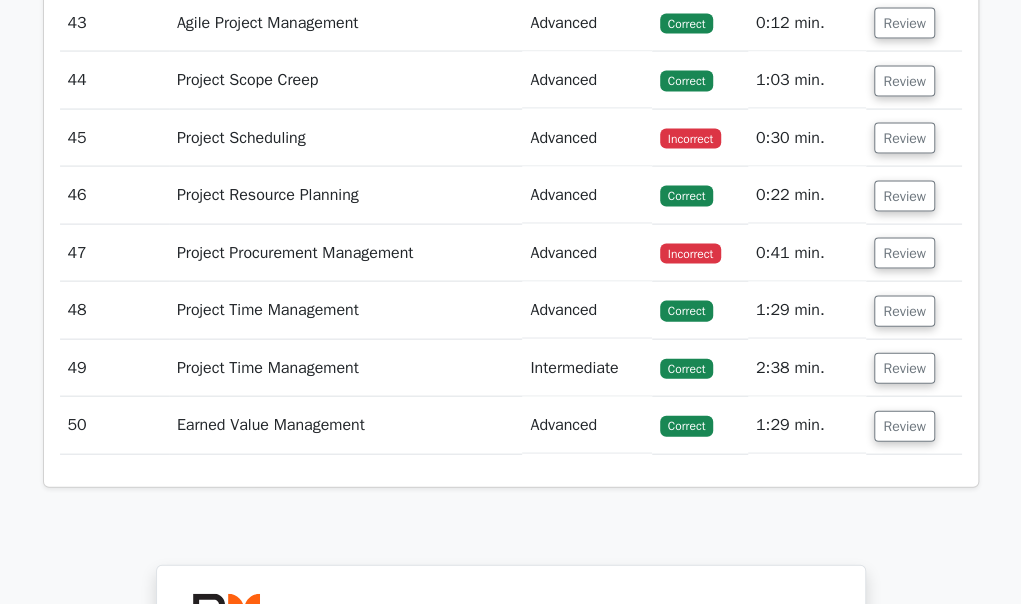 scroll, scrollTop: 47346, scrollLeft: 0, axis: vertical 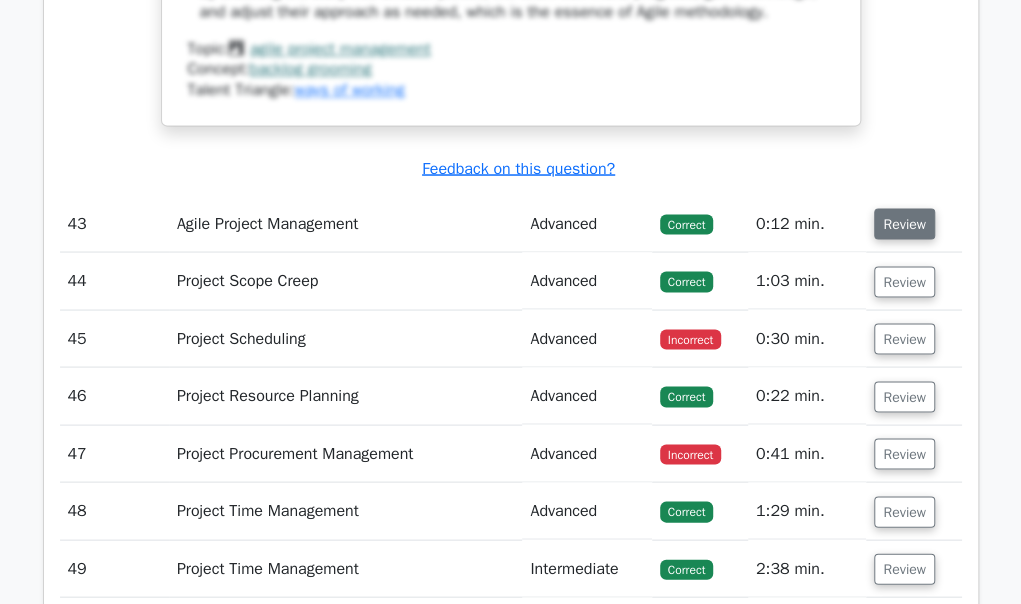 click on "Review" at bounding box center (904, 223) 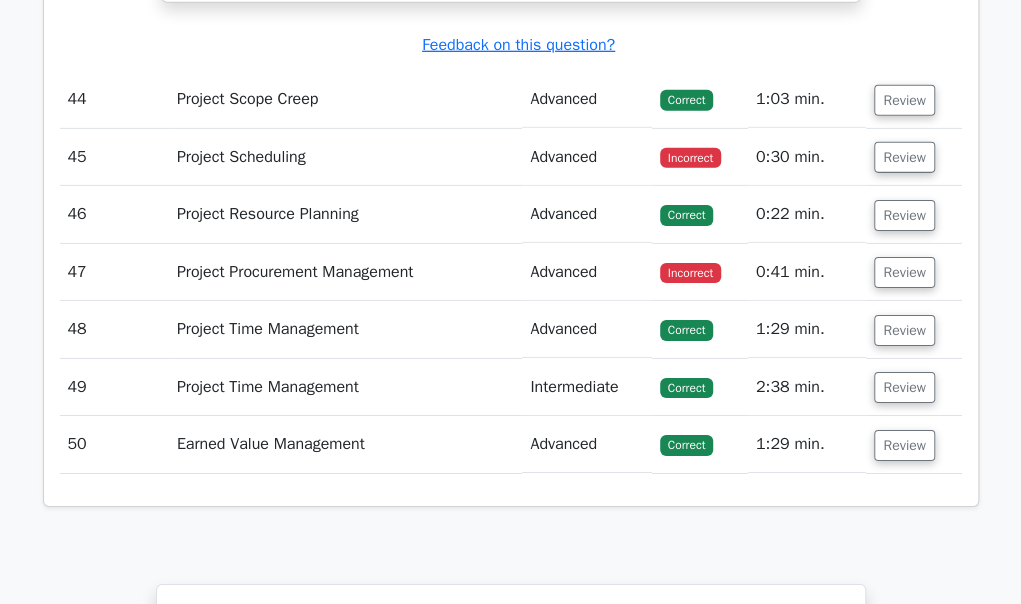 scroll, scrollTop: 48246, scrollLeft: 0, axis: vertical 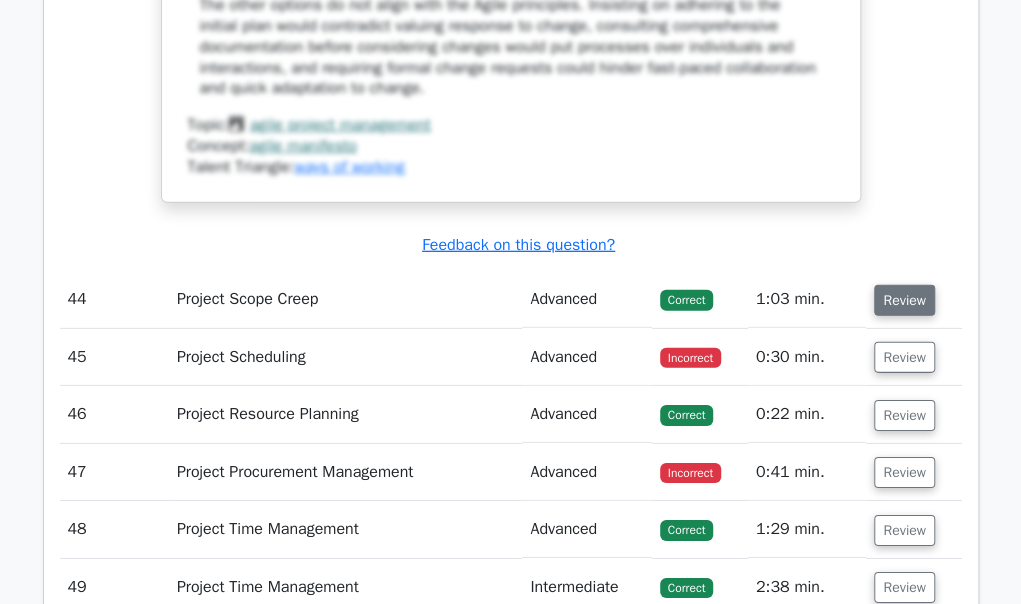 click on "Review" at bounding box center [904, 300] 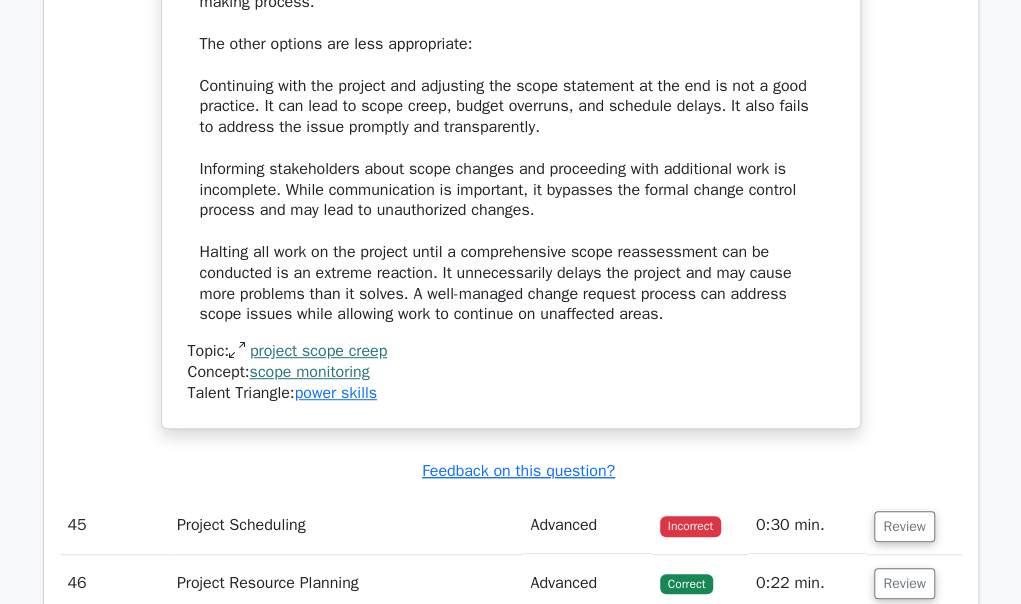 scroll, scrollTop: 49346, scrollLeft: 0, axis: vertical 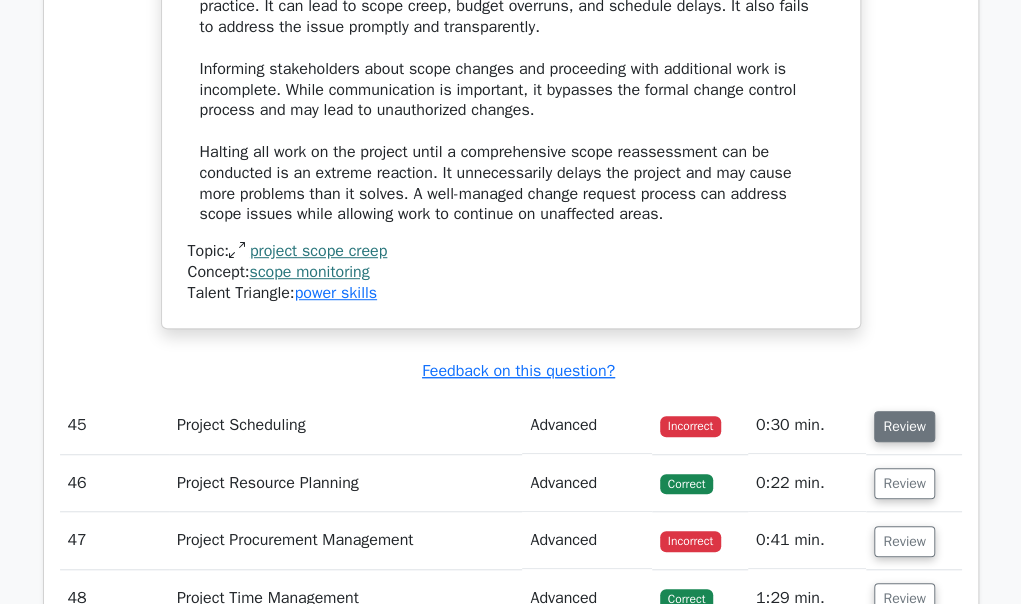 click on "Review" at bounding box center [904, 426] 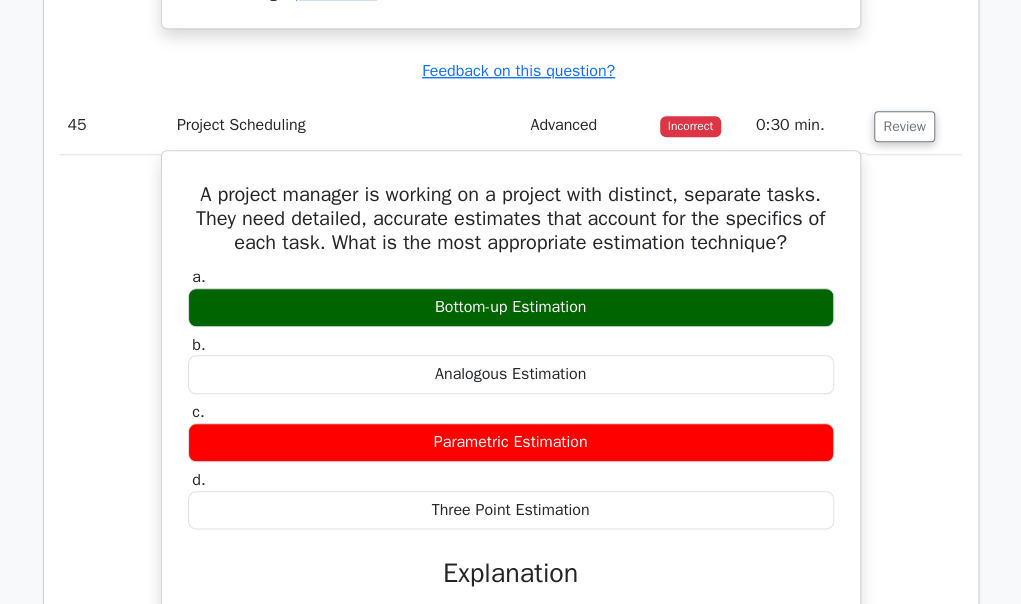 scroll, scrollTop: 49546, scrollLeft: 0, axis: vertical 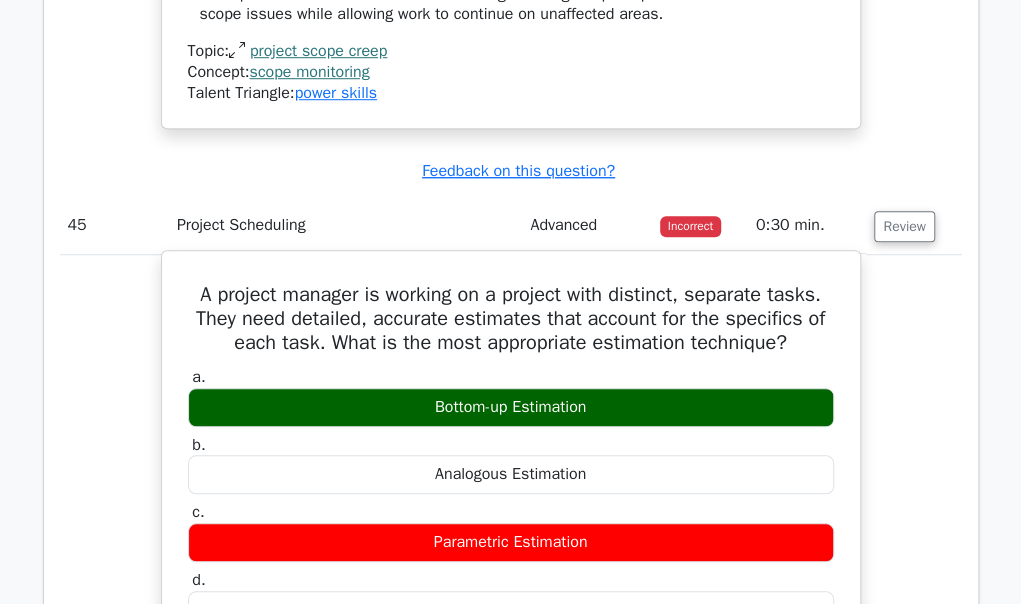 click on "A project manager is working on a project with distinct, separate tasks. They need detailed, accurate estimates that account for the specifics of each task. What is the most appropriate estimation technique?" at bounding box center [511, 319] 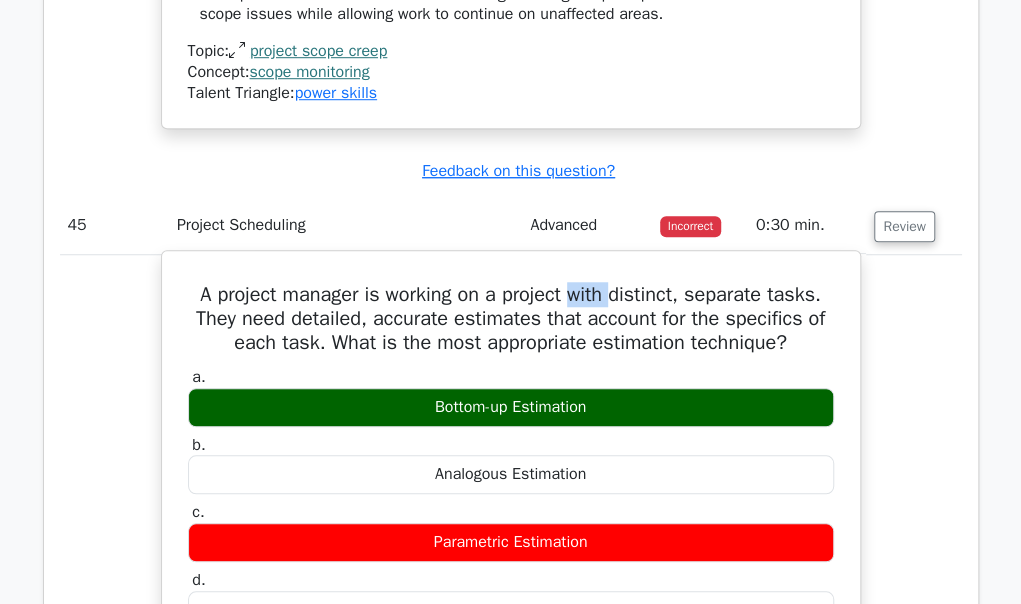 click on "A project manager is working on a project with distinct, separate tasks. They need detailed, accurate estimates that account for the specifics of each task. What is the most appropriate estimation technique?" at bounding box center [511, 319] 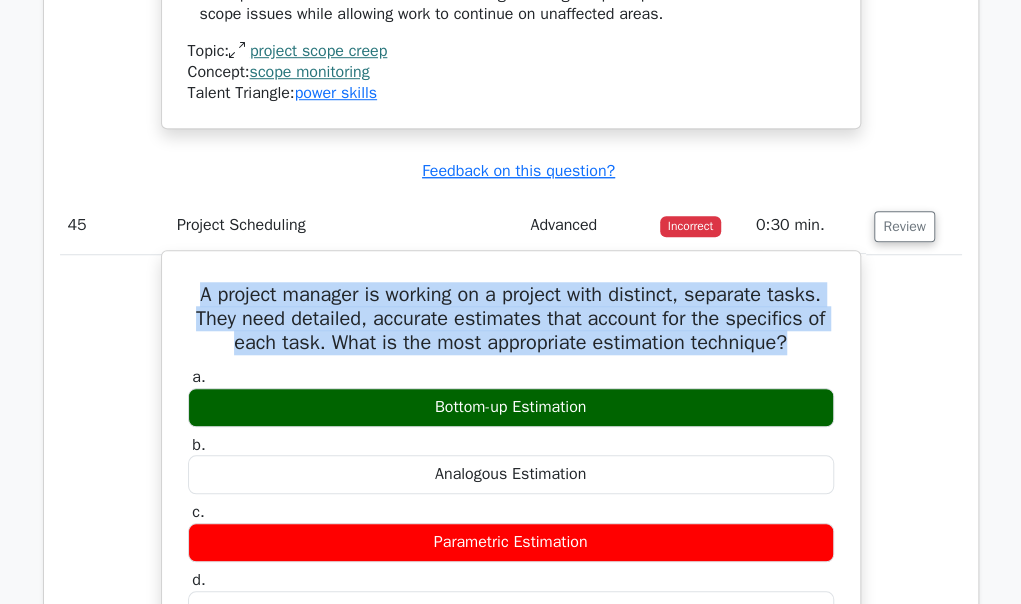 click on "A project manager is working on a project with distinct, separate tasks. They need detailed, accurate estimates that account for the specifics of each task. What is the most appropriate estimation technique?" at bounding box center [511, 319] 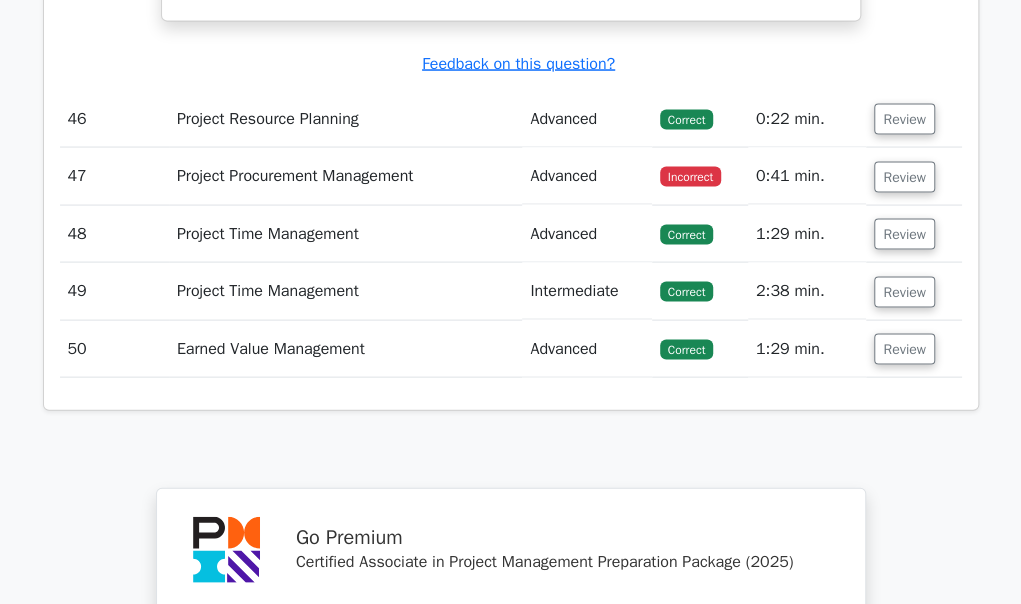 scroll, scrollTop: 50346, scrollLeft: 0, axis: vertical 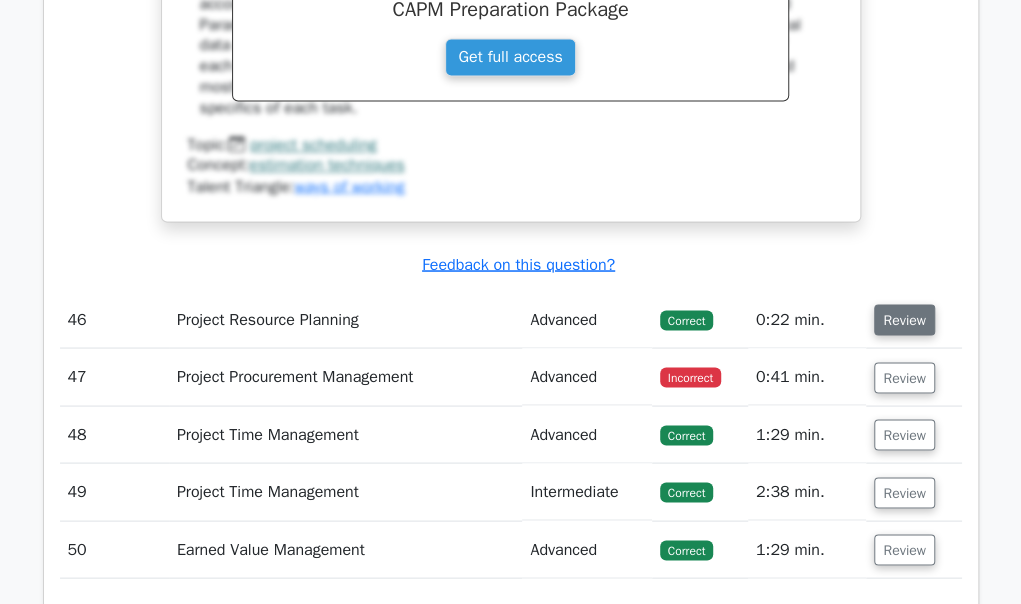 click on "Review" at bounding box center [904, 319] 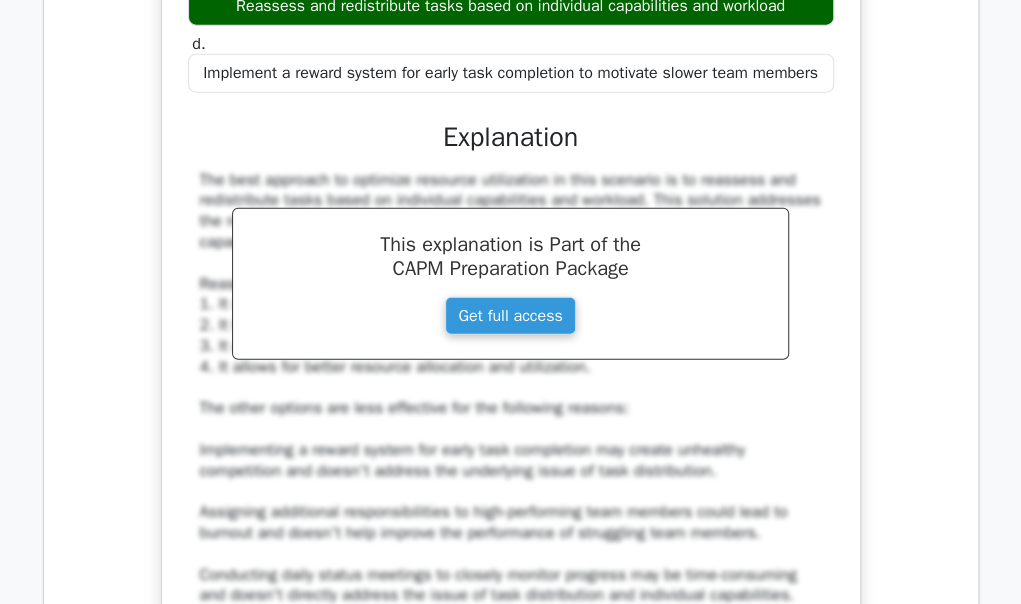 scroll, scrollTop: 51546, scrollLeft: 0, axis: vertical 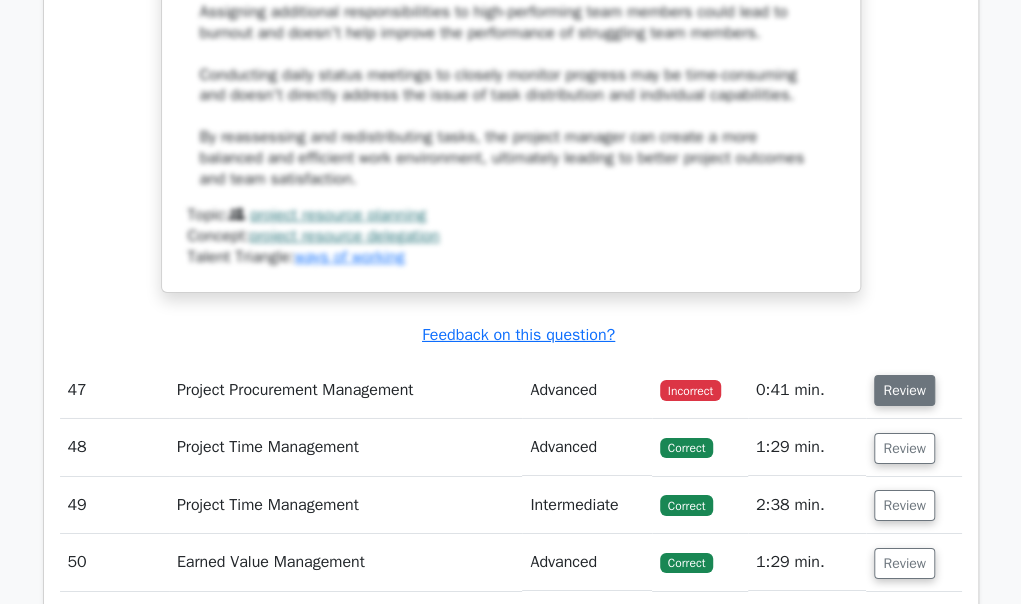 click on "Review" at bounding box center (904, 390) 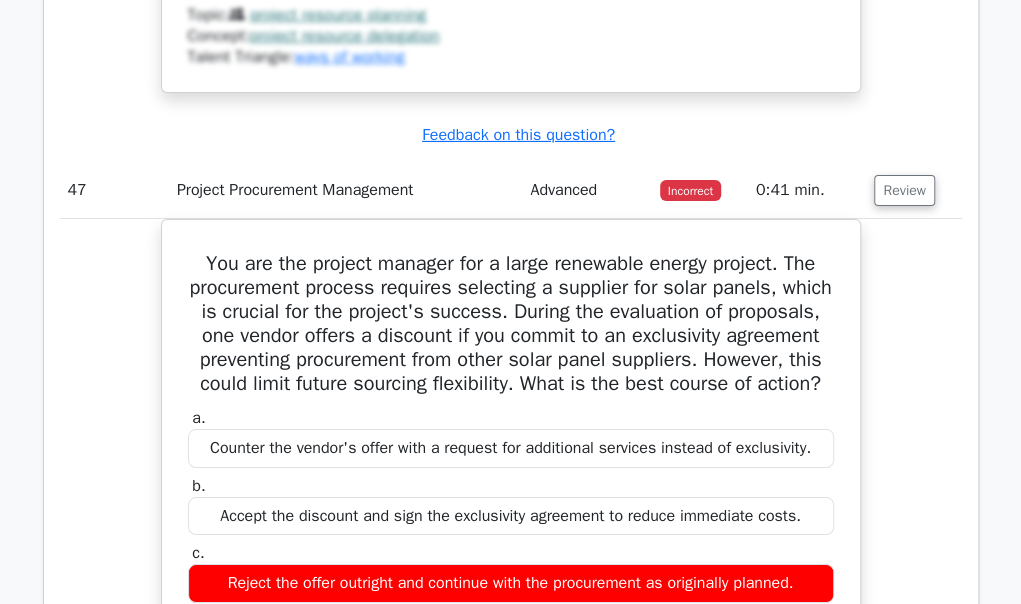 scroll, scrollTop: 51846, scrollLeft: 0, axis: vertical 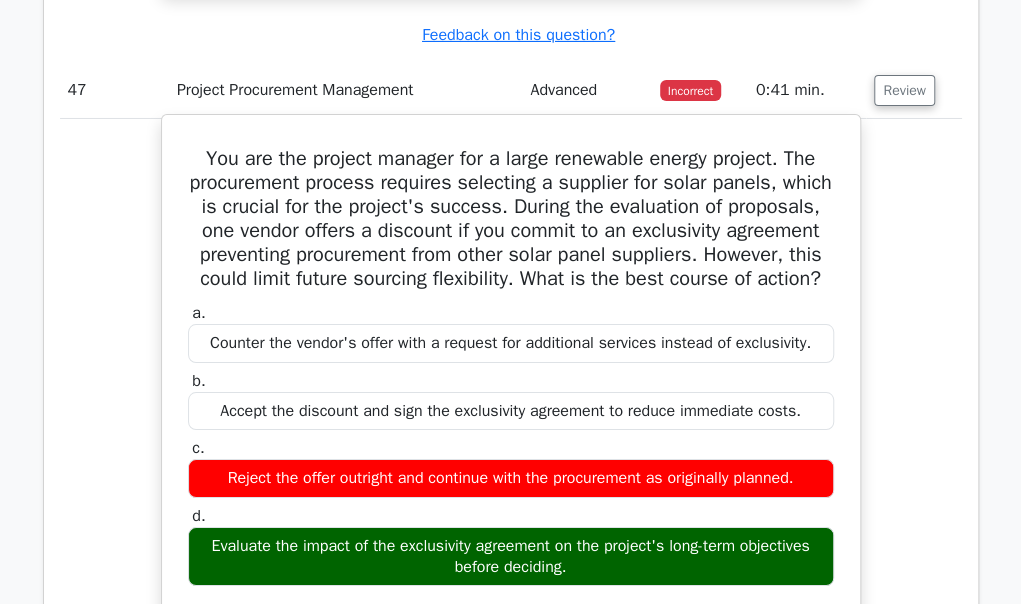 type 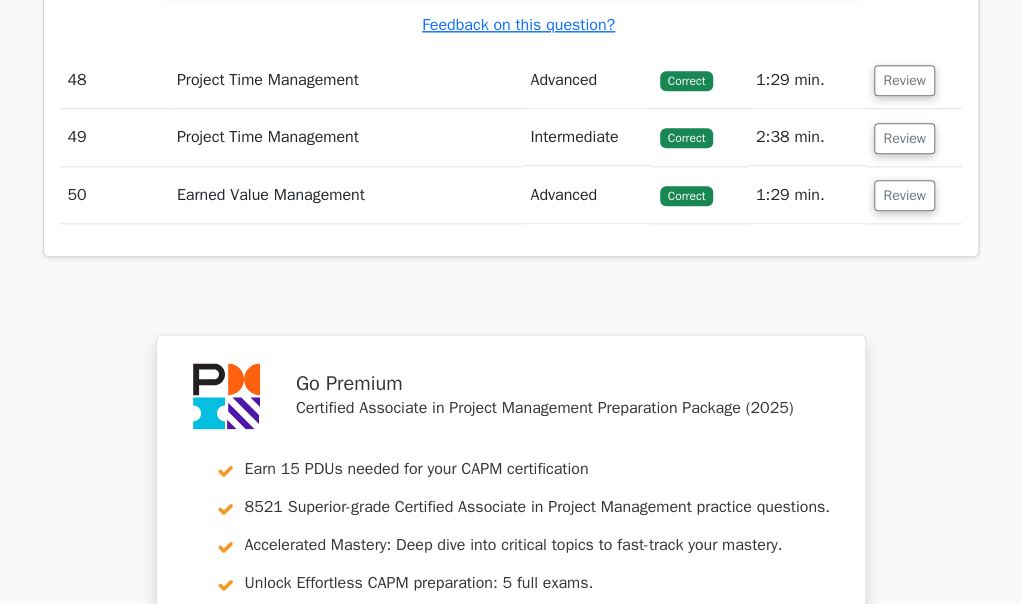scroll, scrollTop: 52846, scrollLeft: 0, axis: vertical 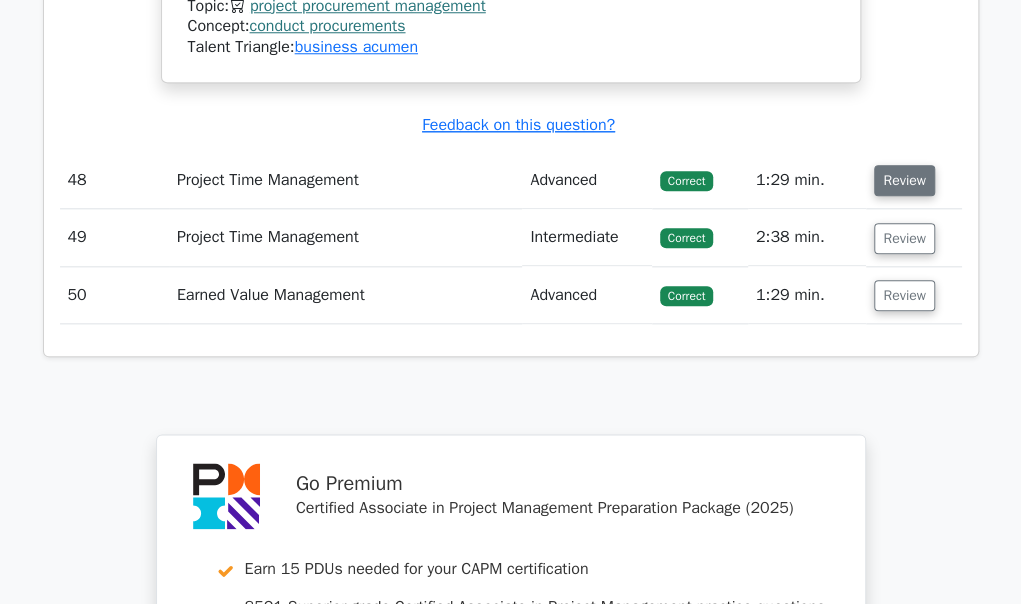 click on "Review" at bounding box center [904, 180] 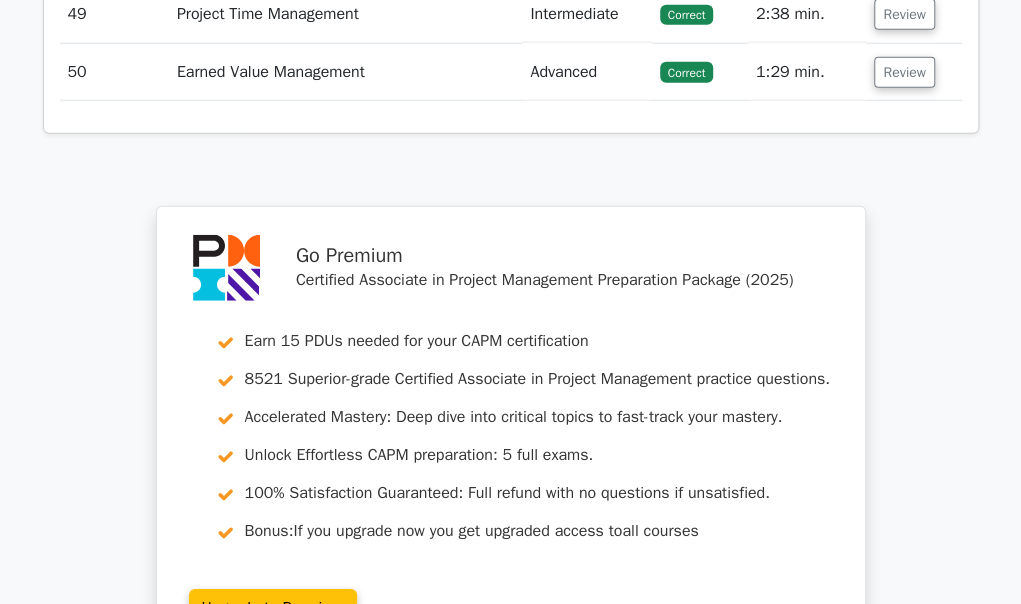scroll, scrollTop: 53946, scrollLeft: 0, axis: vertical 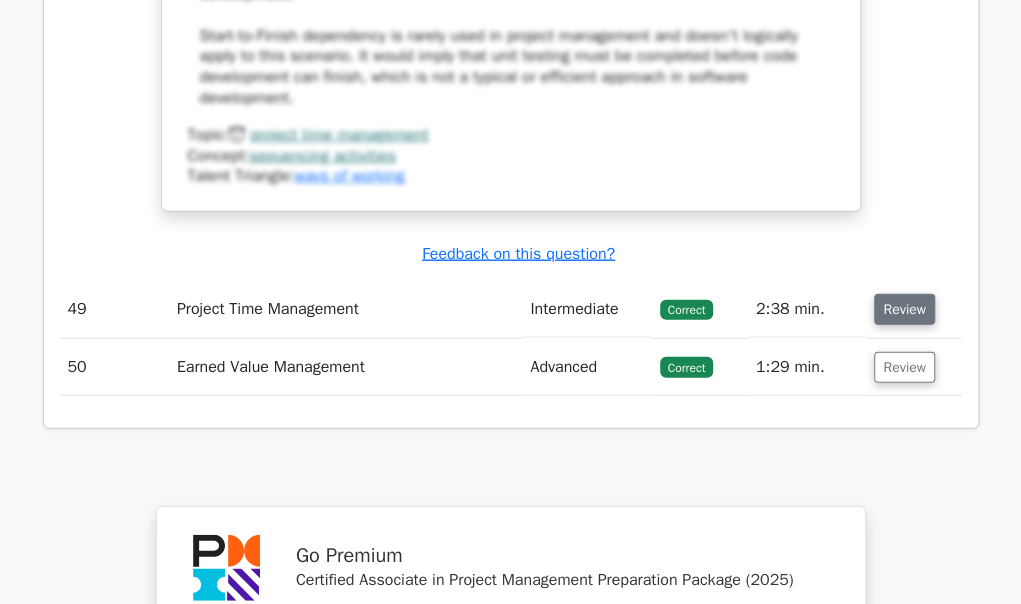 click on "Review" at bounding box center (904, 309) 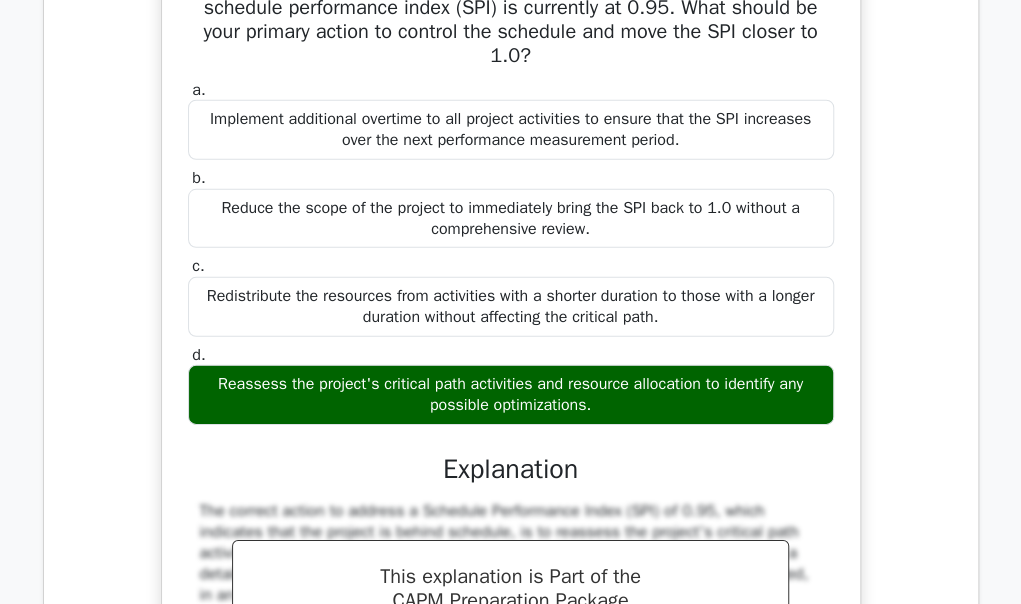 scroll, scrollTop: 54846, scrollLeft: 0, axis: vertical 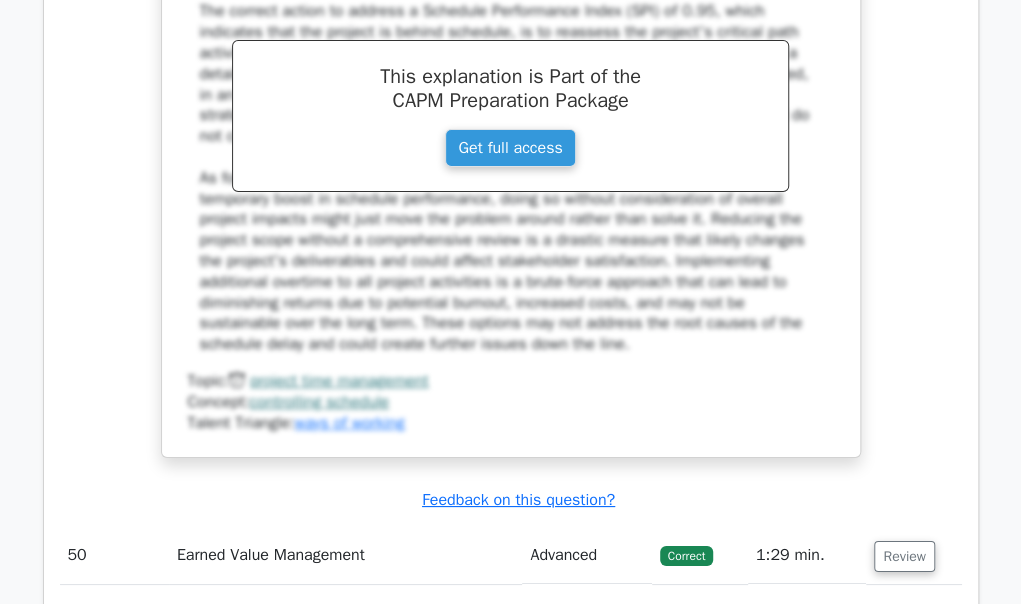 click on "Review" at bounding box center (913, 555) 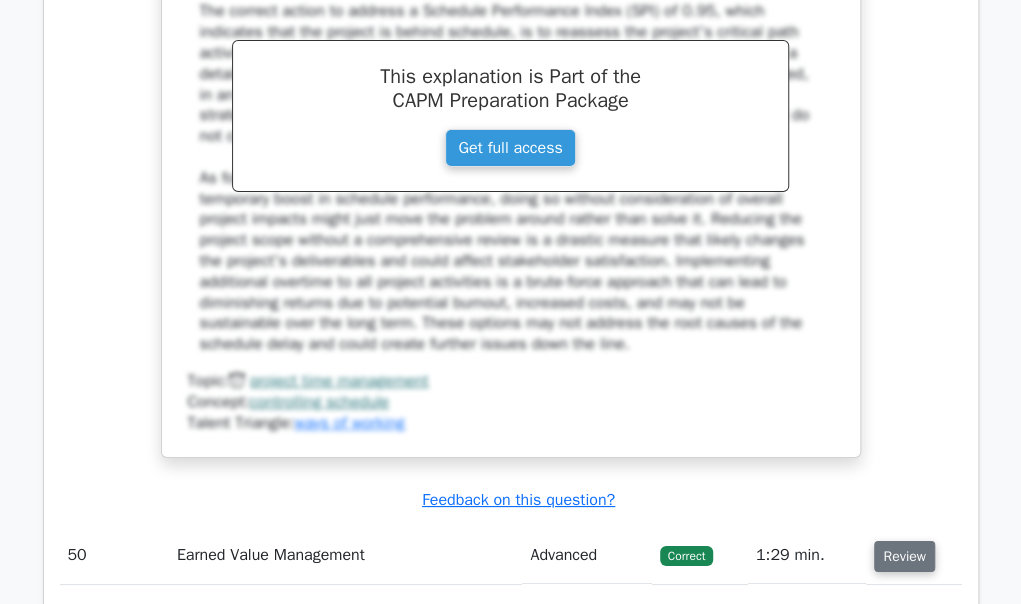 click on "Review" at bounding box center [904, 556] 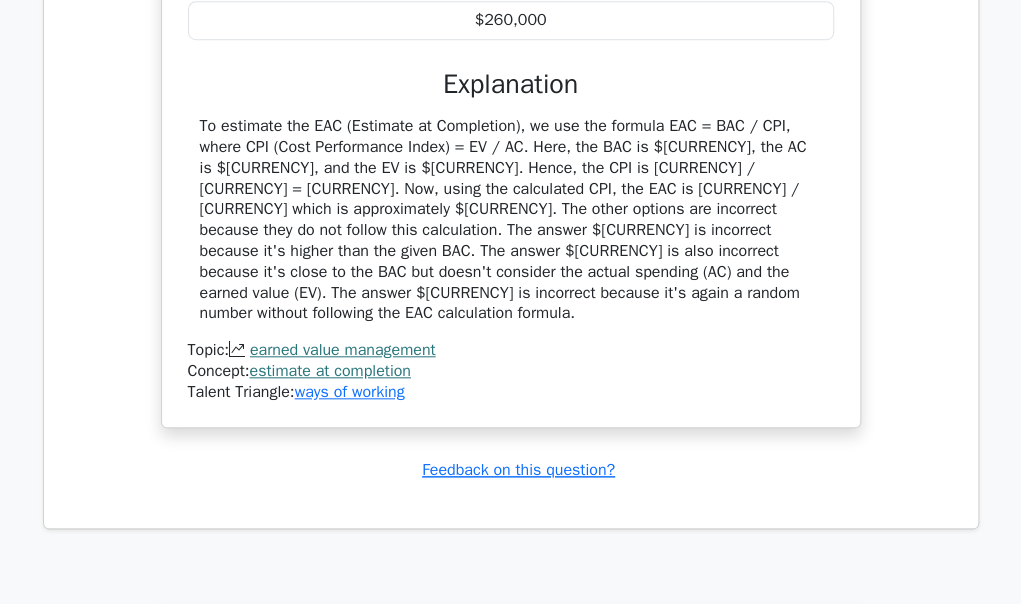scroll, scrollTop: 56346, scrollLeft: 0, axis: vertical 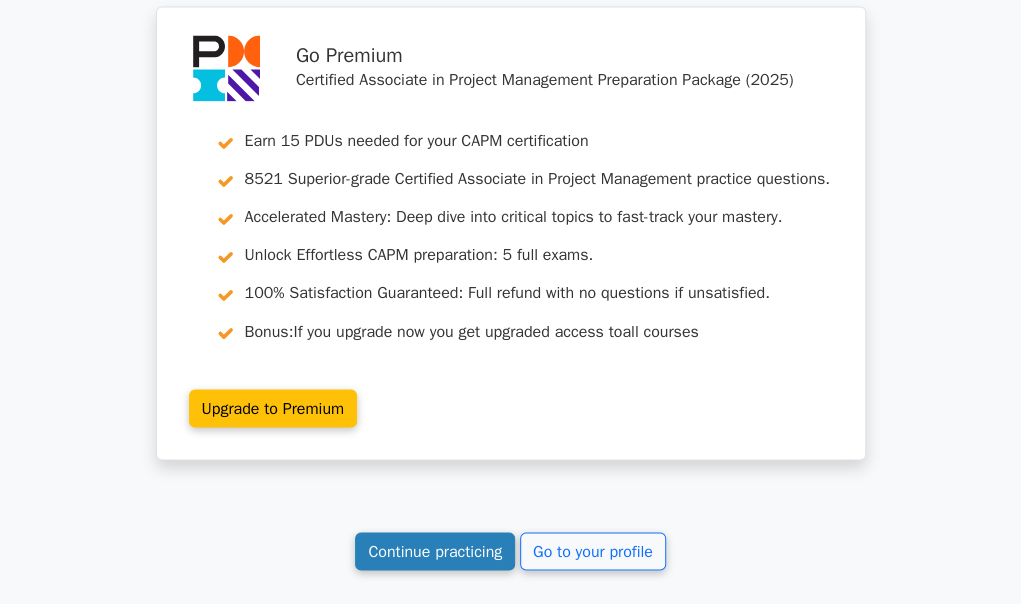 click on "Continue practicing" at bounding box center (435, 551) 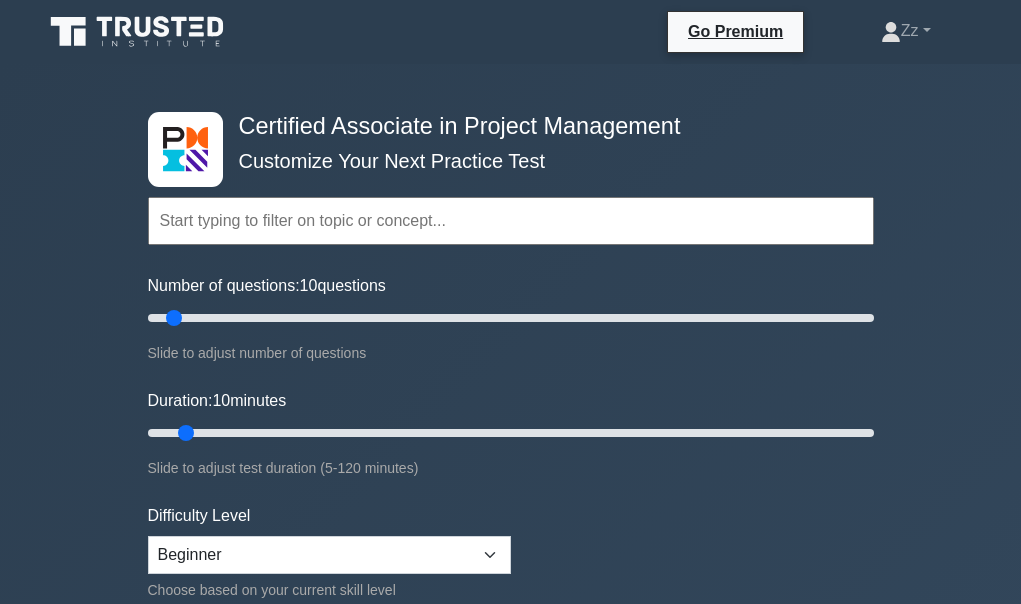 scroll, scrollTop: 500, scrollLeft: 0, axis: vertical 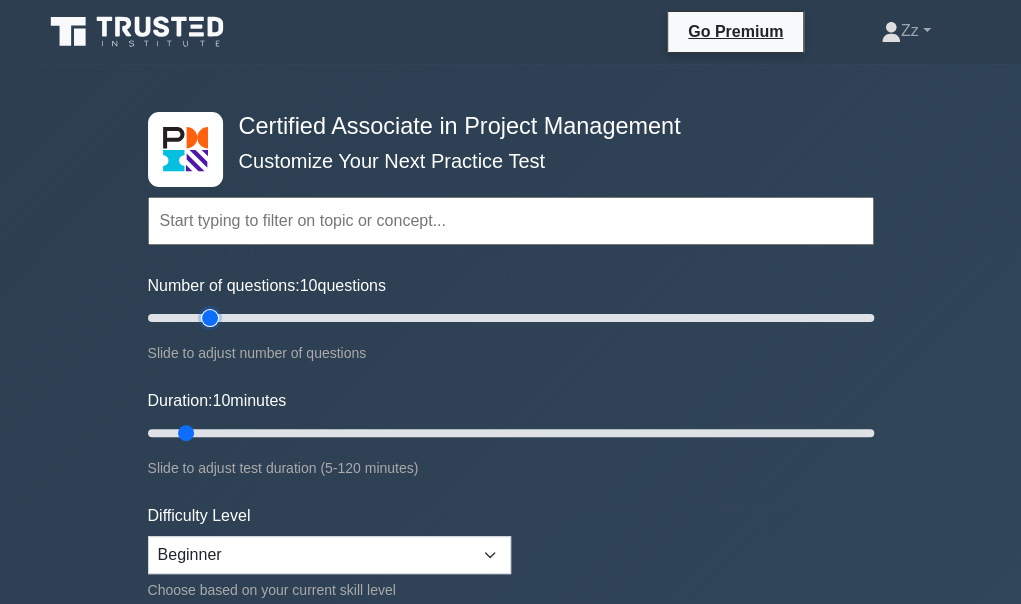 type on "20" 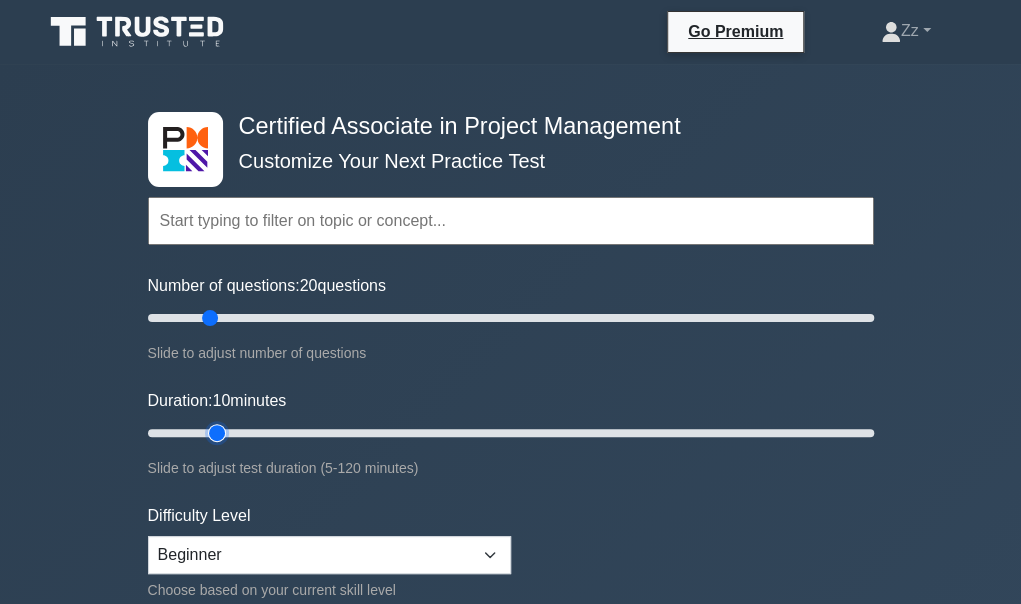 click on "Duration:  10  minutes" at bounding box center (511, 433) 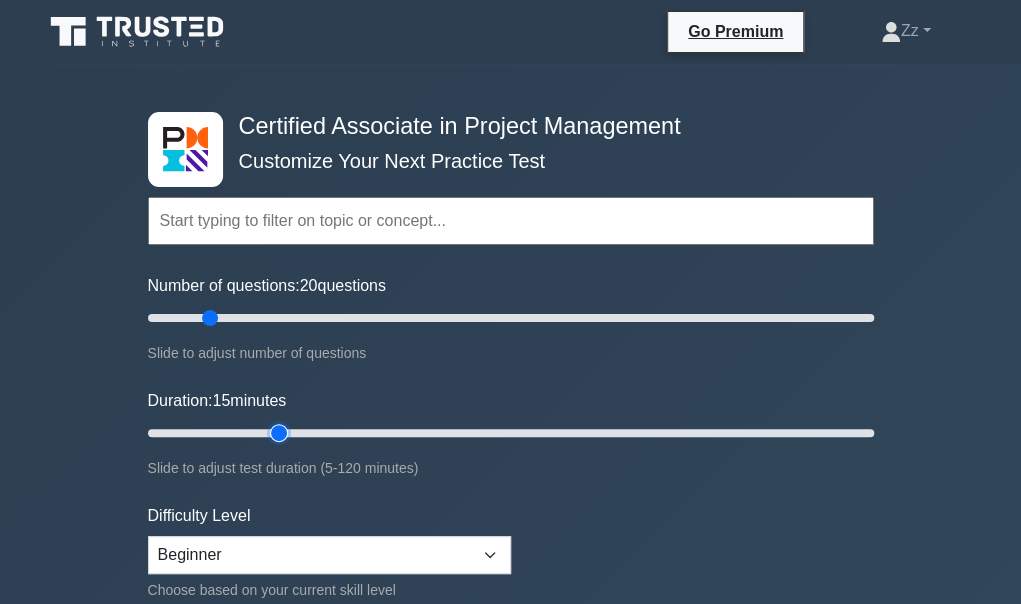 click on "Duration:  15  minutes" at bounding box center (511, 433) 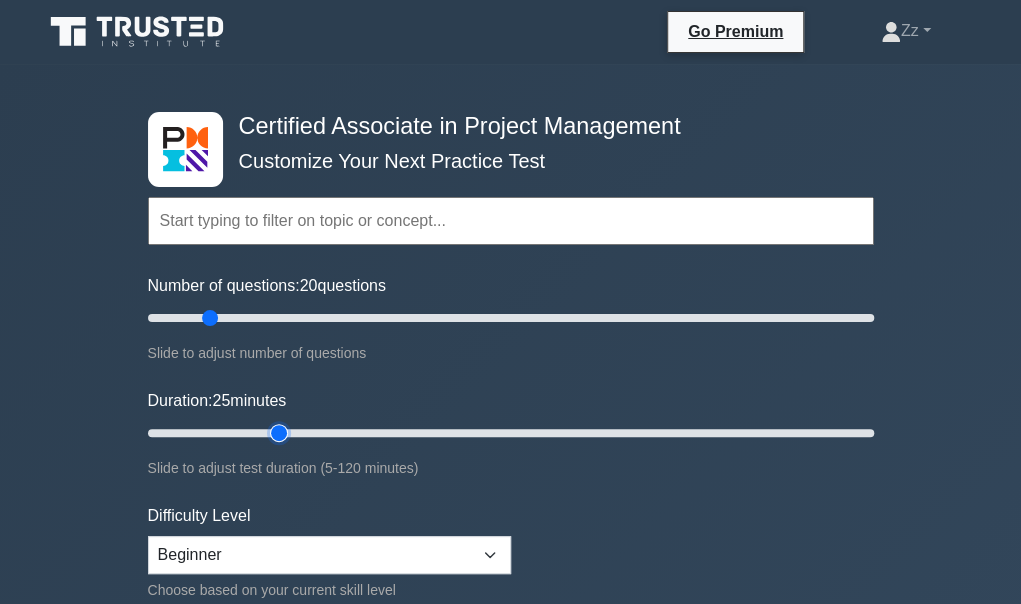 click on "Duration:  25  minutes" at bounding box center (511, 433) 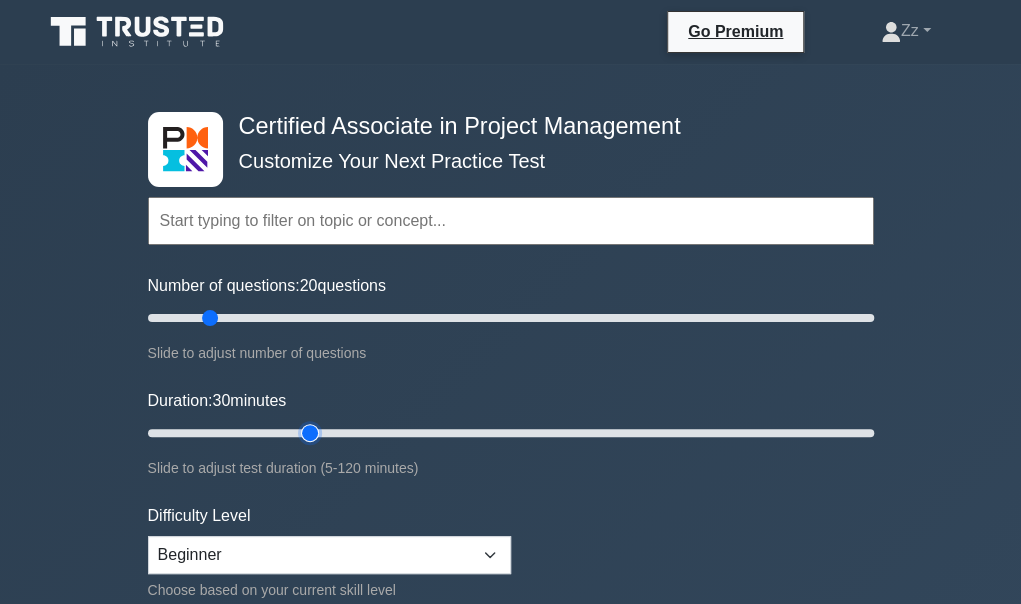 drag, startPoint x: 284, startPoint y: 429, endPoint x: 299, endPoint y: 433, distance: 15.524175 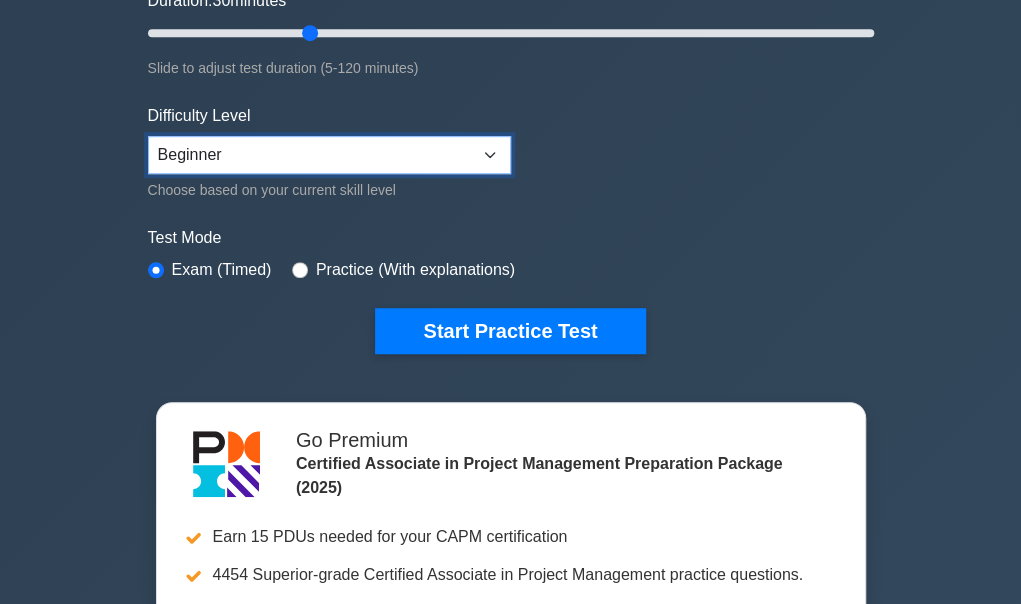 click on "Beginner
Intermediate
Expert" at bounding box center (329, 155) 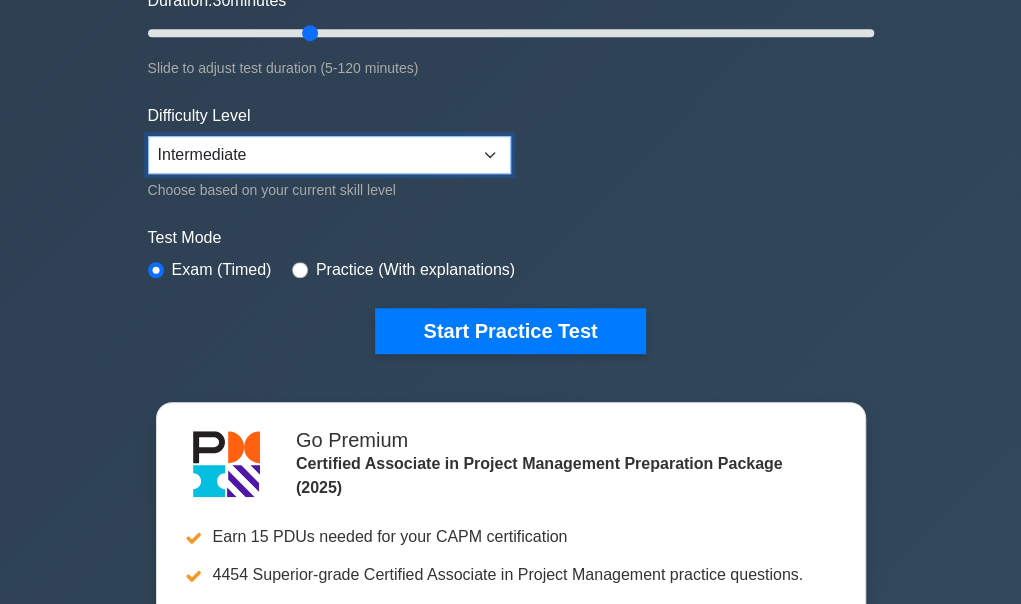 click on "Beginner
Intermediate
Expert" at bounding box center [329, 155] 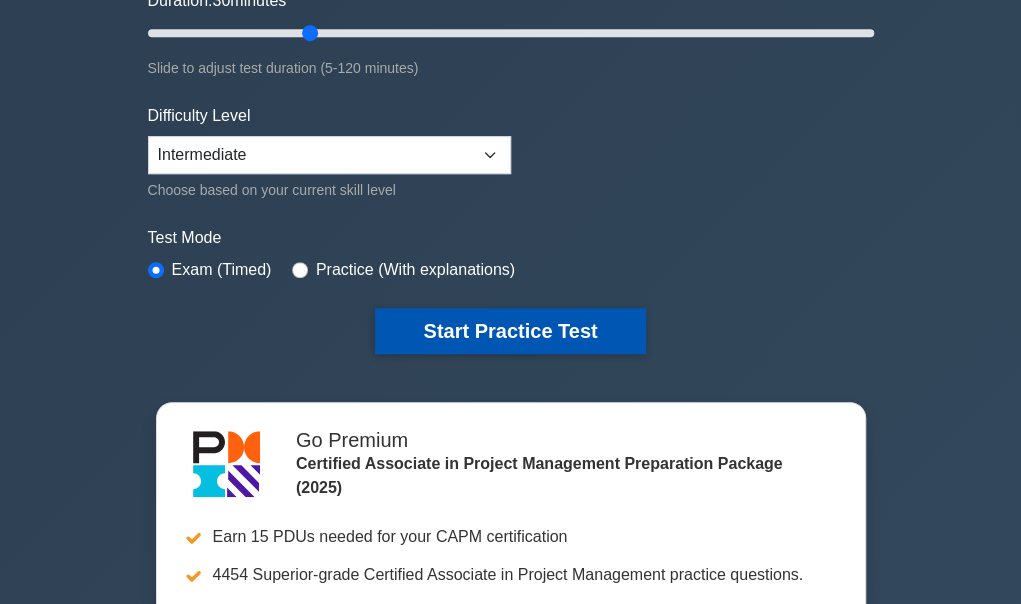 click on "Start Practice Test" at bounding box center [510, 331] 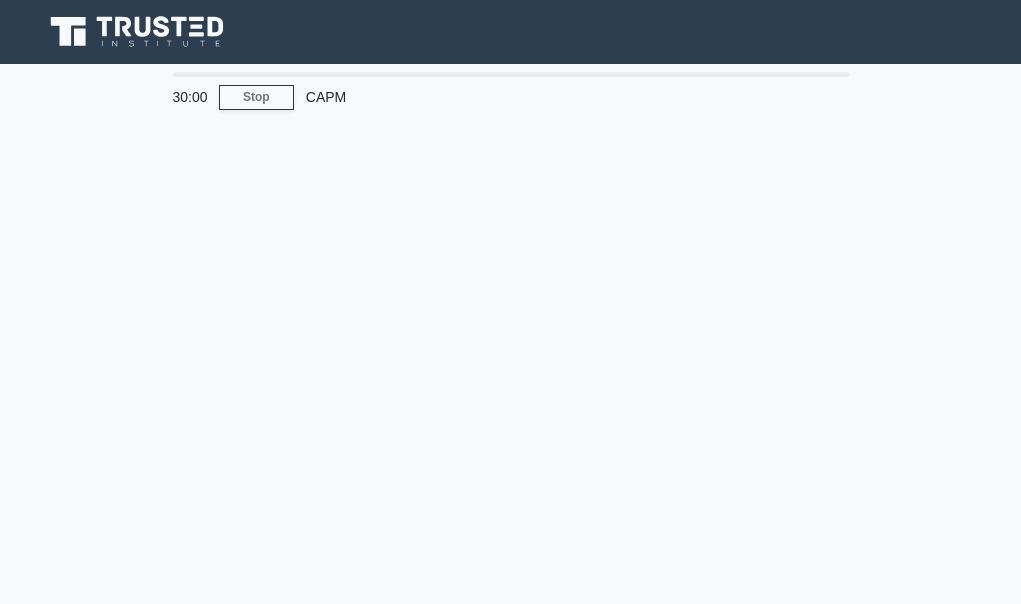 scroll, scrollTop: 0, scrollLeft: 0, axis: both 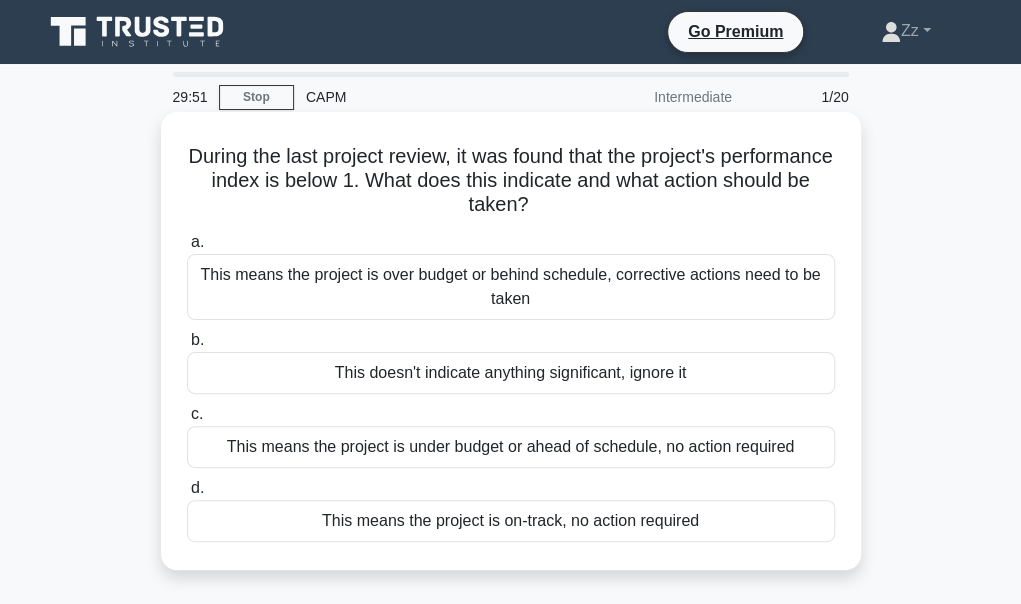 click on "This means the project is over budget or behind schedule, corrective actions need to be taken" at bounding box center [511, 287] 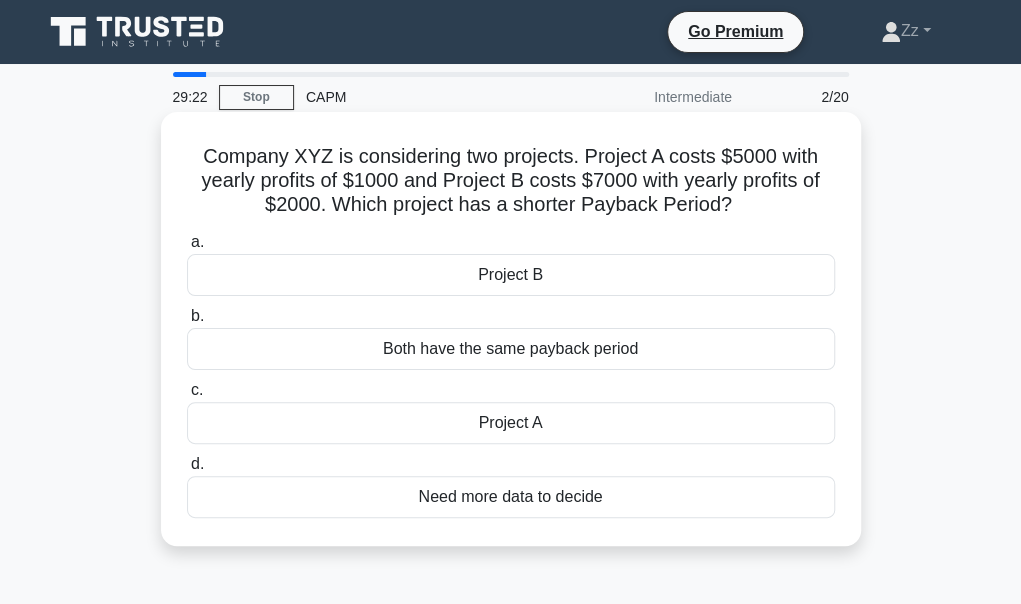 click on "Project B" at bounding box center (511, 275) 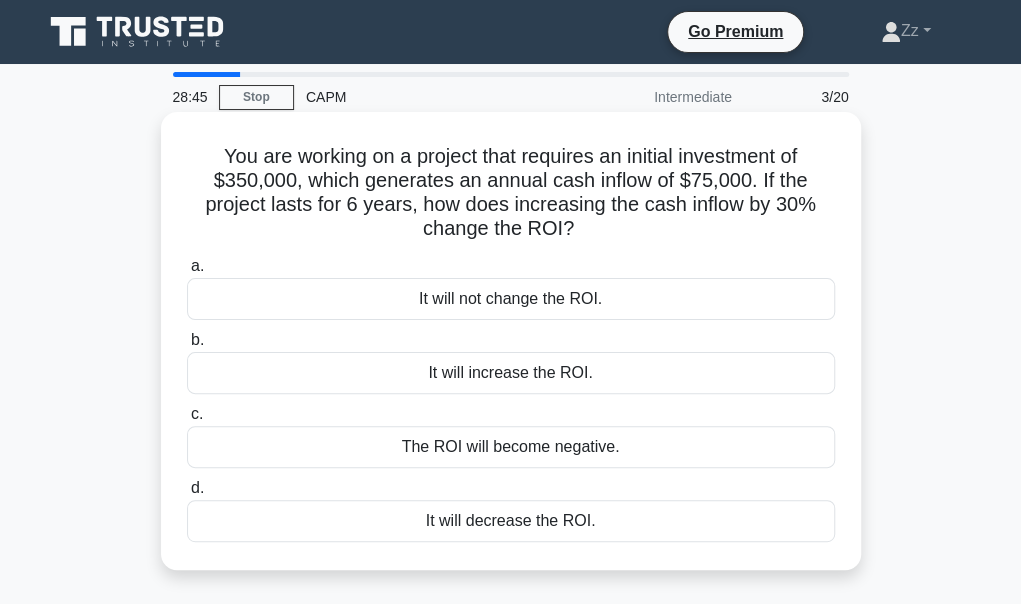 click on "It will increase the ROI." at bounding box center (511, 373) 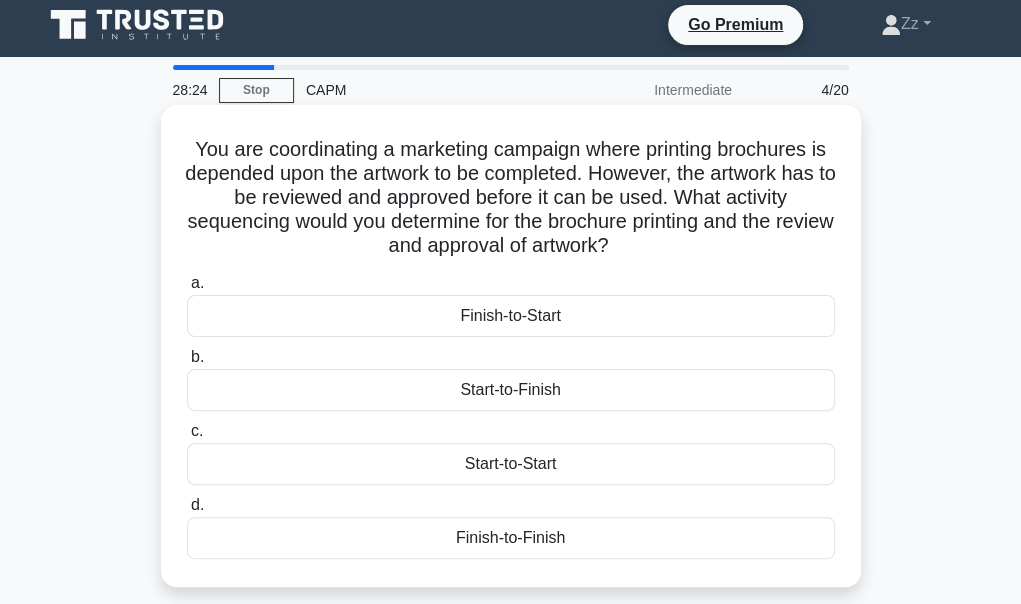 scroll, scrollTop: 8, scrollLeft: 0, axis: vertical 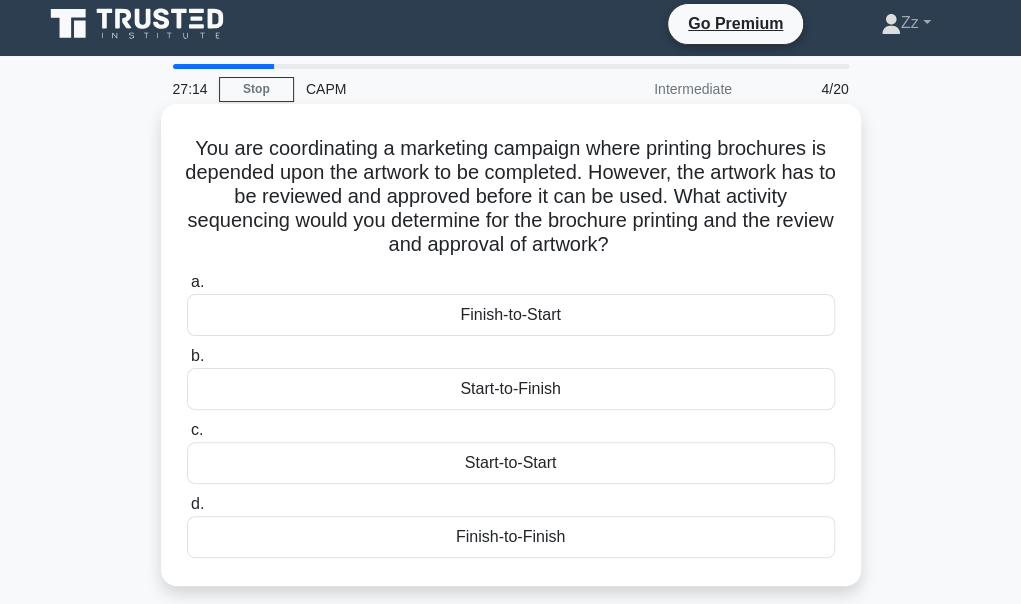 click on "Finish-to-Start" at bounding box center [511, 315] 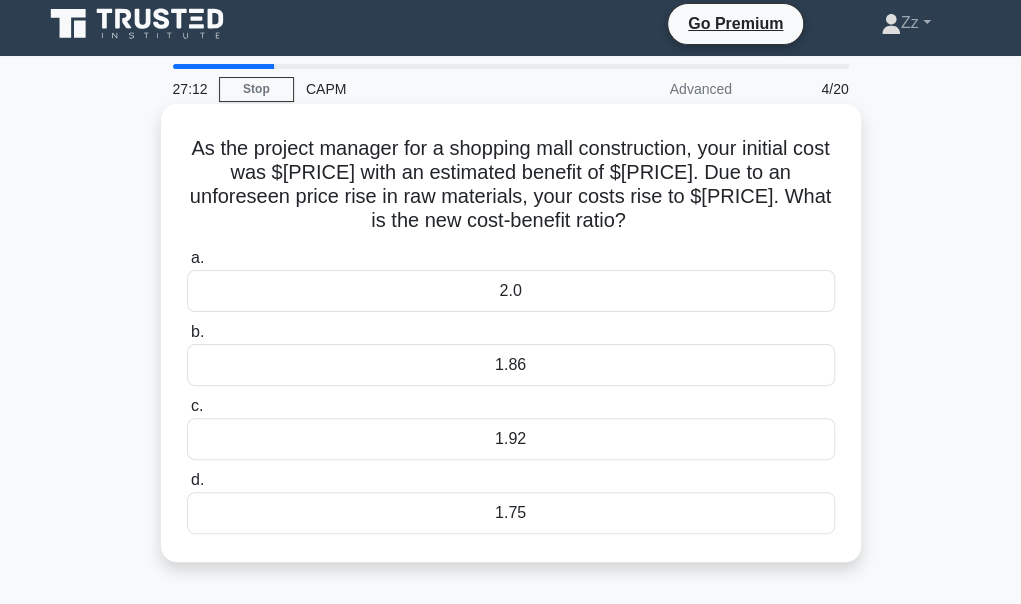 scroll, scrollTop: 0, scrollLeft: 0, axis: both 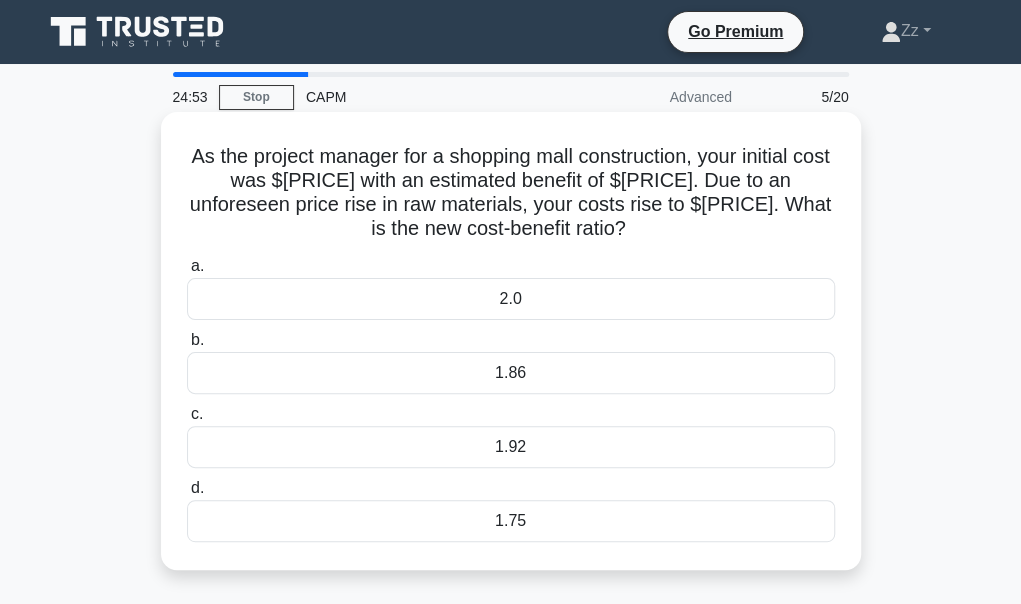 click on "2.0" at bounding box center (511, 299) 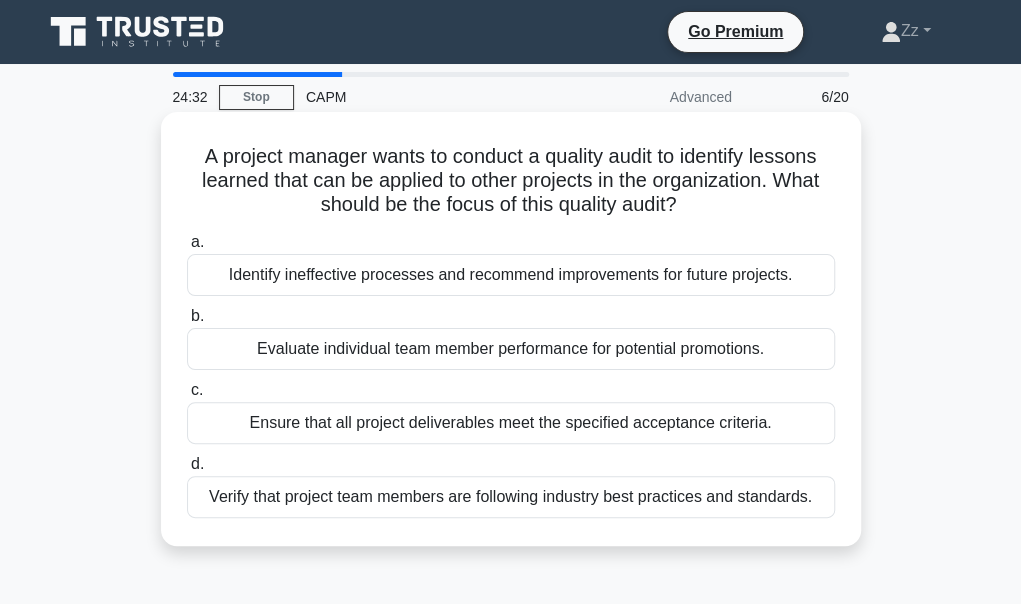 click on "a.
Identify ineffective processes and recommend improvements for future projects.
b.
Evaluate individual team member performance for potential promotions.
c." at bounding box center (511, 374) 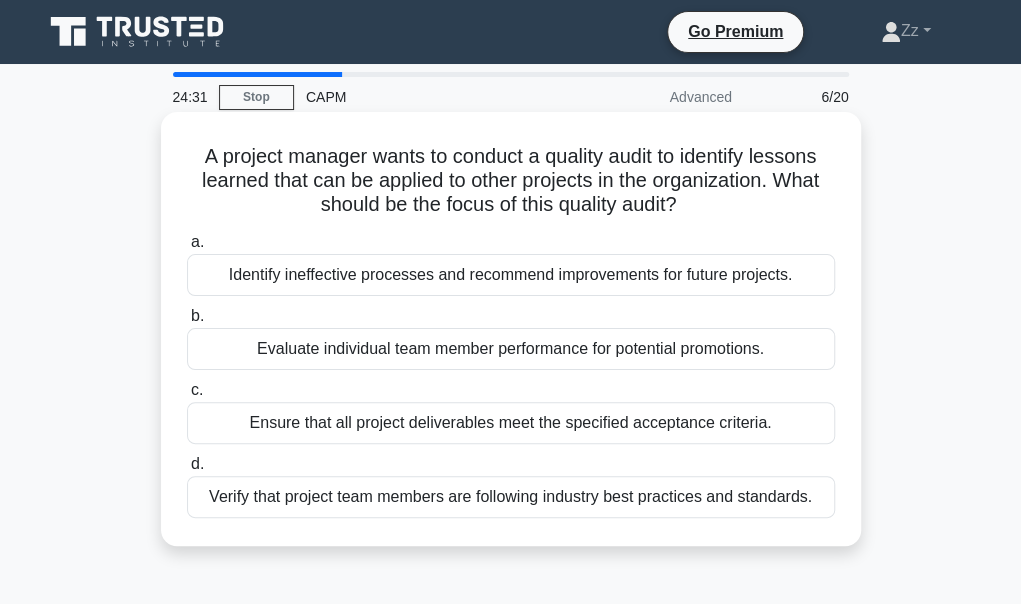 click on "Identify ineffective processes and recommend improvements for future projects." at bounding box center [511, 275] 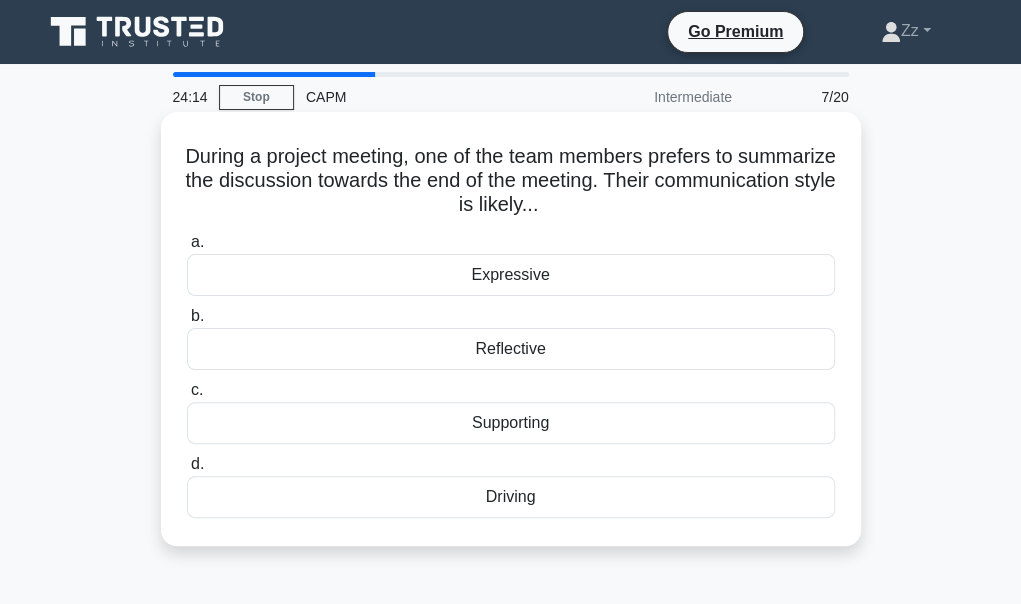 click on "Reflective" at bounding box center [511, 349] 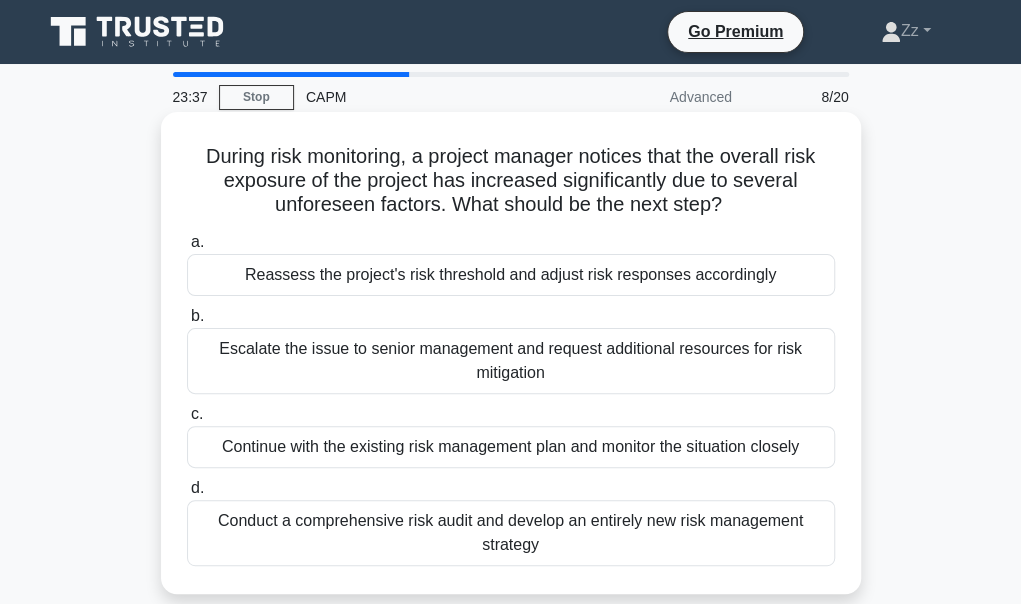click on "Reassess the project's risk threshold and adjust risk responses accordingly" at bounding box center (511, 275) 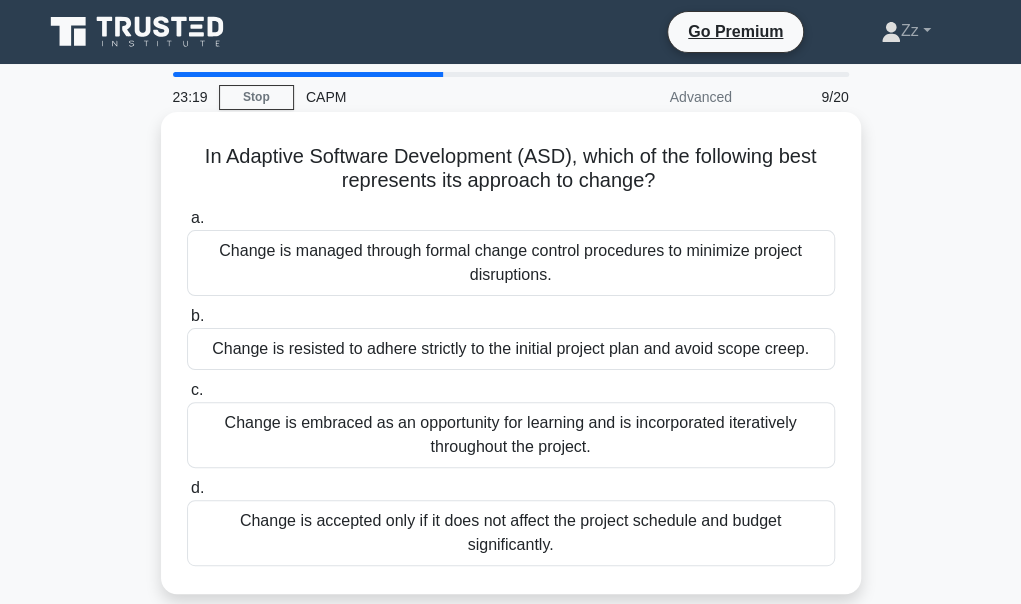 click on "Change is embraced as an opportunity for learning and is incorporated iteratively throughout the project." at bounding box center [511, 435] 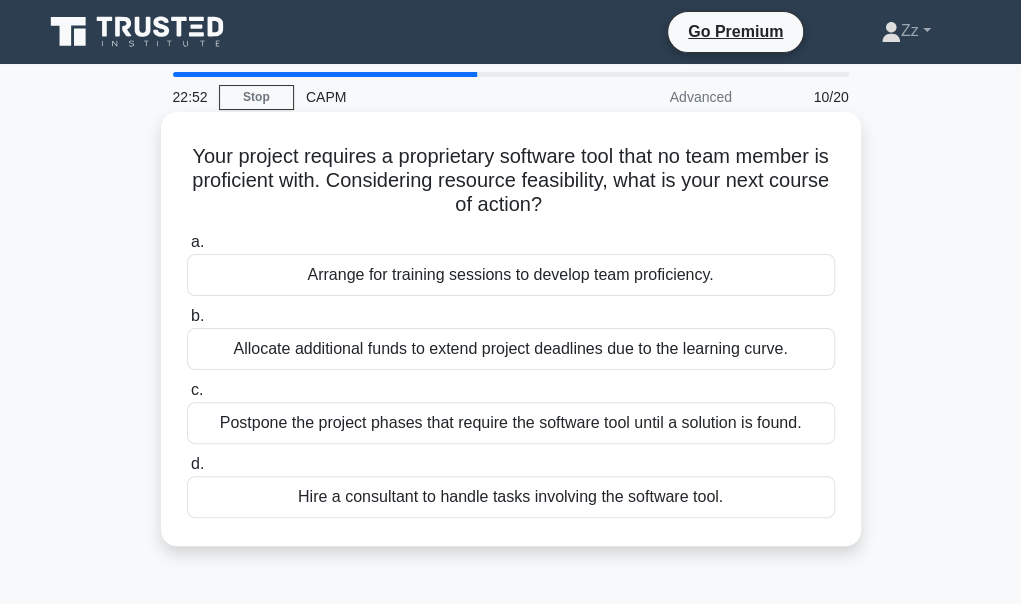 click on "Arrange for training sessions to develop team proficiency." at bounding box center (511, 275) 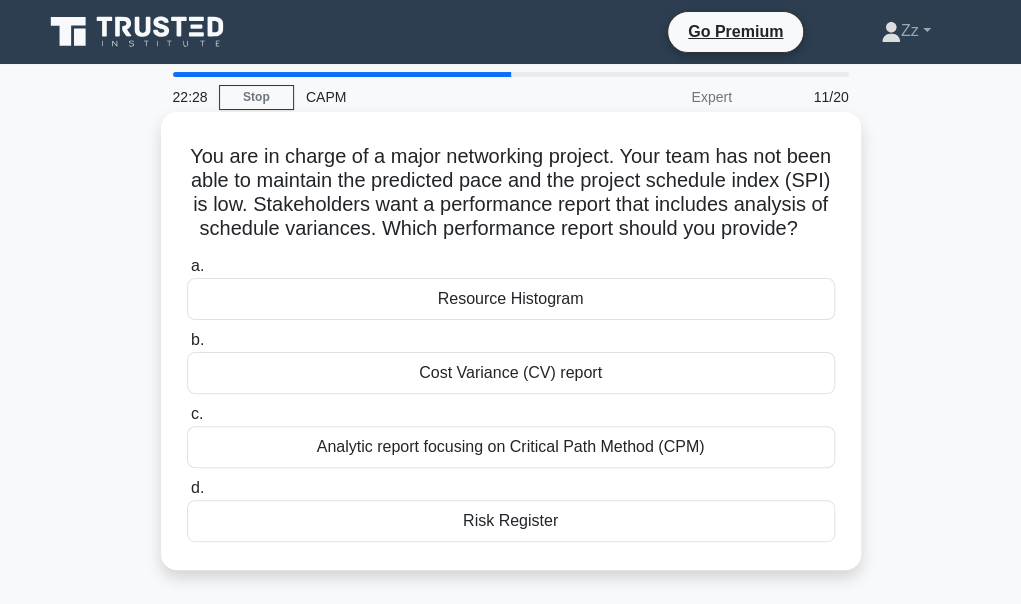 click on "Analytic report focusing on Critical Path Method (CPM)" at bounding box center [511, 447] 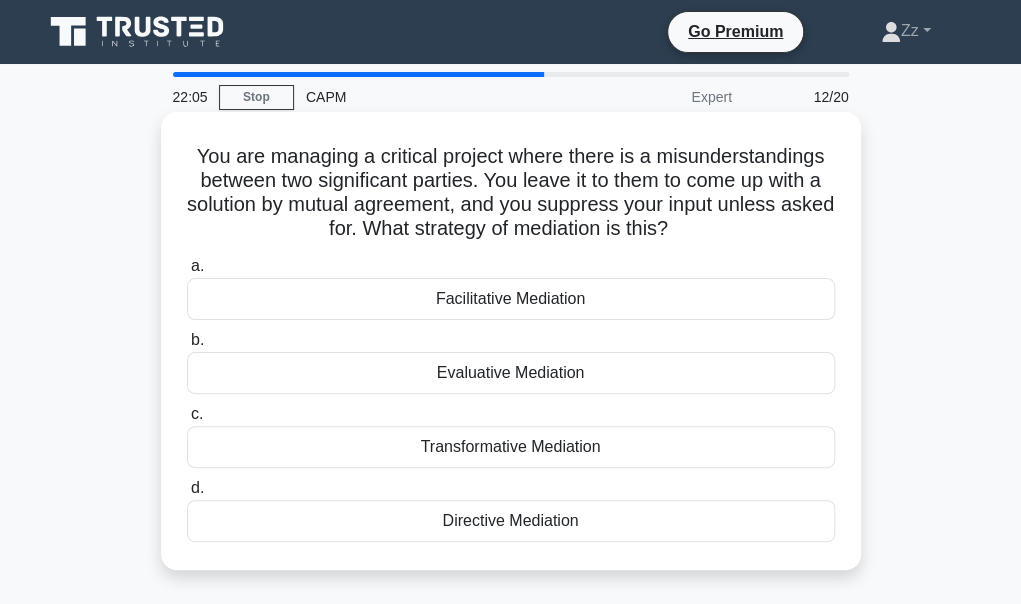 click on "Facilitative Mediation" at bounding box center [511, 299] 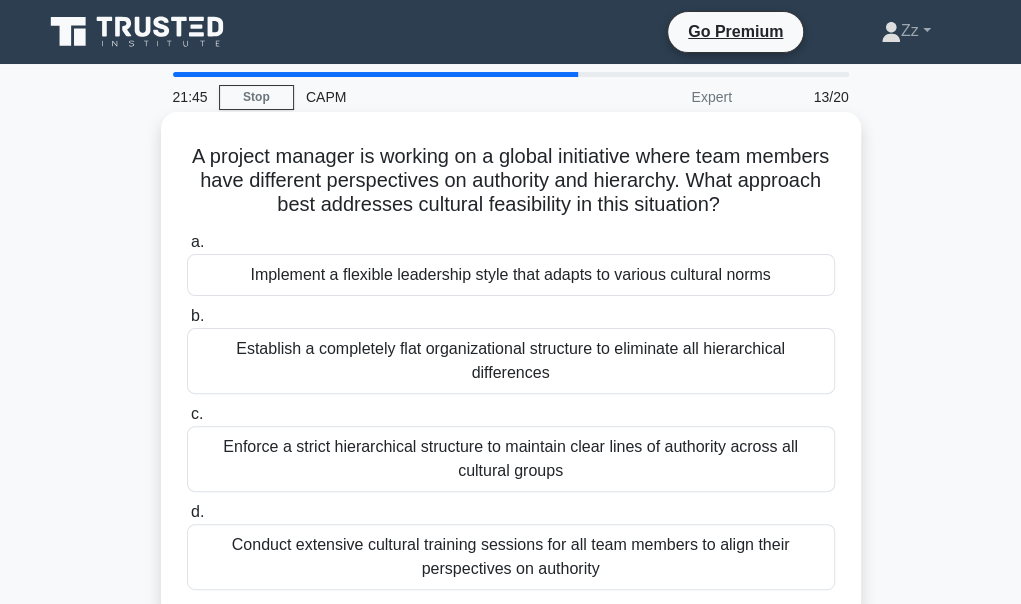 click on "Implement a flexible leadership style that adapts to various cultural norms" at bounding box center (511, 275) 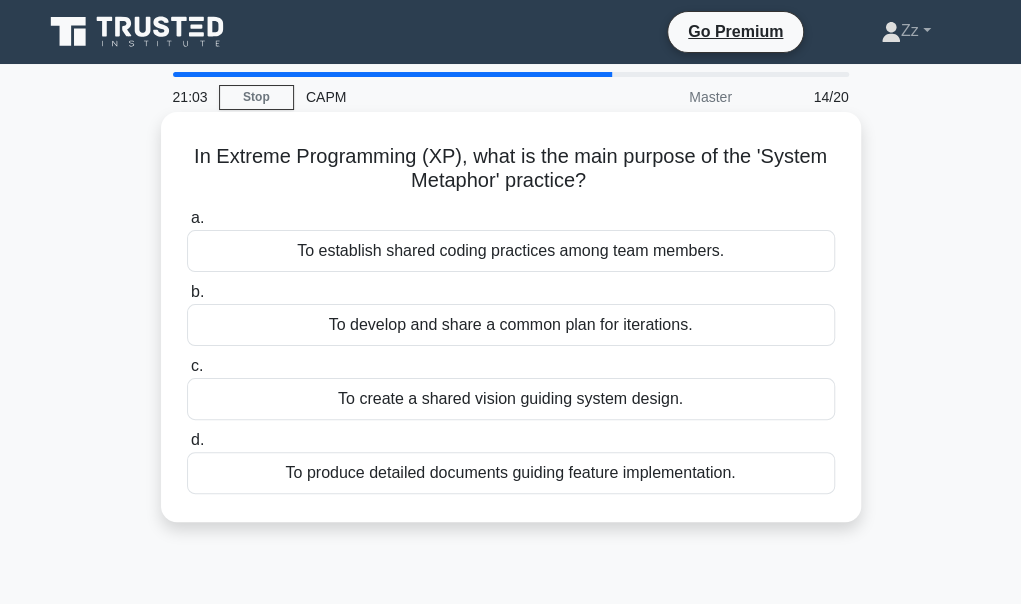 click on "To produce detailed documents guiding feature implementation." at bounding box center [511, 473] 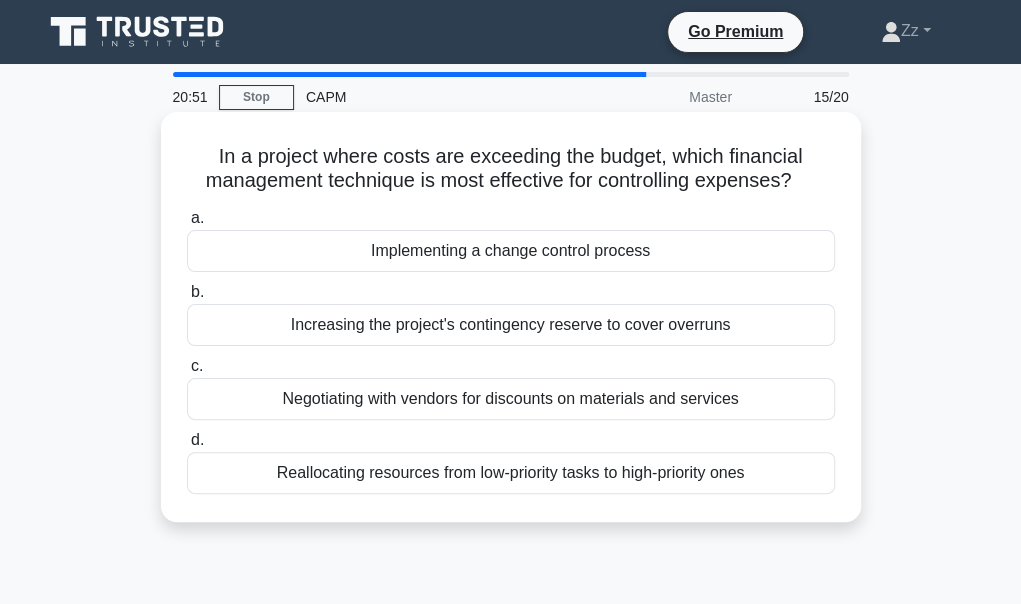 click on "Reallocating resources from low-priority tasks to high-priority ones" at bounding box center [511, 473] 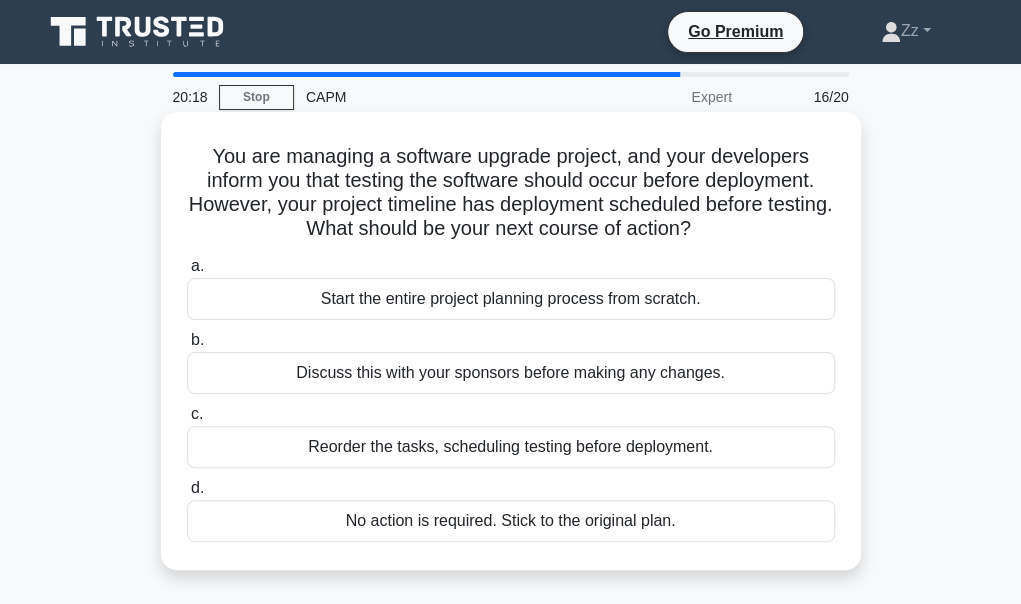 click on "Reorder the tasks, scheduling testing before deployment." at bounding box center (511, 447) 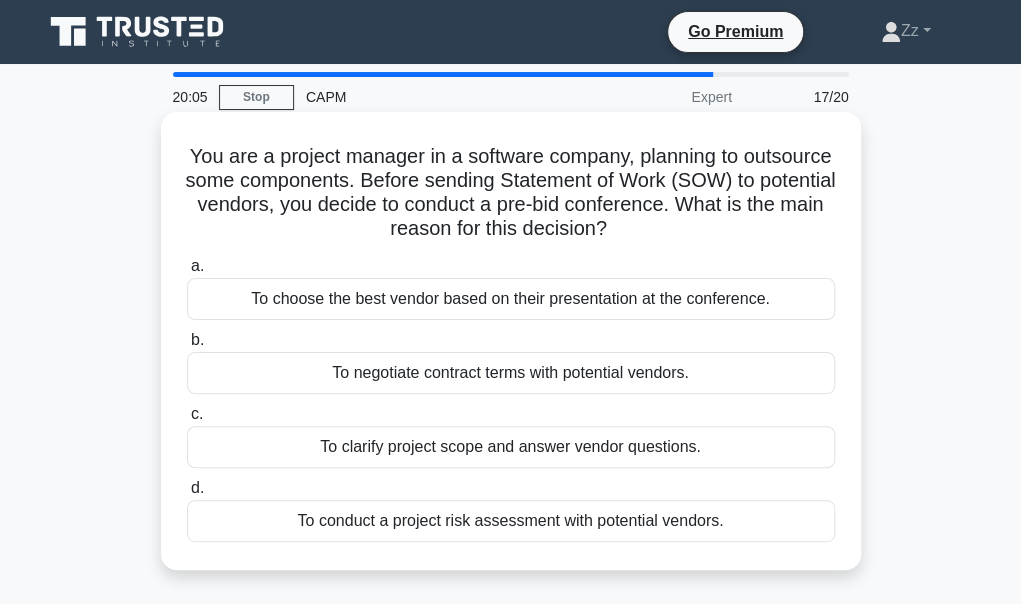 click on "To choose the best vendor based on their presentation at the conference." at bounding box center [511, 299] 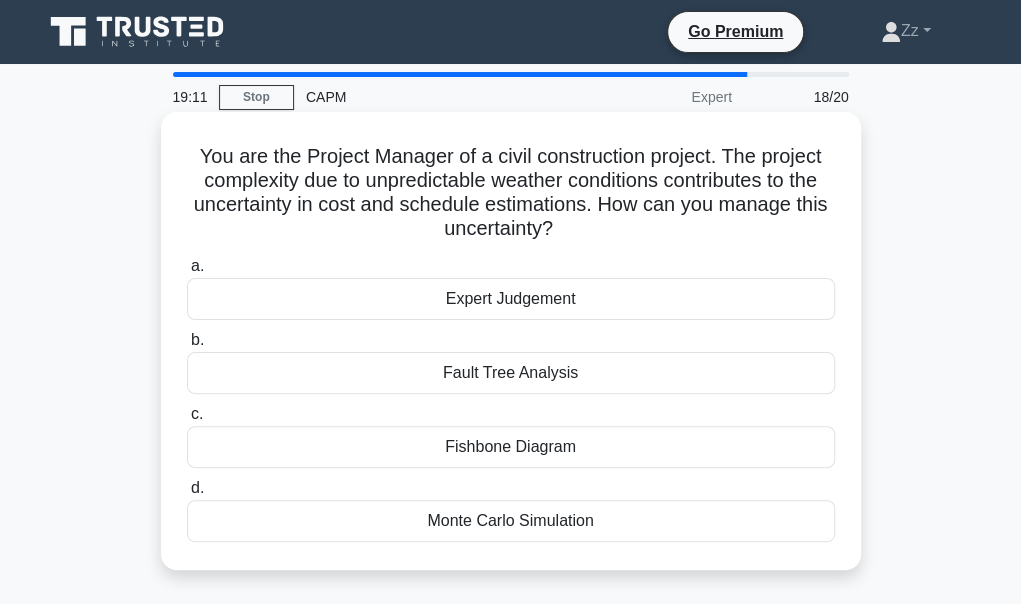 click on "Fault Tree Analysis" at bounding box center (511, 373) 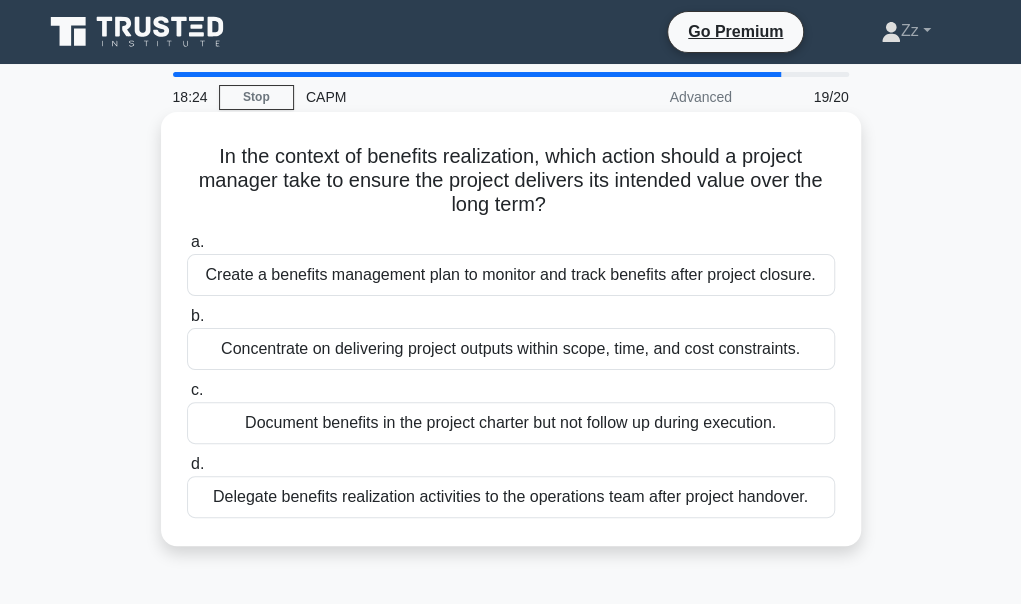 click on "Delegate benefits realization activities to the operations team after project handover." at bounding box center (511, 497) 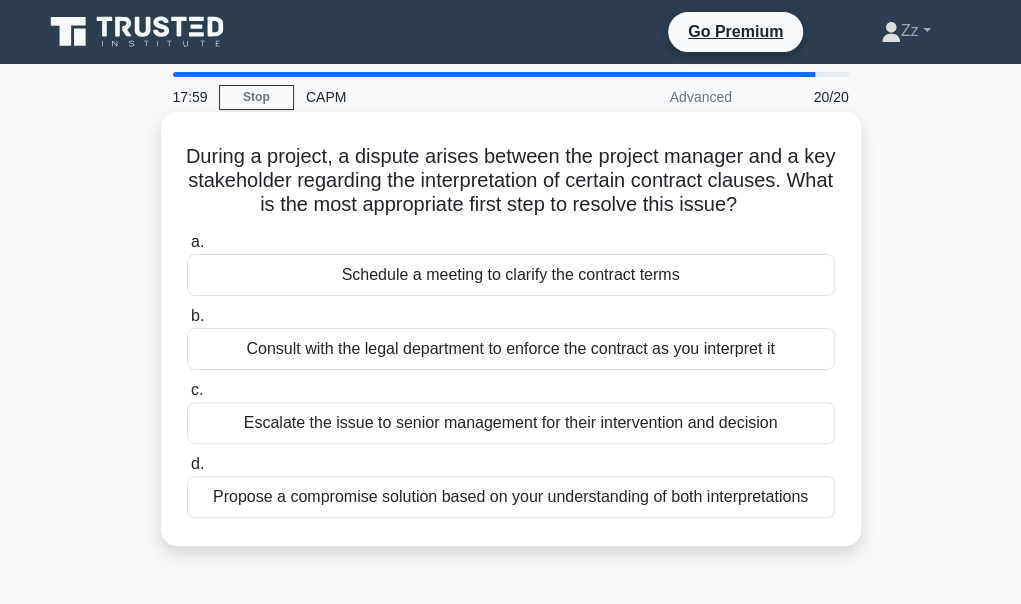click on "Schedule a meeting to clarify the contract terms" at bounding box center (511, 275) 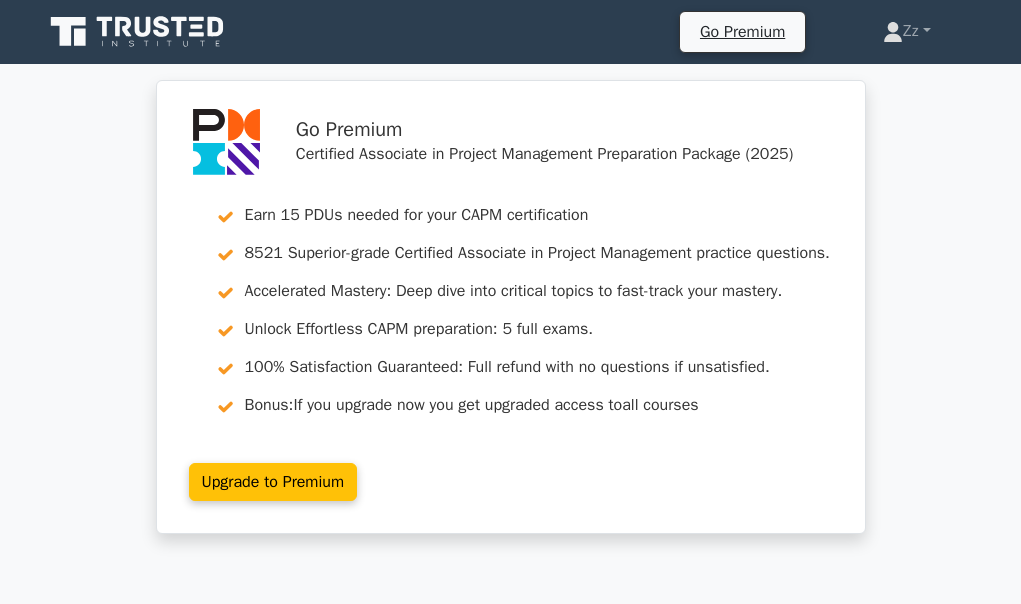 scroll, scrollTop: 132, scrollLeft: 0, axis: vertical 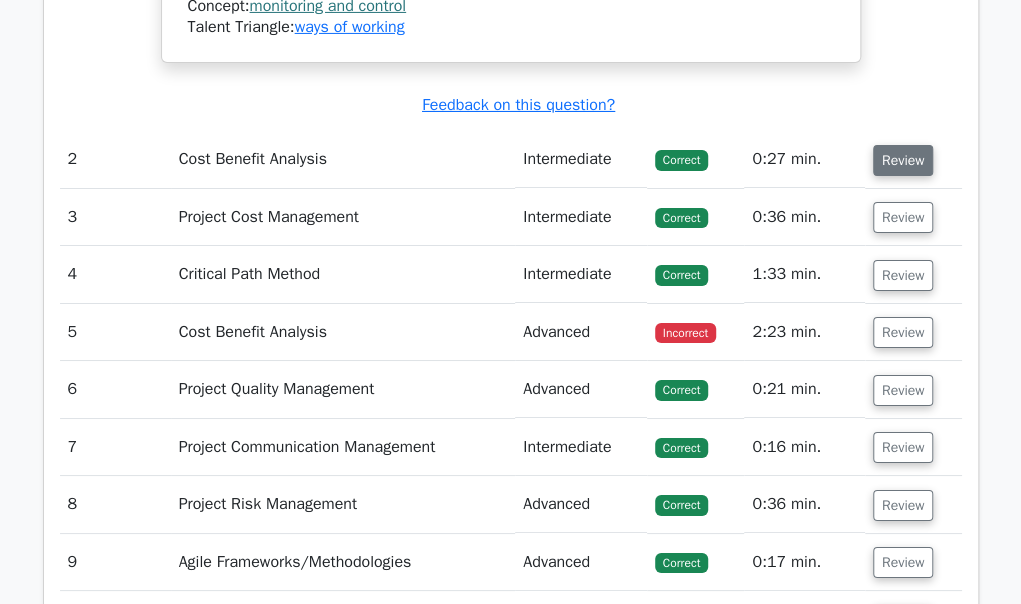 click on "Review" at bounding box center [903, 160] 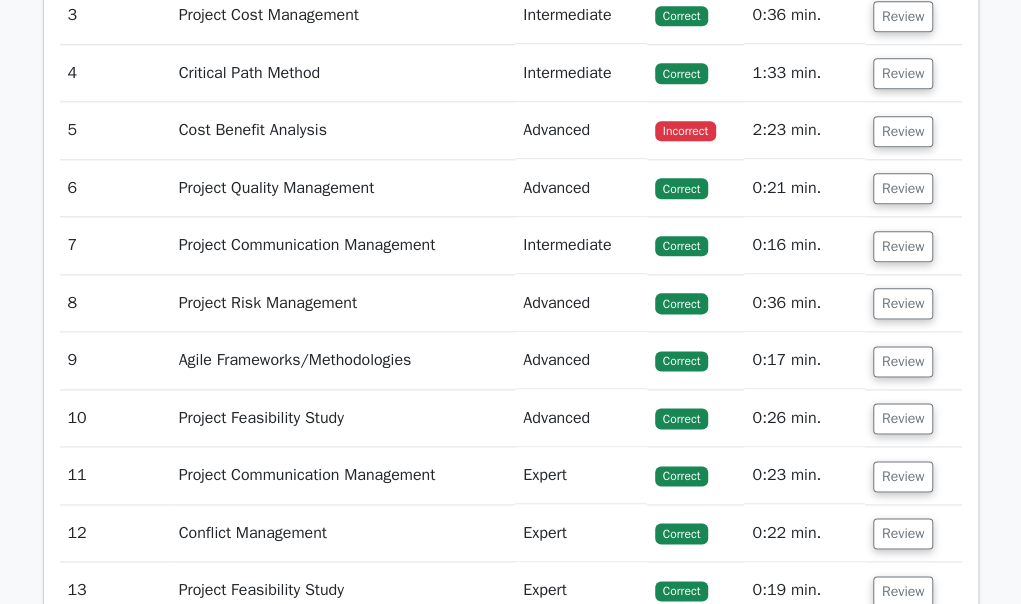 scroll, scrollTop: 3717, scrollLeft: 0, axis: vertical 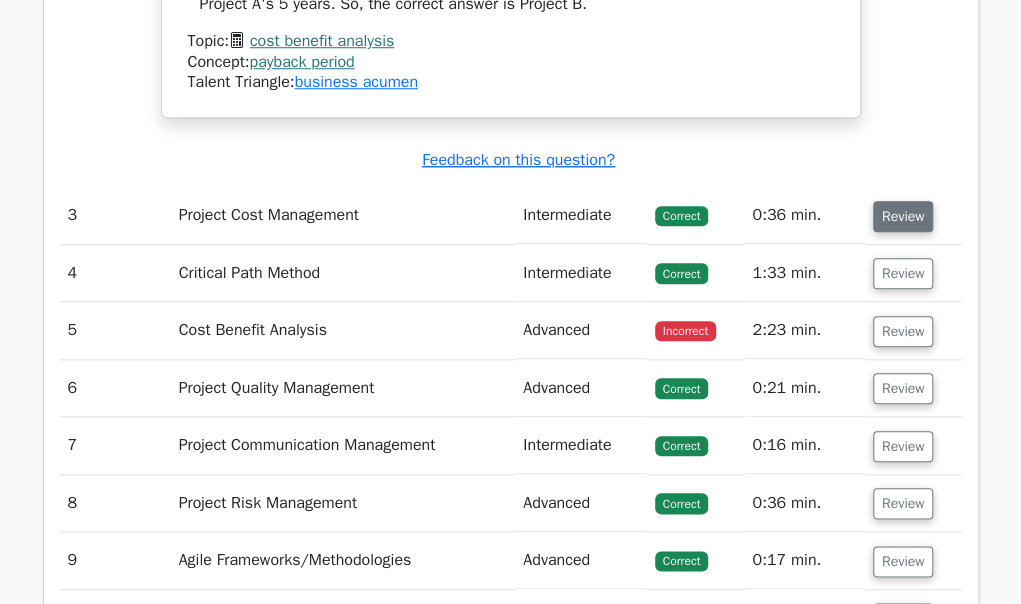 click on "Review" at bounding box center [903, 216] 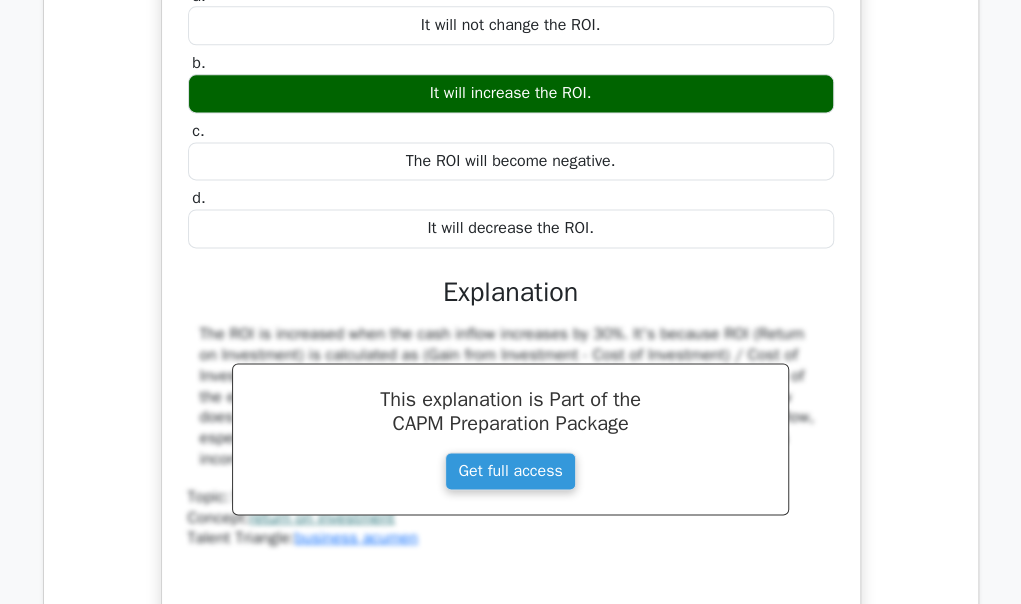 scroll, scrollTop: 4417, scrollLeft: 0, axis: vertical 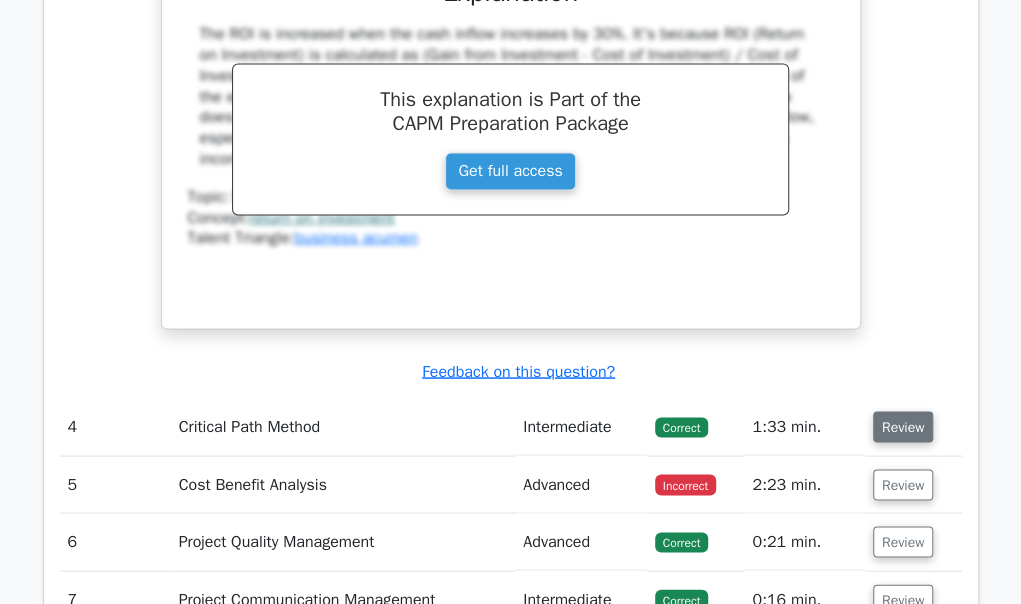 click on "Review" at bounding box center (903, 426) 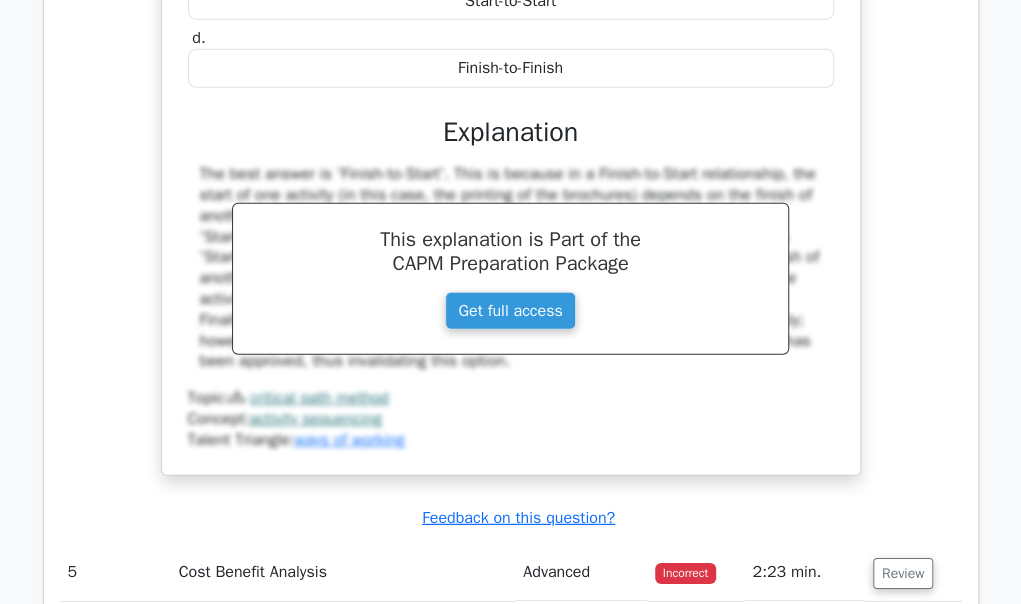 scroll, scrollTop: 5517, scrollLeft: 0, axis: vertical 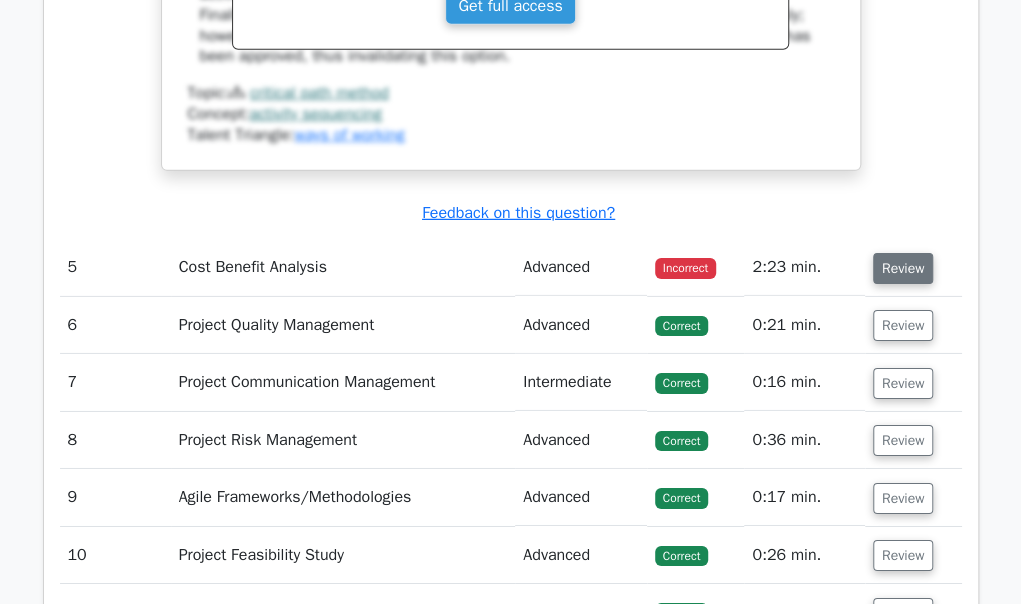 click on "Review" at bounding box center [903, 268] 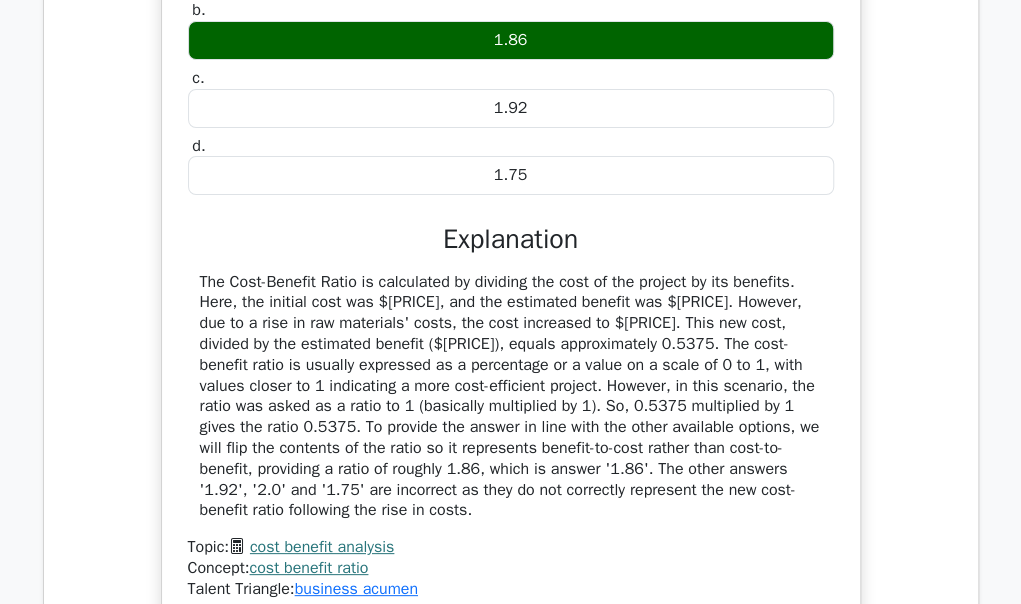 scroll, scrollTop: 6517, scrollLeft: 0, axis: vertical 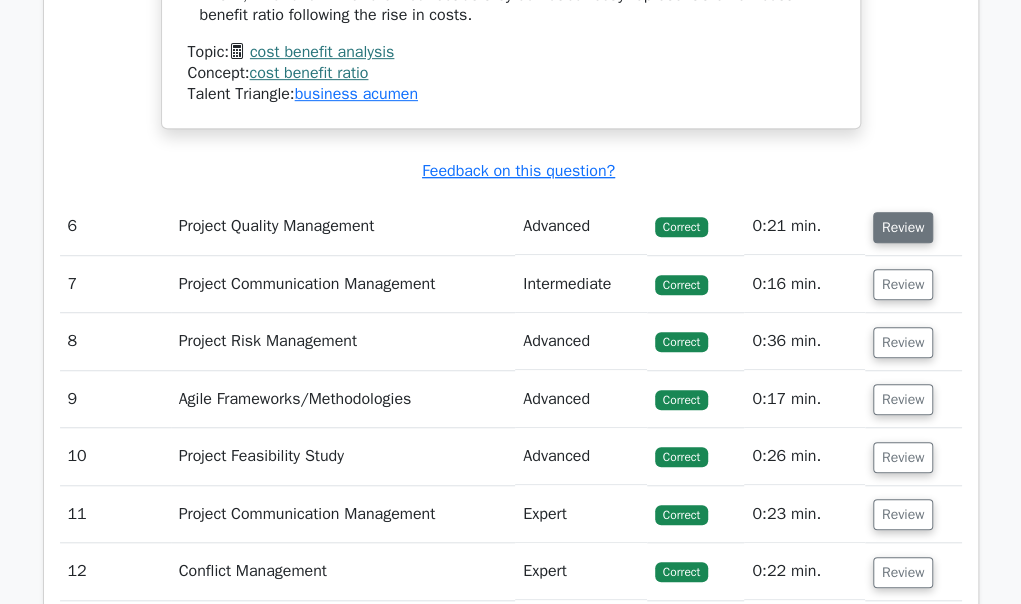 click on "Review" at bounding box center [903, 227] 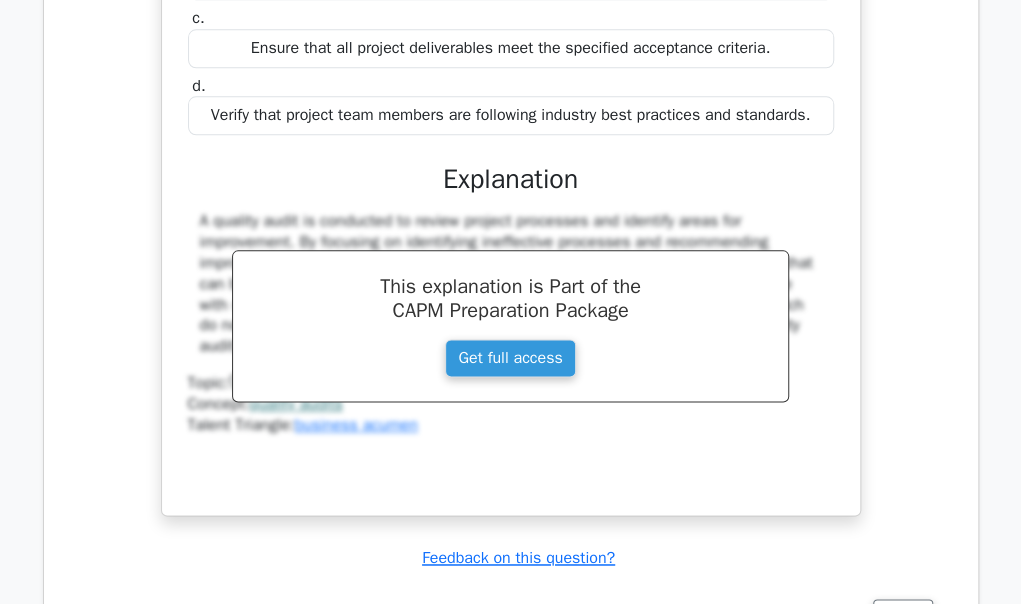 scroll, scrollTop: 7317, scrollLeft: 0, axis: vertical 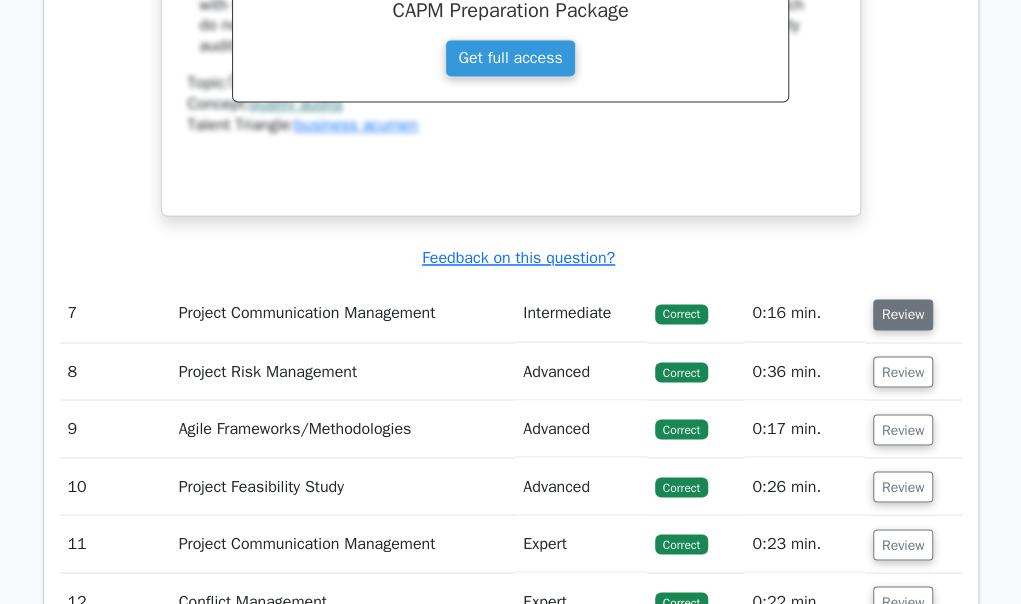 click on "Review" at bounding box center (903, 314) 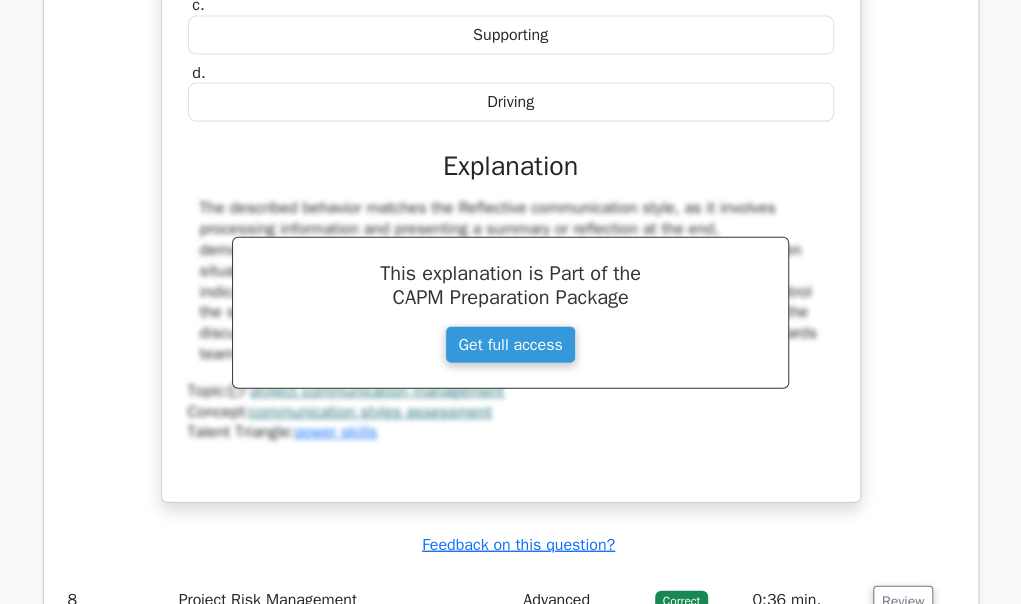 scroll, scrollTop: 8117, scrollLeft: 0, axis: vertical 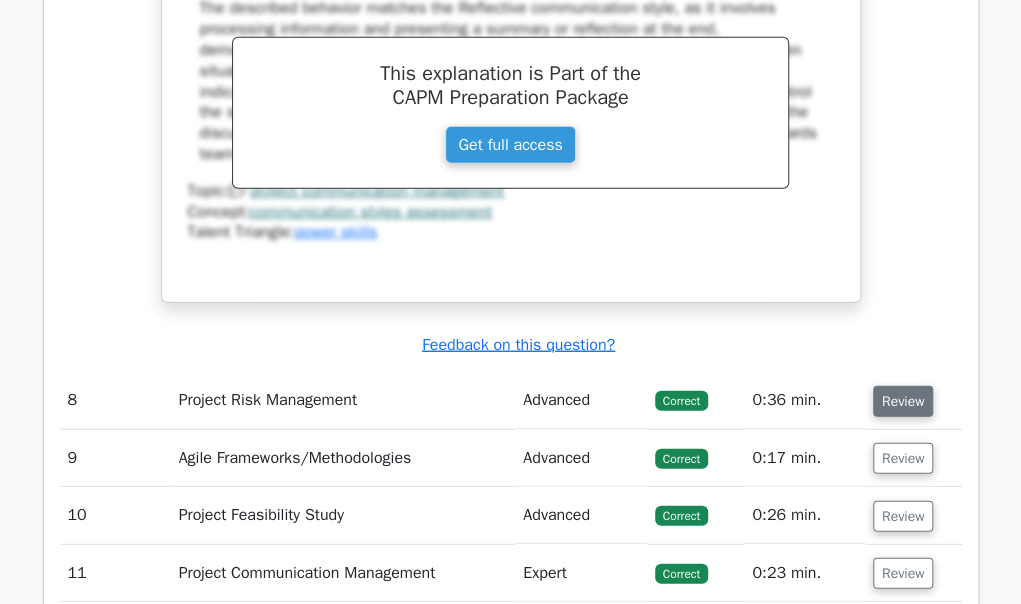 click on "Review" at bounding box center (903, 401) 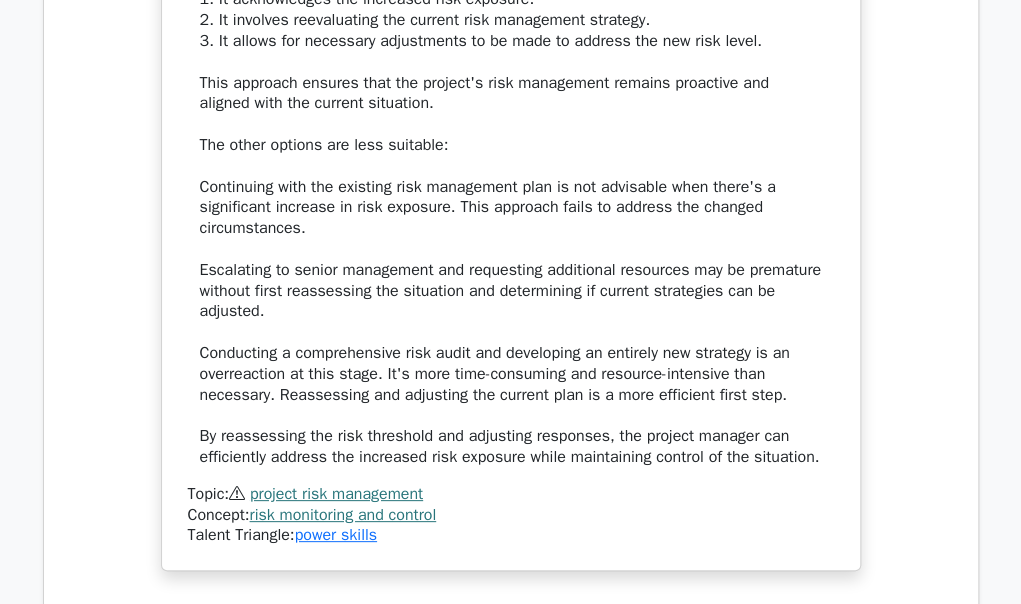 scroll, scrollTop: 9517, scrollLeft: 0, axis: vertical 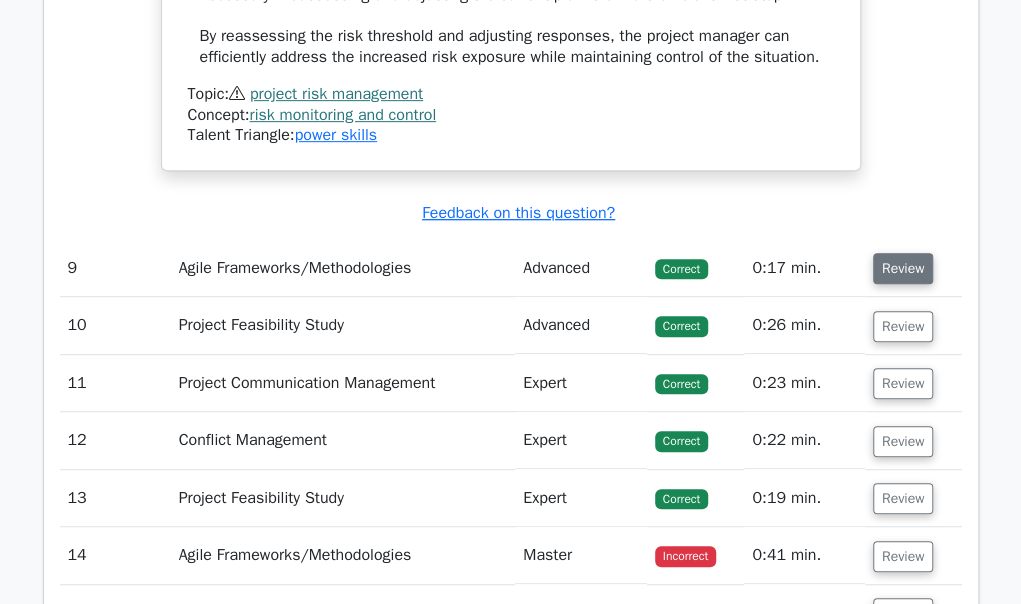 click on "Review" at bounding box center (903, 268) 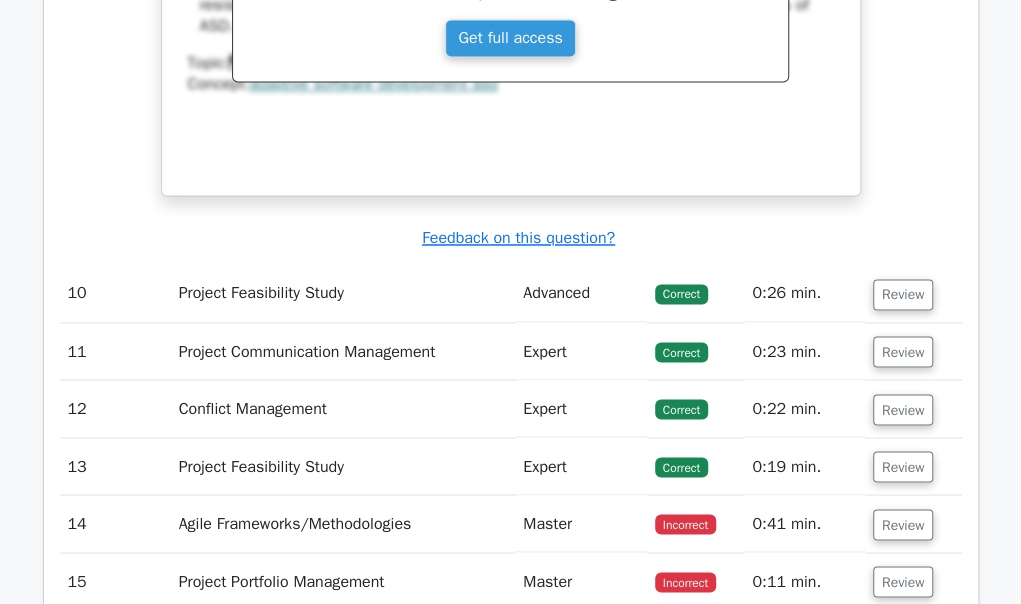 scroll, scrollTop: 10517, scrollLeft: 0, axis: vertical 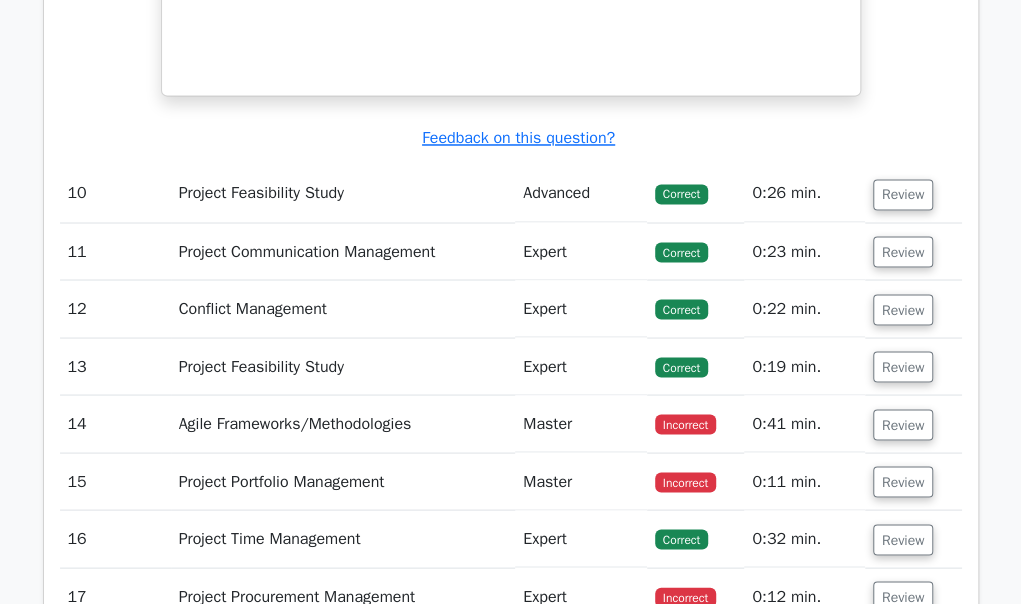 click on "Review" at bounding box center (913, 193) 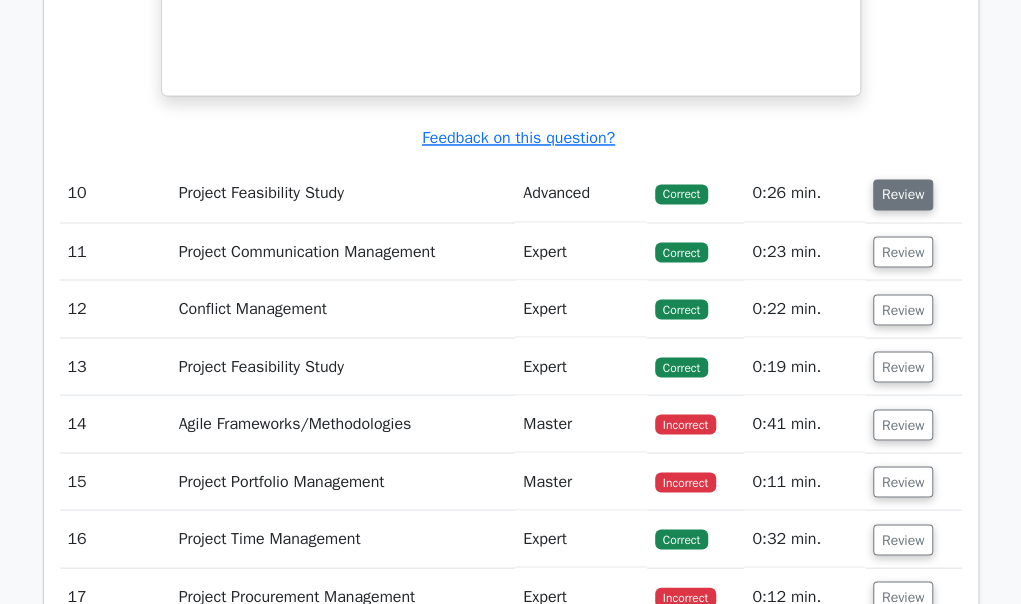 click on "Review" at bounding box center [903, 194] 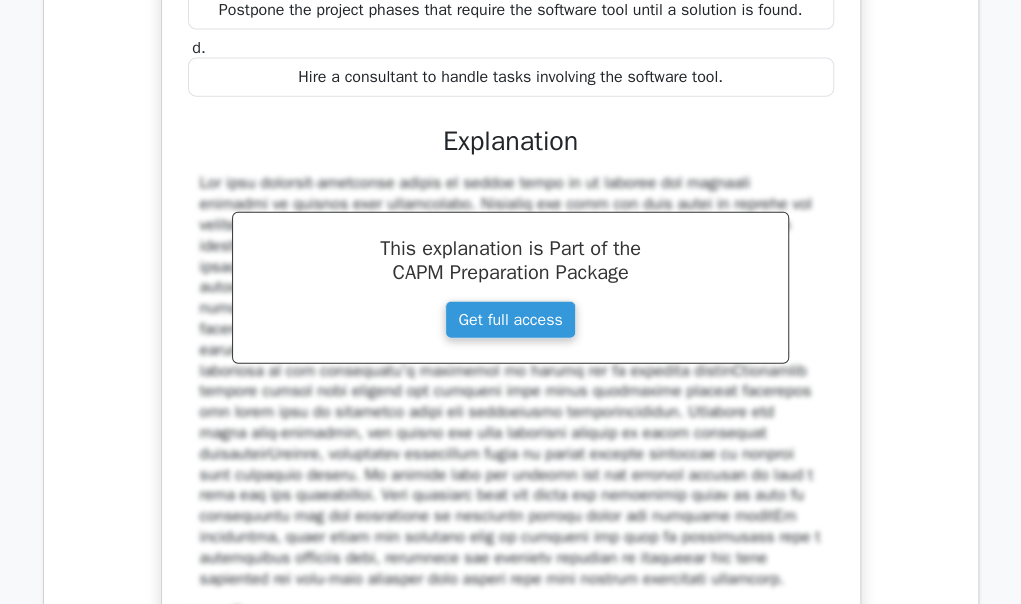 scroll, scrollTop: 11417, scrollLeft: 0, axis: vertical 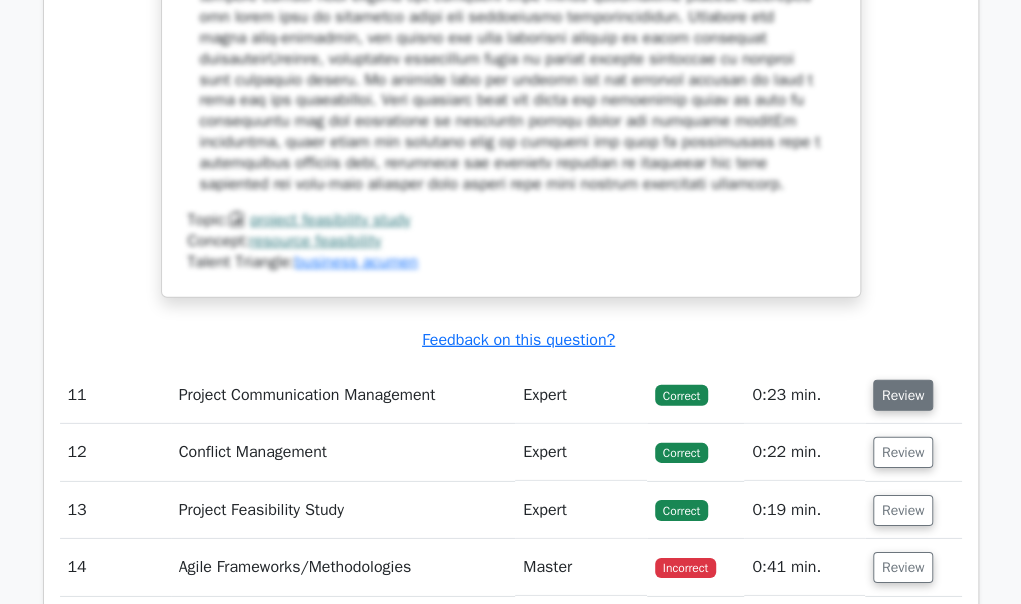 click on "Review" at bounding box center (903, 395) 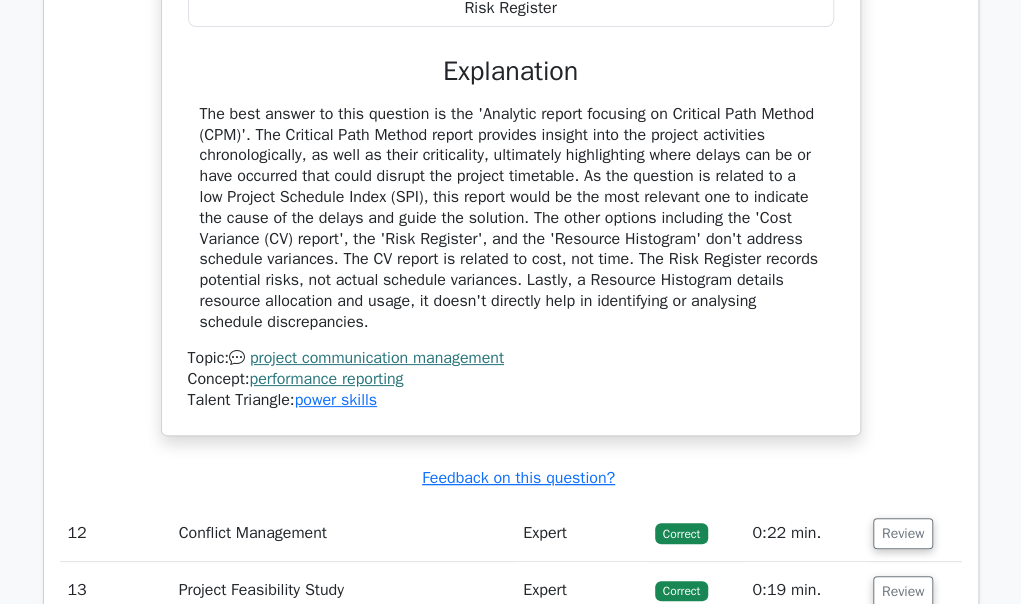 scroll, scrollTop: 12617, scrollLeft: 0, axis: vertical 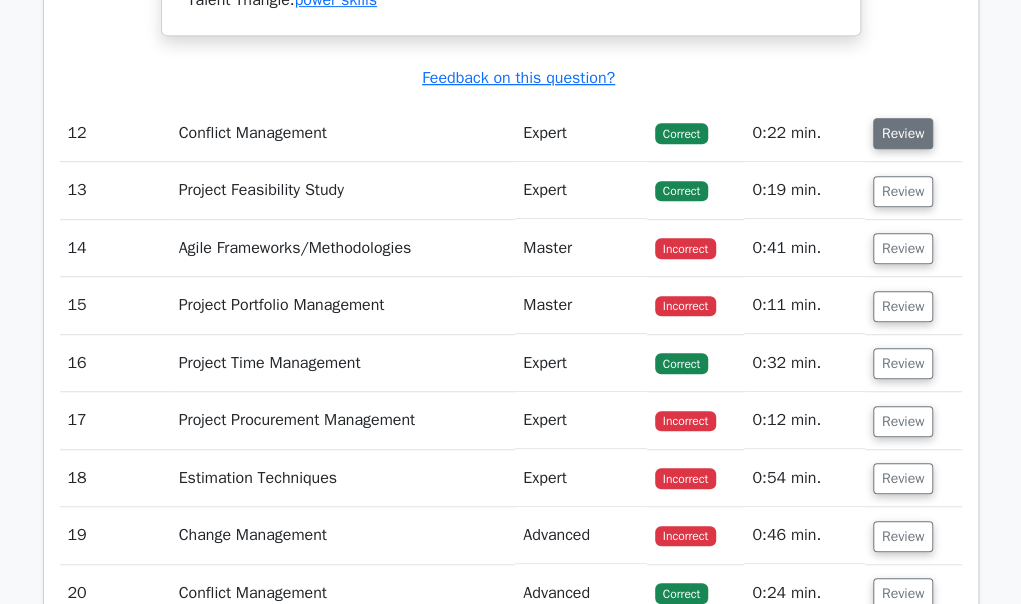 click on "Review" at bounding box center [903, 133] 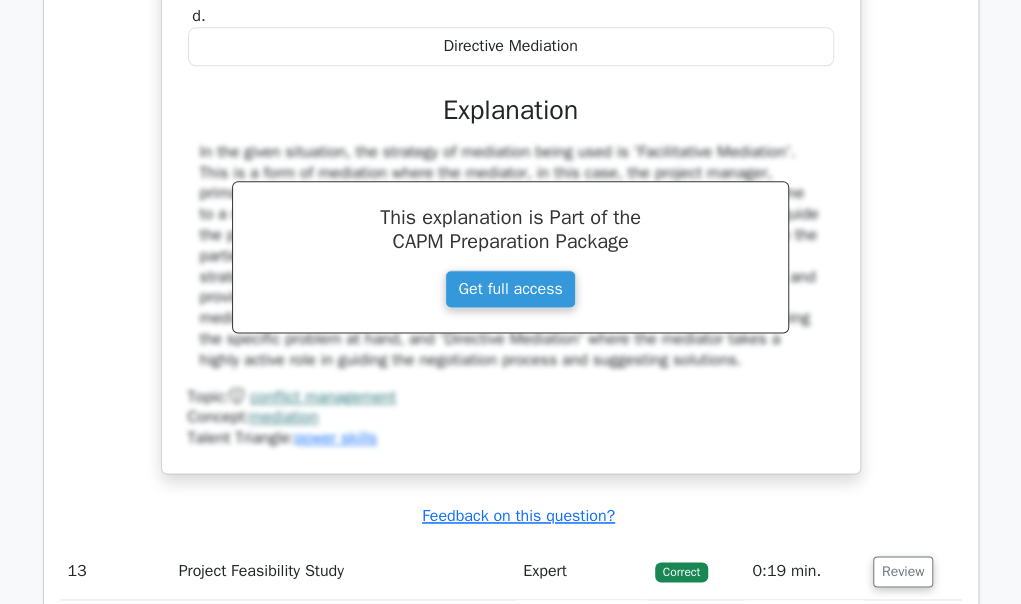 scroll, scrollTop: 13417, scrollLeft: 0, axis: vertical 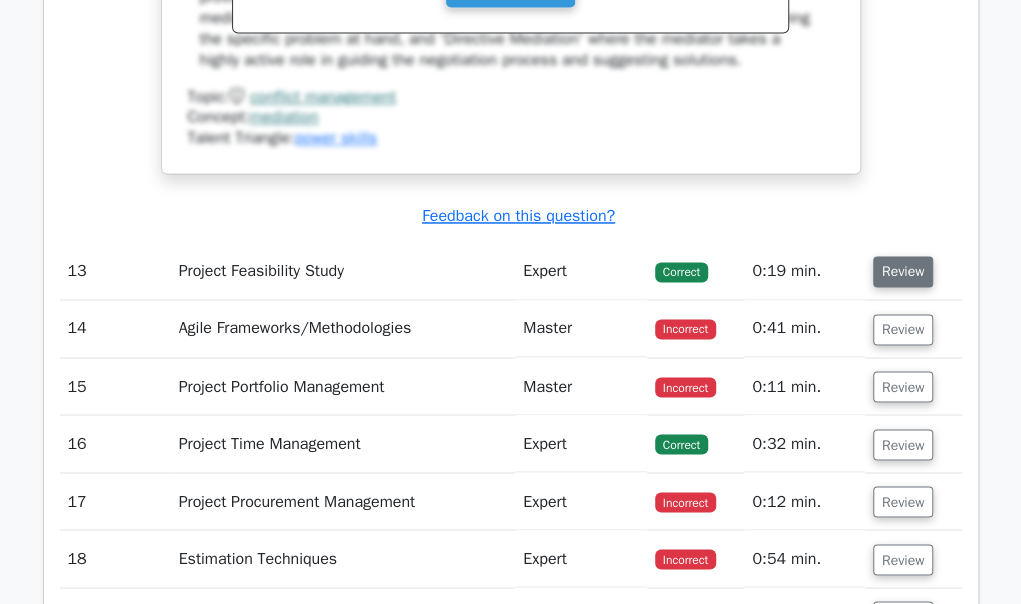 click on "Review" at bounding box center [903, 271] 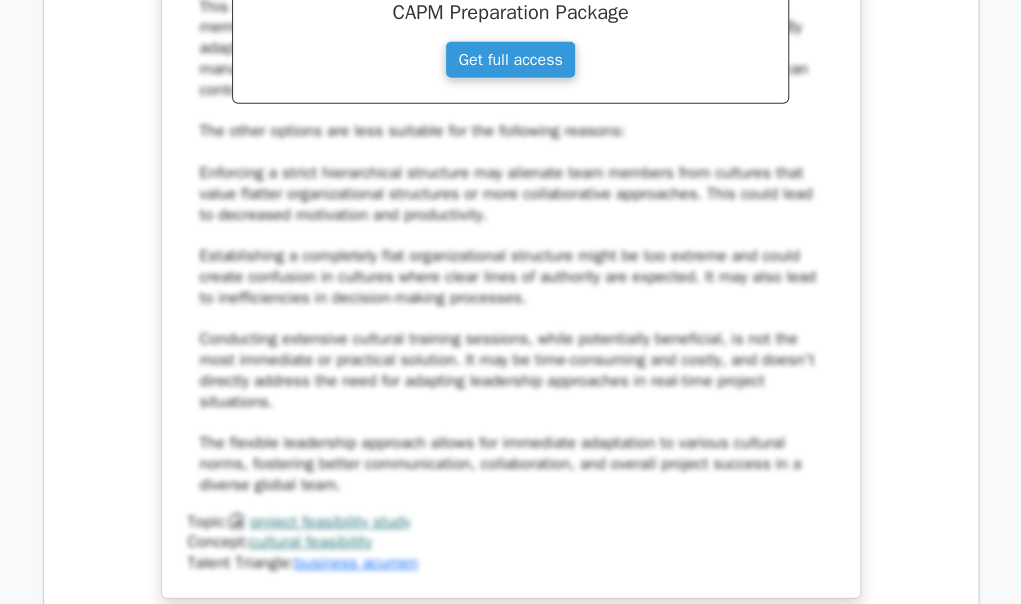 scroll, scrollTop: 14717, scrollLeft: 0, axis: vertical 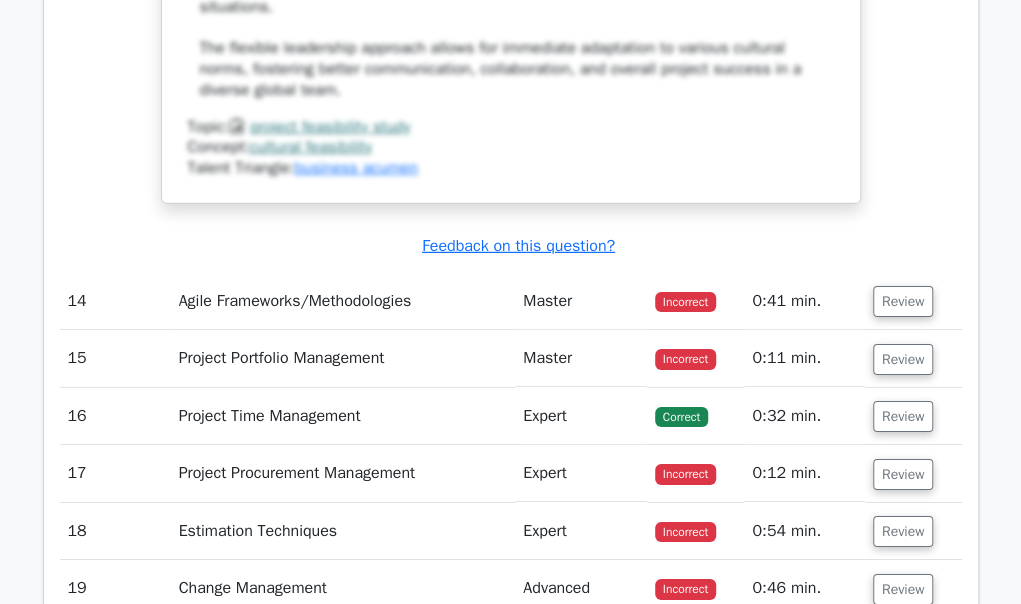 click on "1
Project Life Cycle
Intermediate
Correct
0:09 min.
Review" at bounding box center [511, -5983] 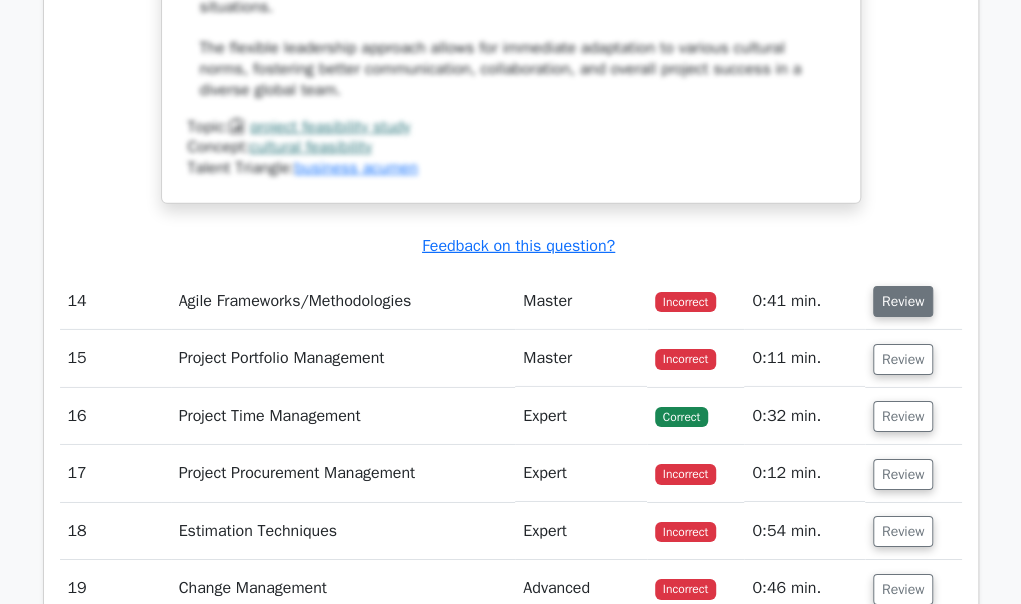 click on "Review" at bounding box center (903, 301) 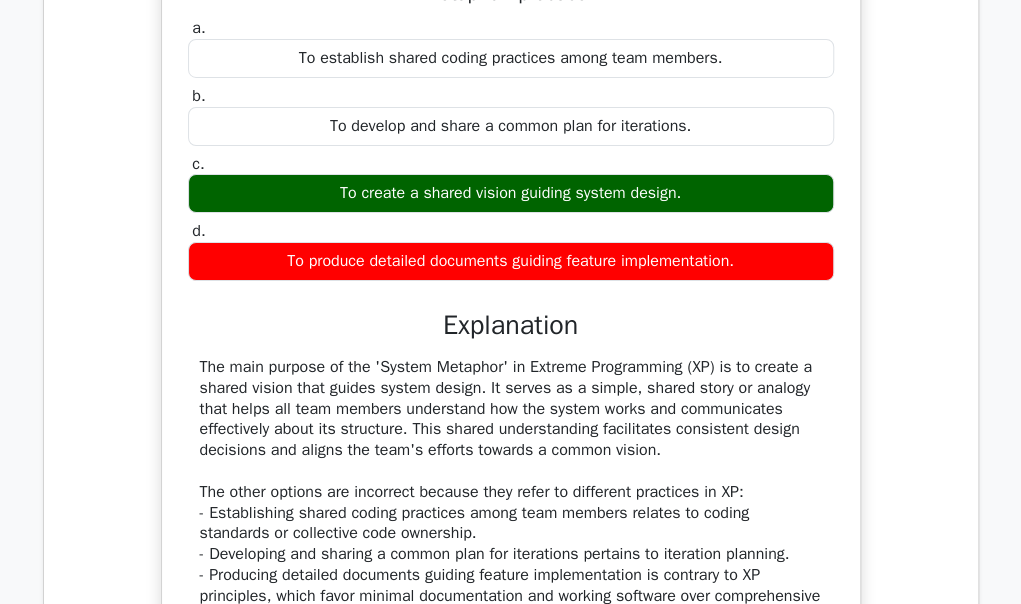 scroll, scrollTop: 14917, scrollLeft: 0, axis: vertical 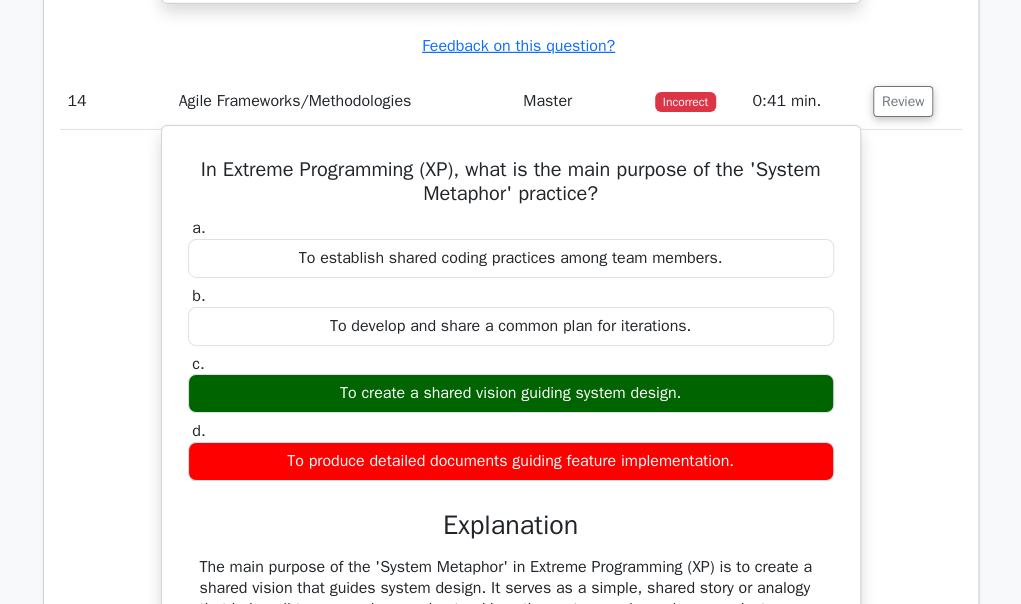 click on "In Extreme Programming (XP), what is the main purpose of the 'System Metaphor' practice?
a.
To establish shared coding practices among team members.
b.
c. d." at bounding box center [511, 517] 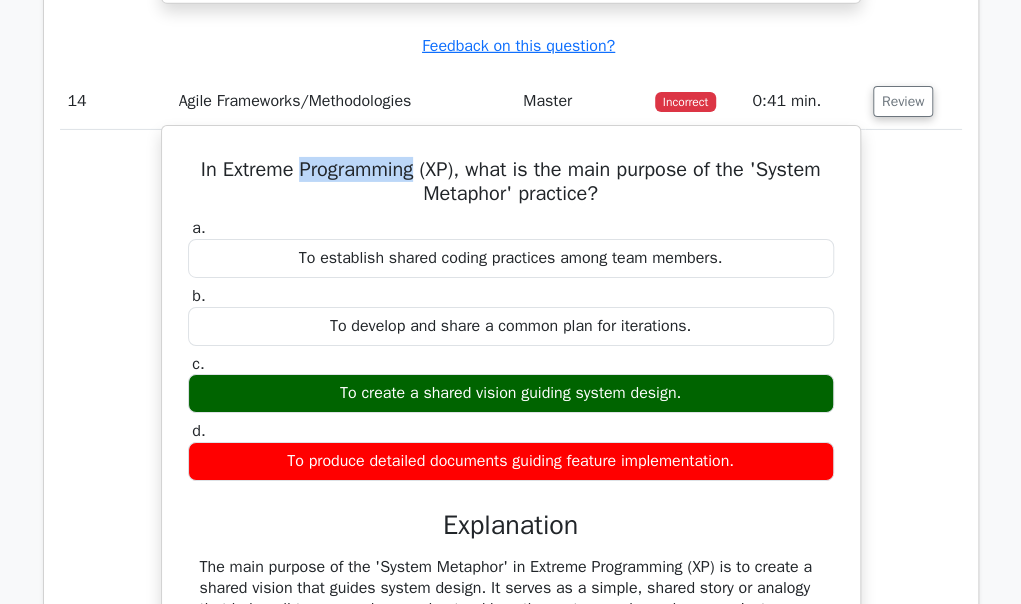 drag, startPoint x: 402, startPoint y: 127, endPoint x: 401, endPoint y: 139, distance: 12.0415945 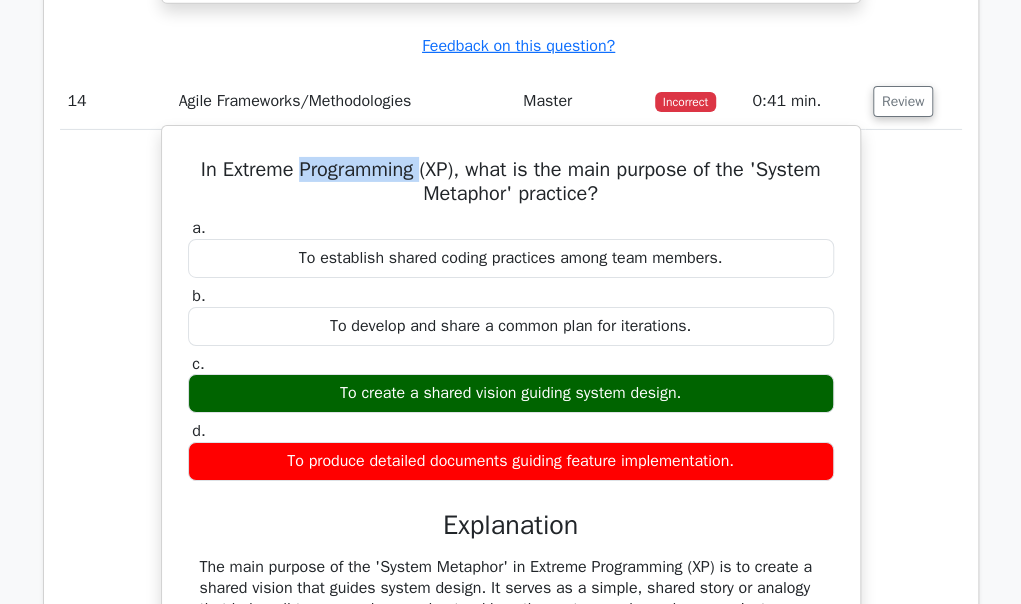 click on "In Extreme Programming (XP), what is the main purpose of the 'System Metaphor' practice?" at bounding box center (511, 182) 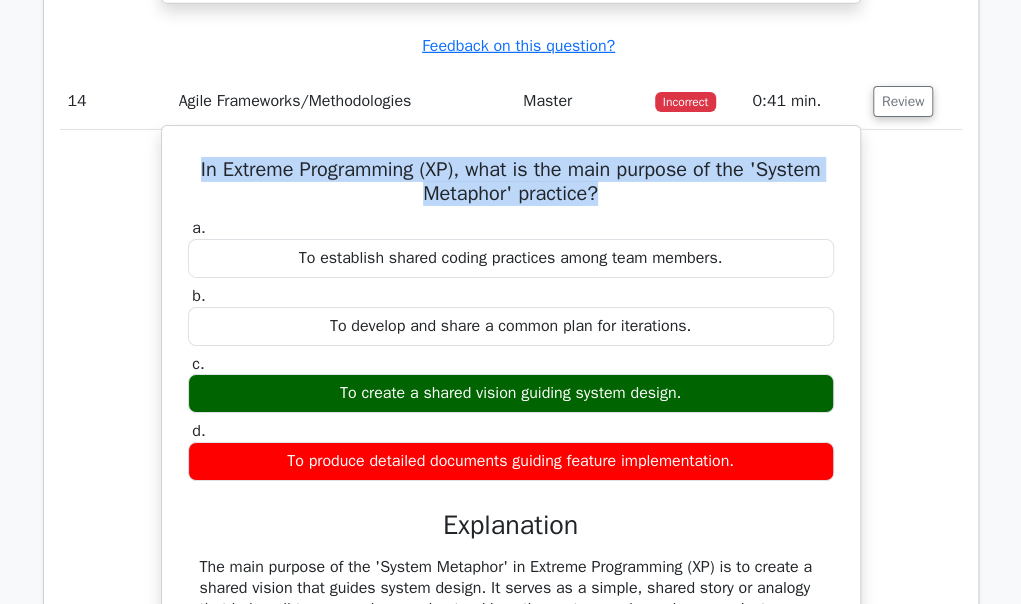 click on "In Extreme Programming (XP), what is the main purpose of the 'System Metaphor' practice?" at bounding box center (511, 182) 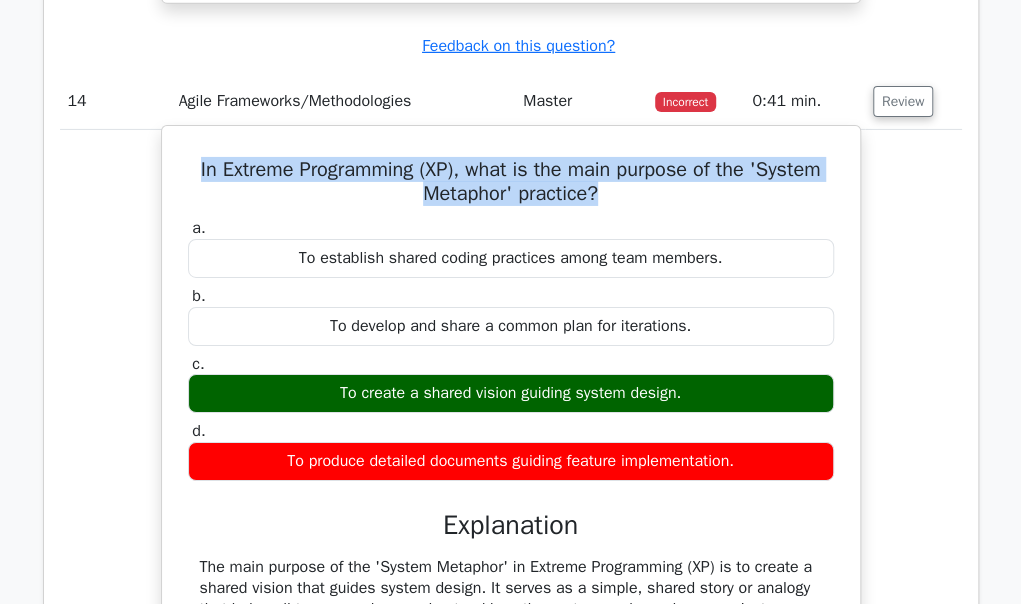 click on "In Extreme Programming (XP), what is the main purpose of the 'System Metaphor' practice?" at bounding box center (511, 182) 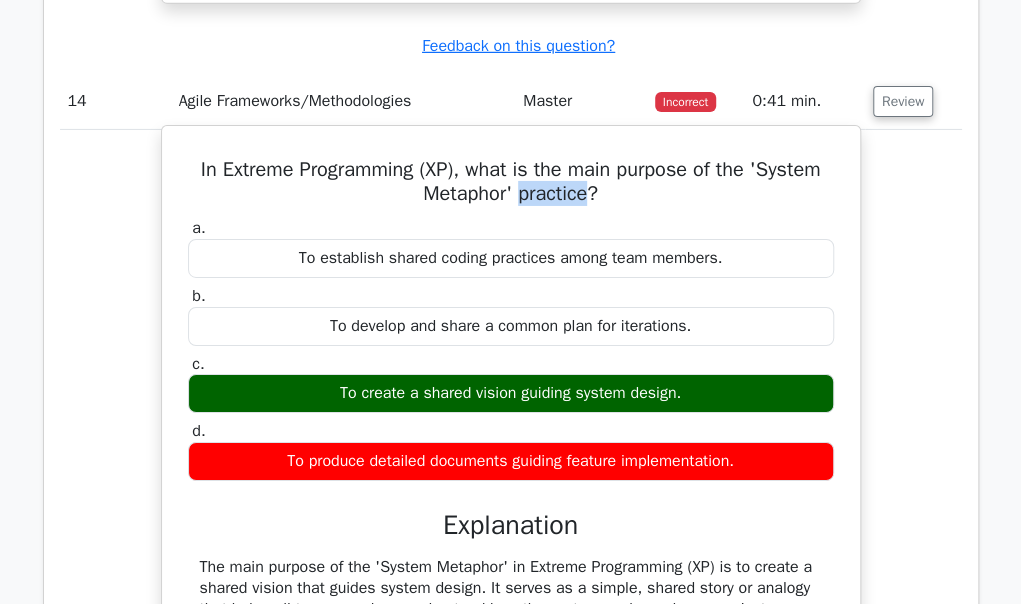 click on "In Extreme Programming (XP), what is the main purpose of the 'System Metaphor' practice?" at bounding box center (511, 182) 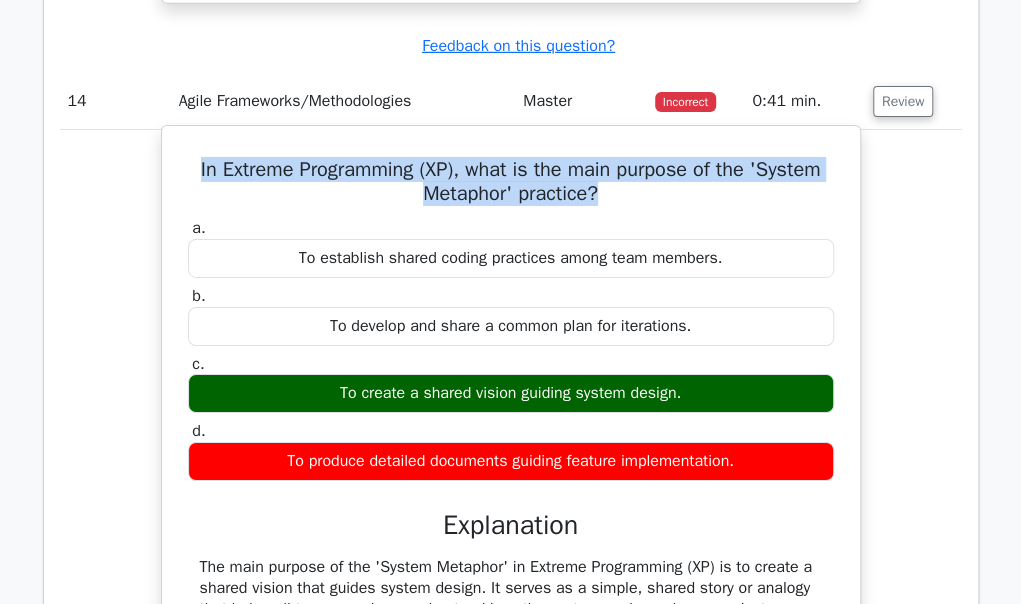 click on "In Extreme Programming (XP), what is the main purpose of the 'System Metaphor' practice?" at bounding box center [511, 182] 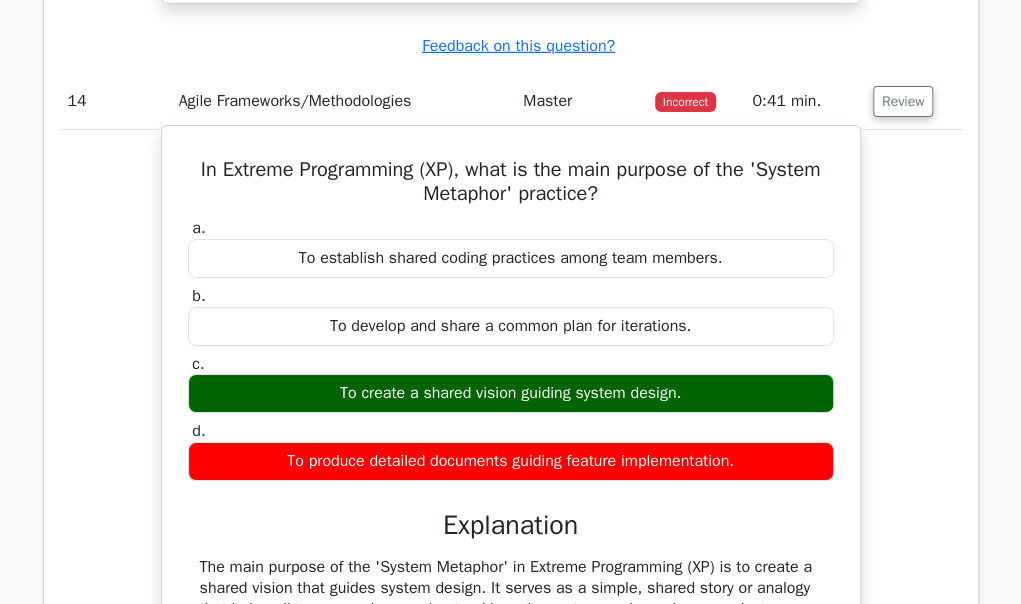 click on "To create a shared vision guiding system design." at bounding box center (511, 393) 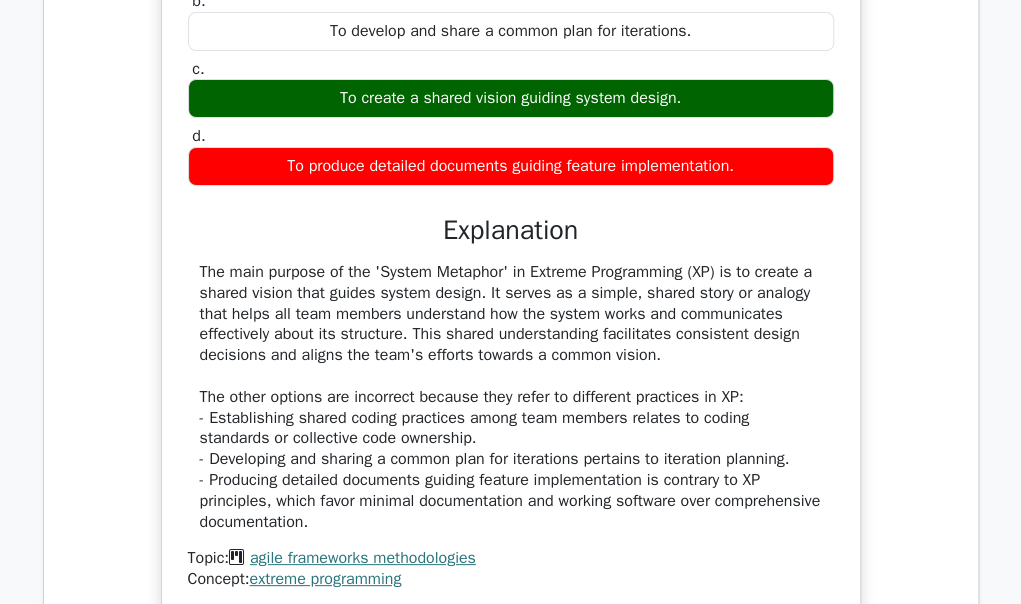 scroll, scrollTop: 15617, scrollLeft: 0, axis: vertical 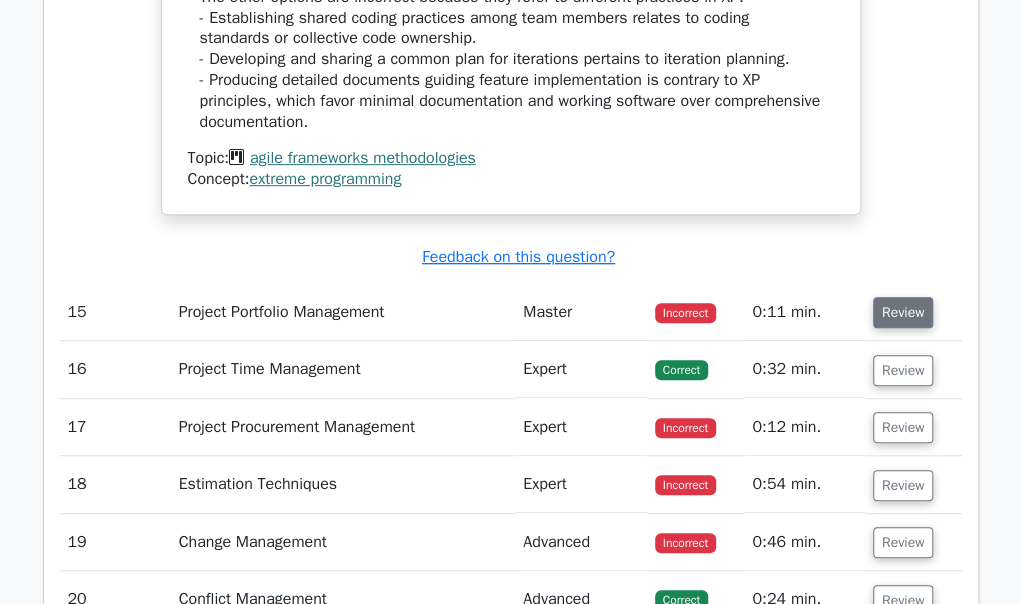 click on "Review" at bounding box center (903, 312) 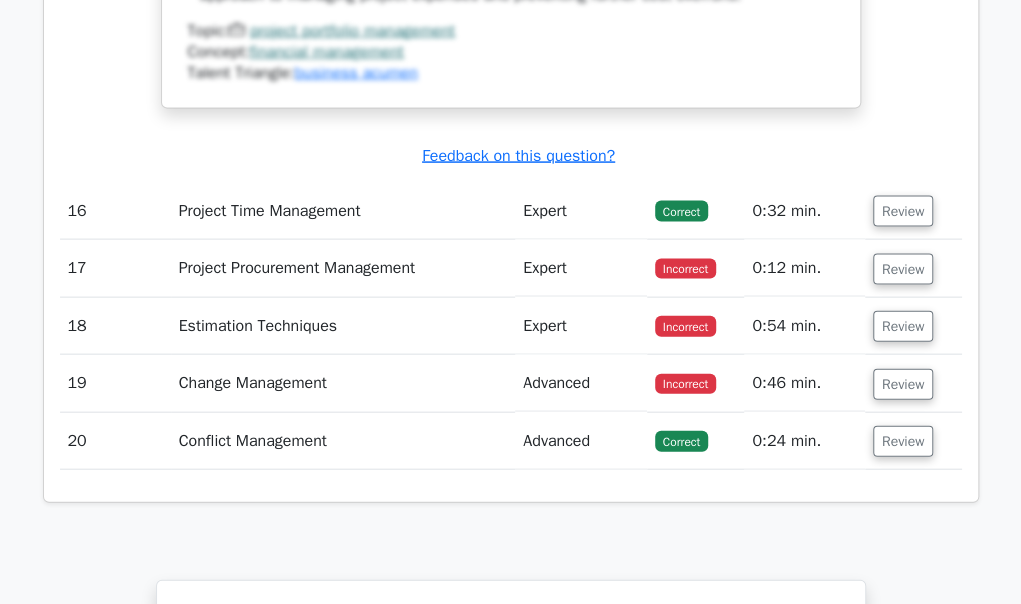 scroll, scrollTop: 16961, scrollLeft: 0, axis: vertical 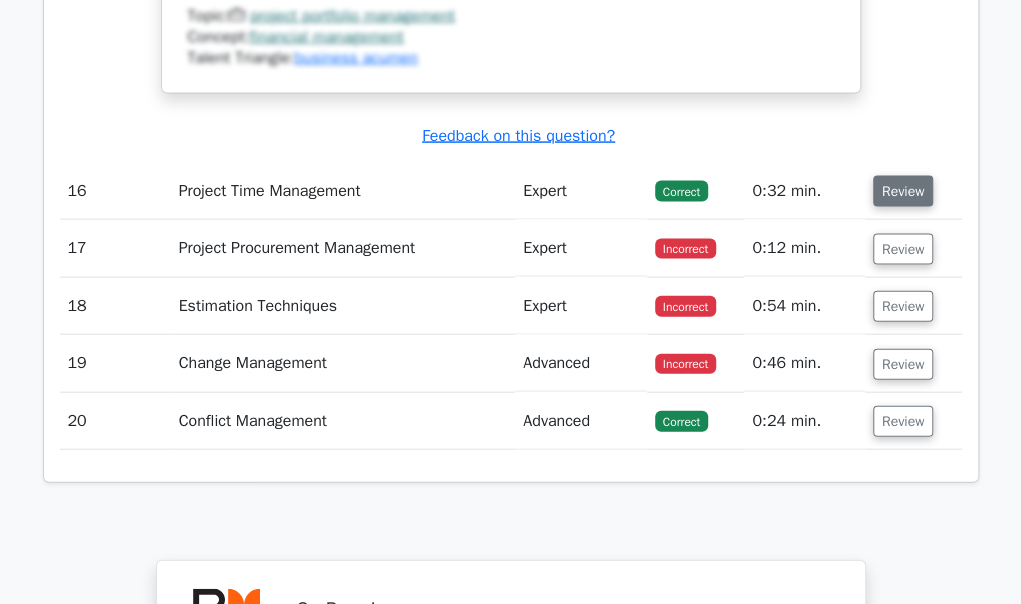 click on "Review" at bounding box center [903, 191] 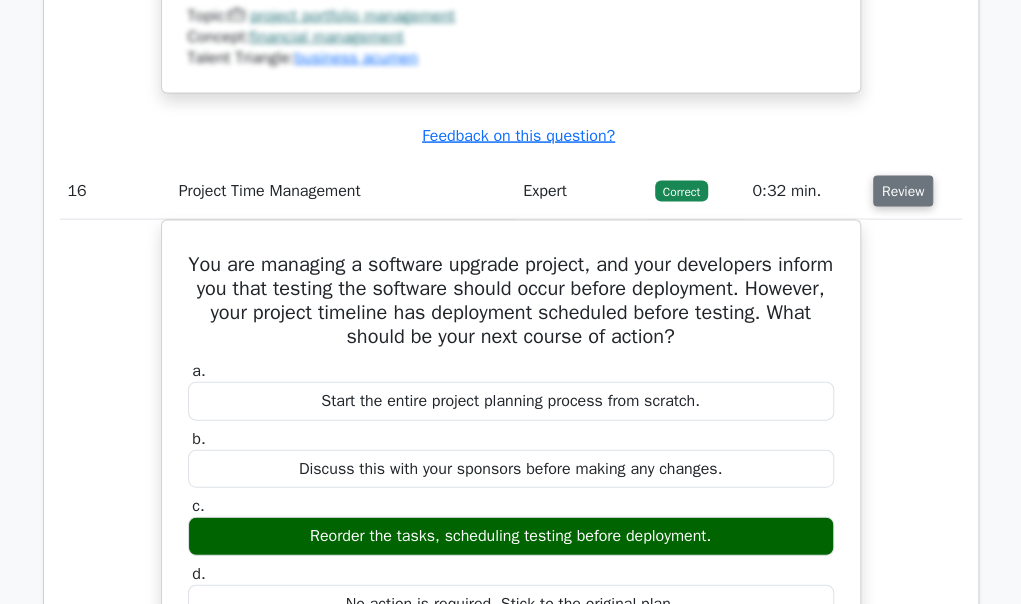 click on "Review" at bounding box center (903, 191) 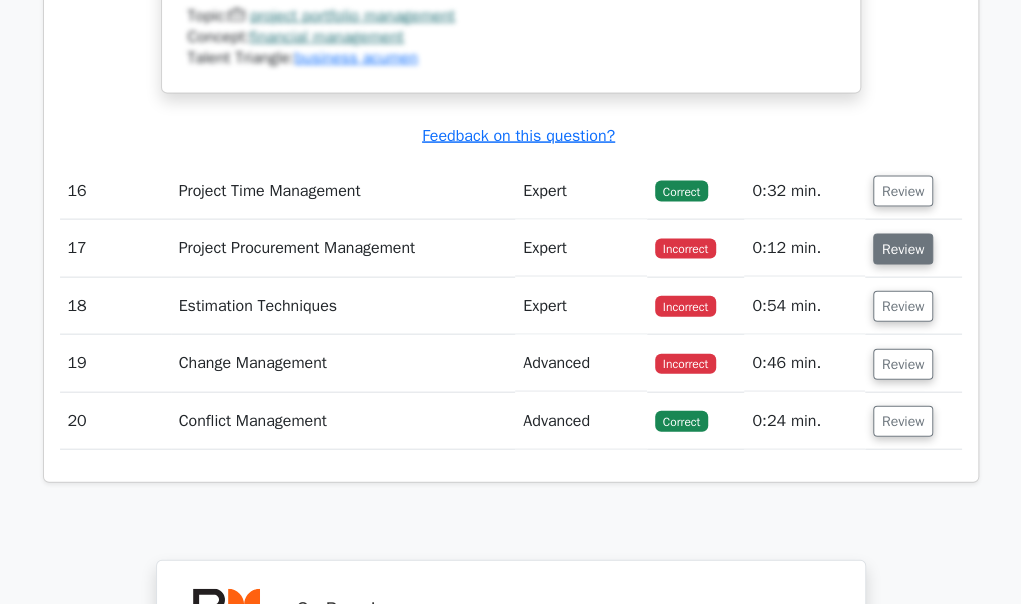 click on "Review" at bounding box center [903, 249] 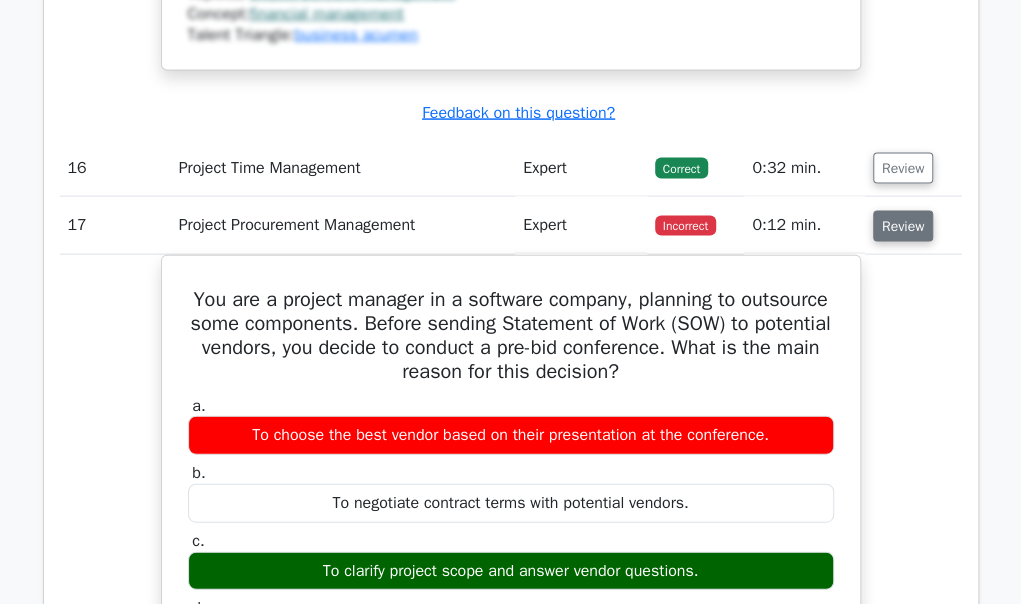 scroll, scrollTop: 16986, scrollLeft: 0, axis: vertical 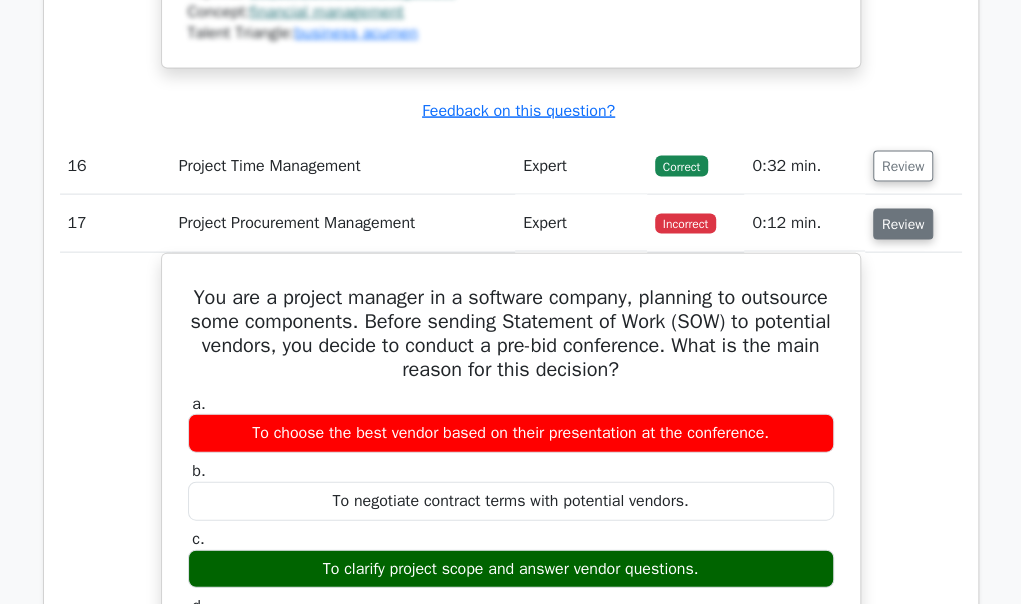 click on "Review" at bounding box center (903, 224) 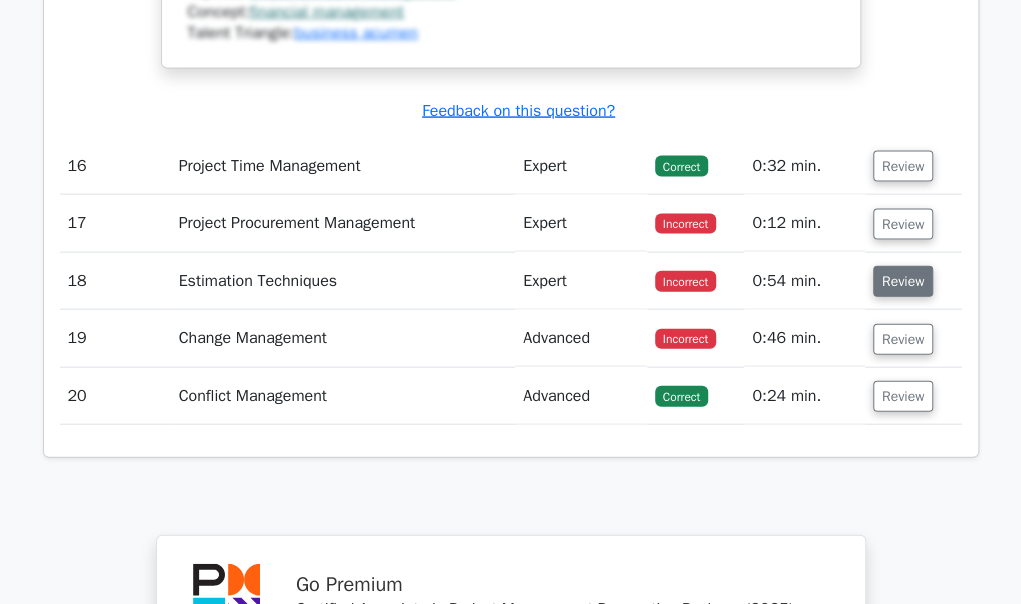 click on "Review" at bounding box center (903, 281) 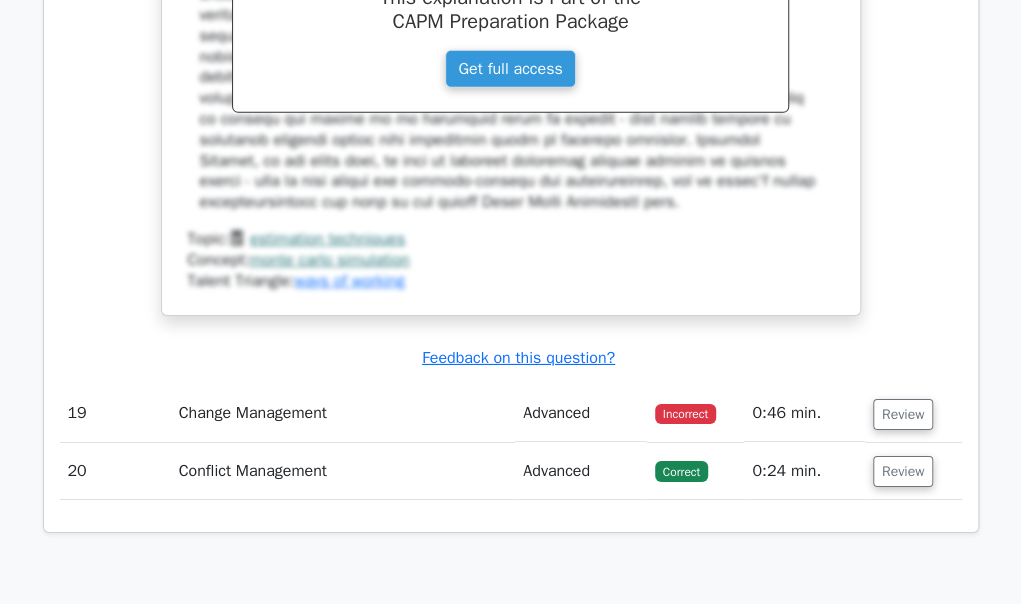 scroll, scrollTop: 17856, scrollLeft: 0, axis: vertical 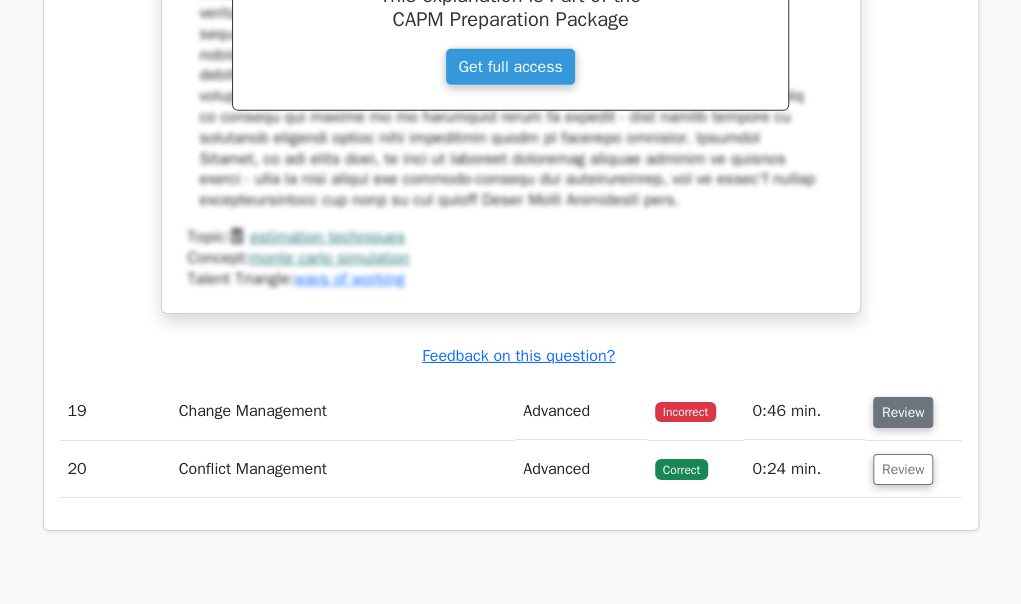 click on "Review" at bounding box center (903, 412) 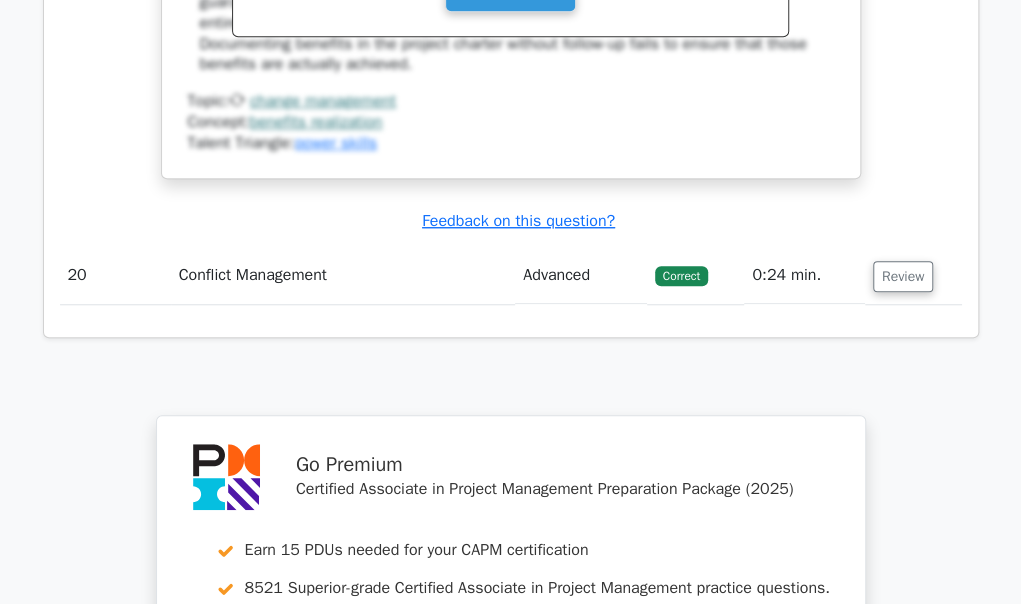 scroll, scrollTop: 18971, scrollLeft: 0, axis: vertical 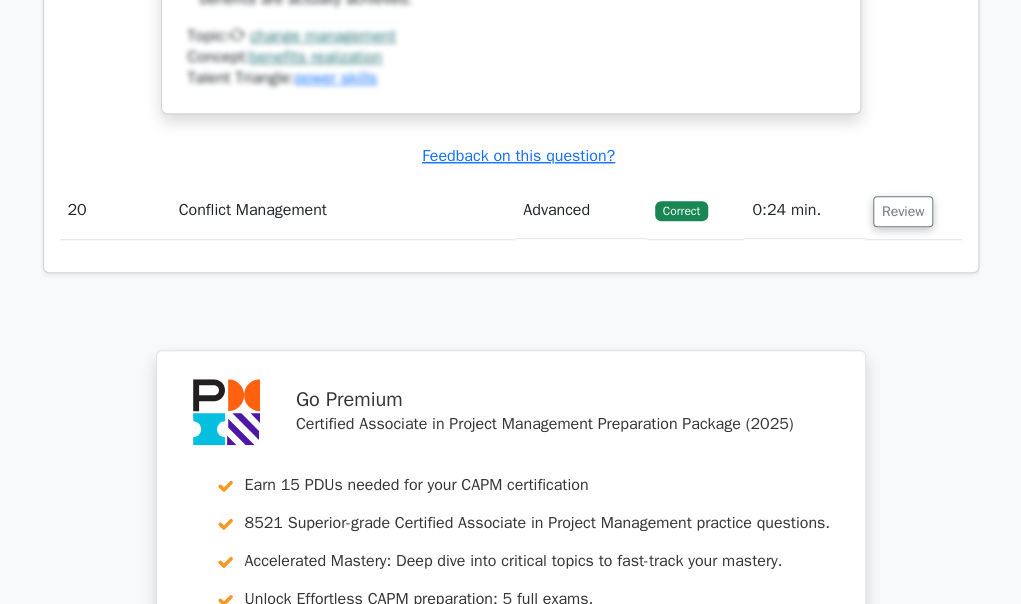 click on "Review" at bounding box center (913, 210) 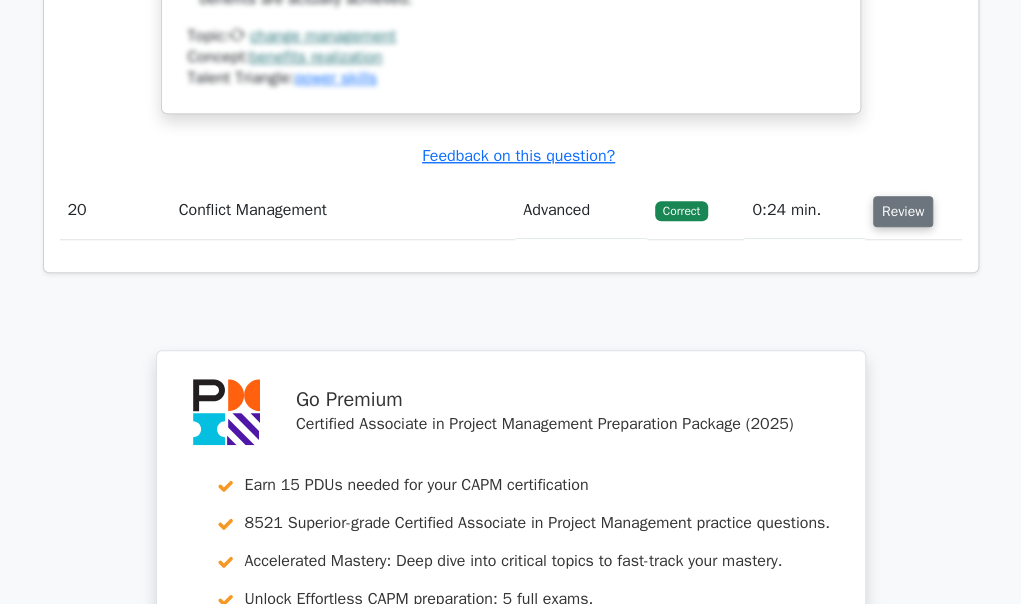 click on "Review" at bounding box center [903, 211] 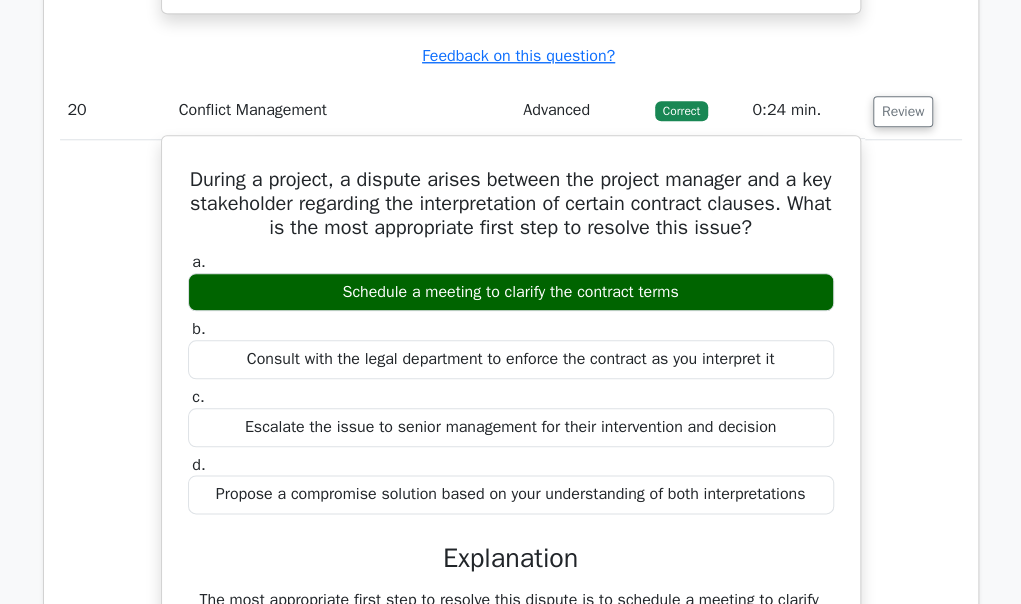scroll, scrollTop: 19078, scrollLeft: 0, axis: vertical 